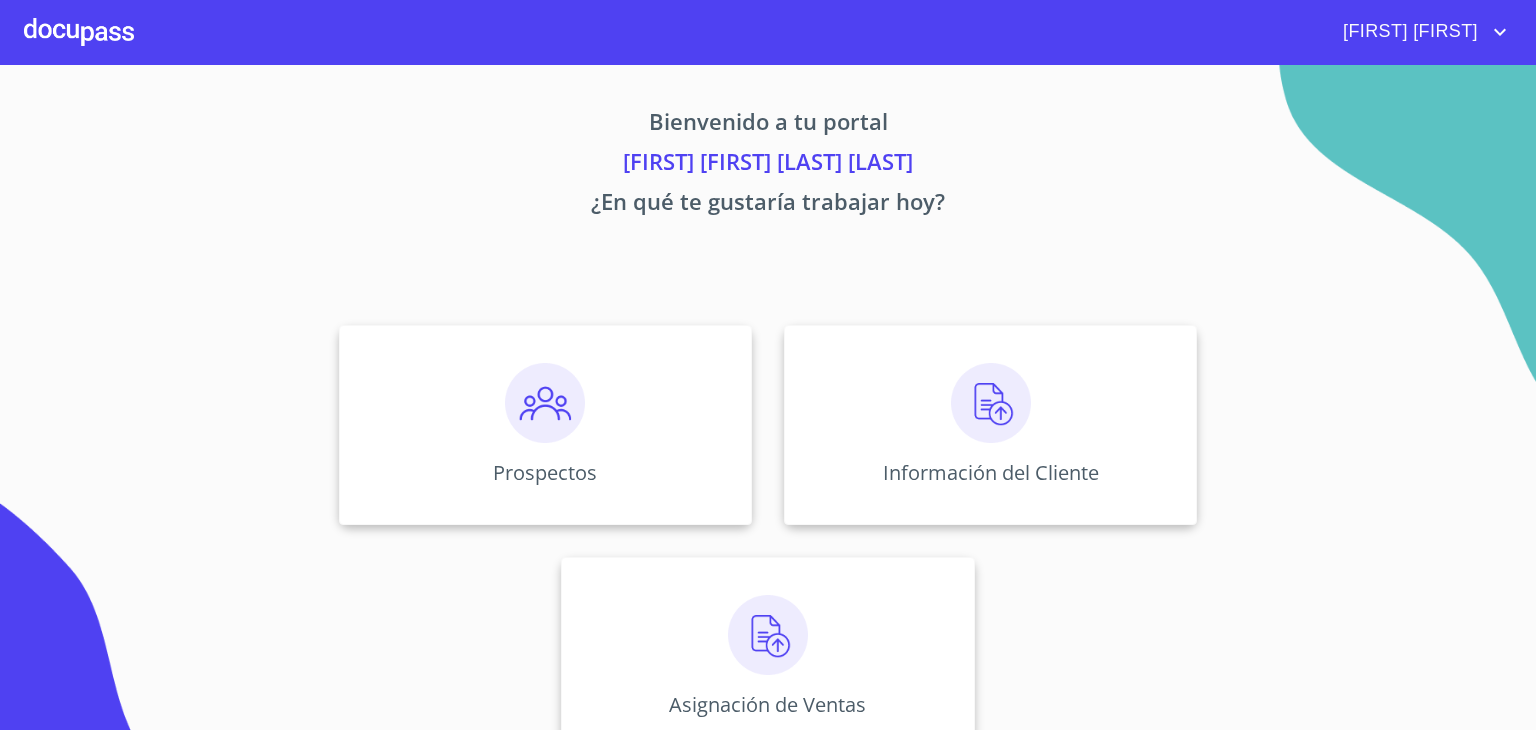 scroll, scrollTop: 0, scrollLeft: 0, axis: both 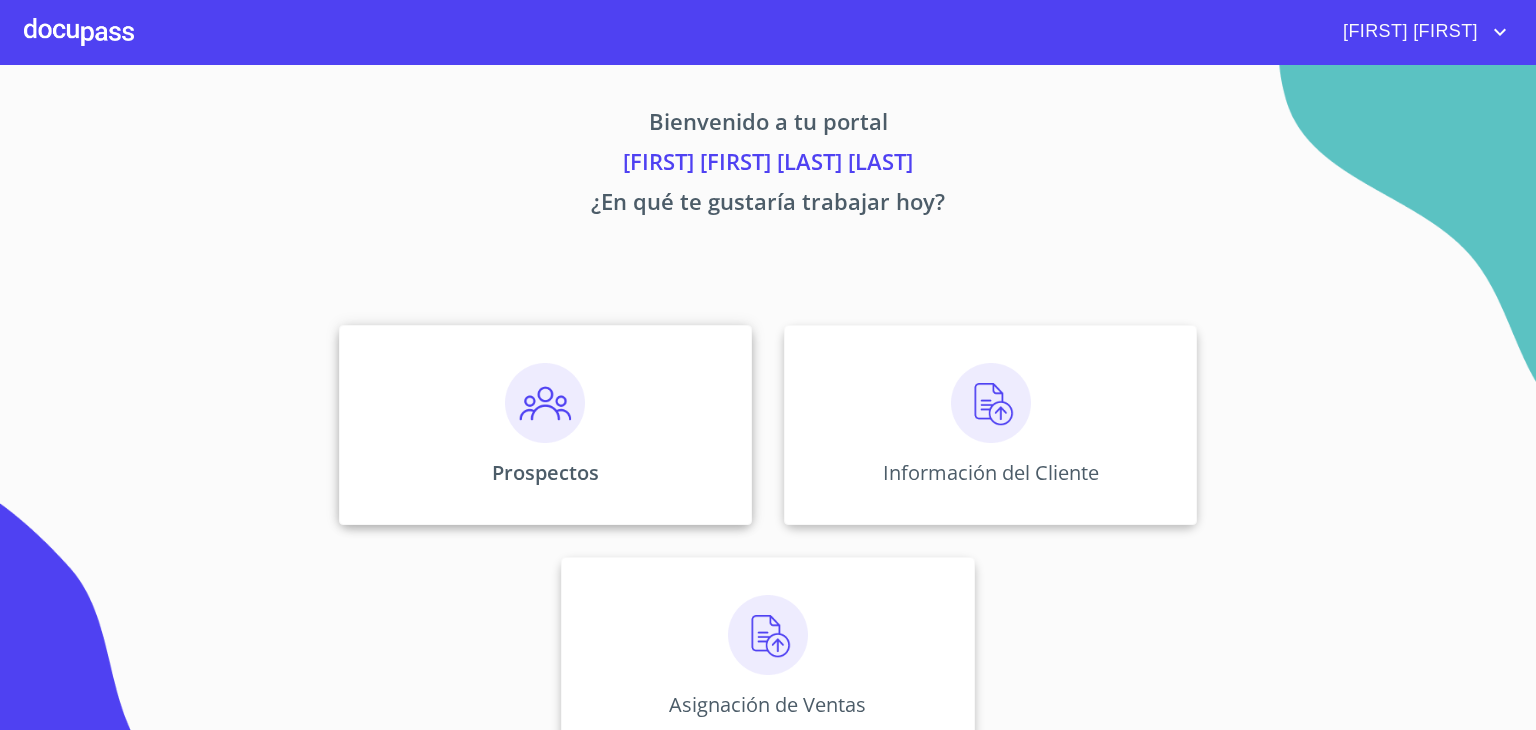 click at bounding box center (545, 403) 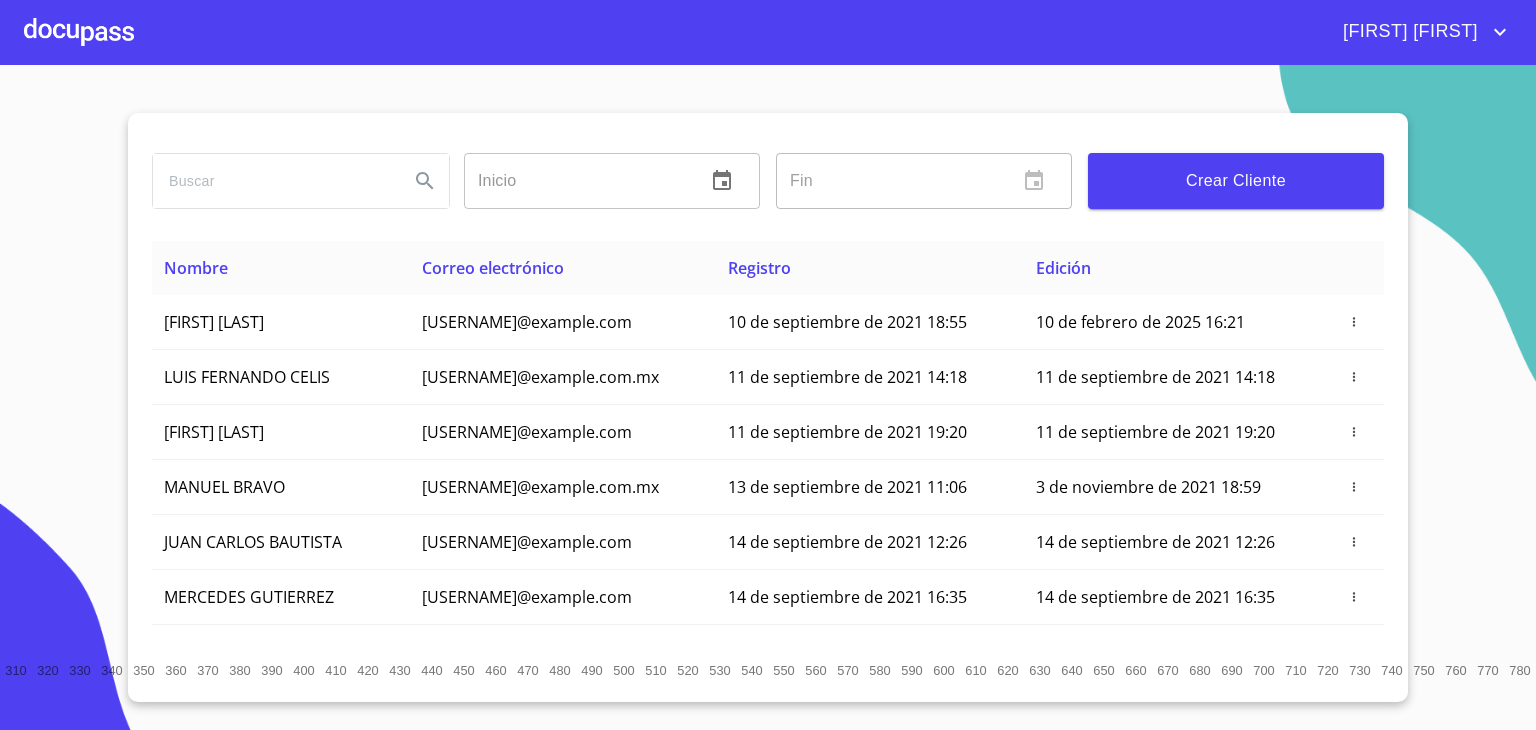 click at bounding box center (273, 181) 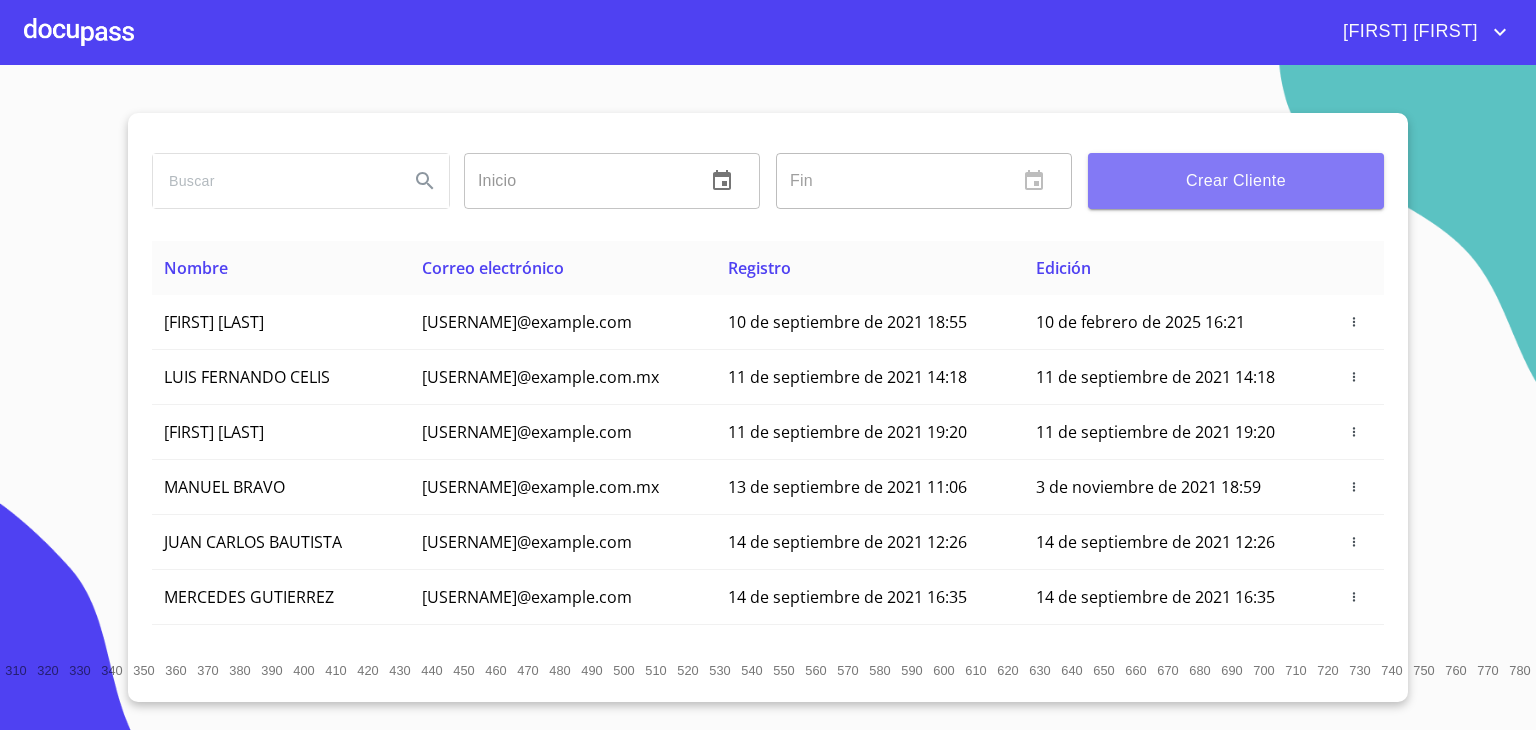 click on "Crear Cliente" at bounding box center [1236, 181] 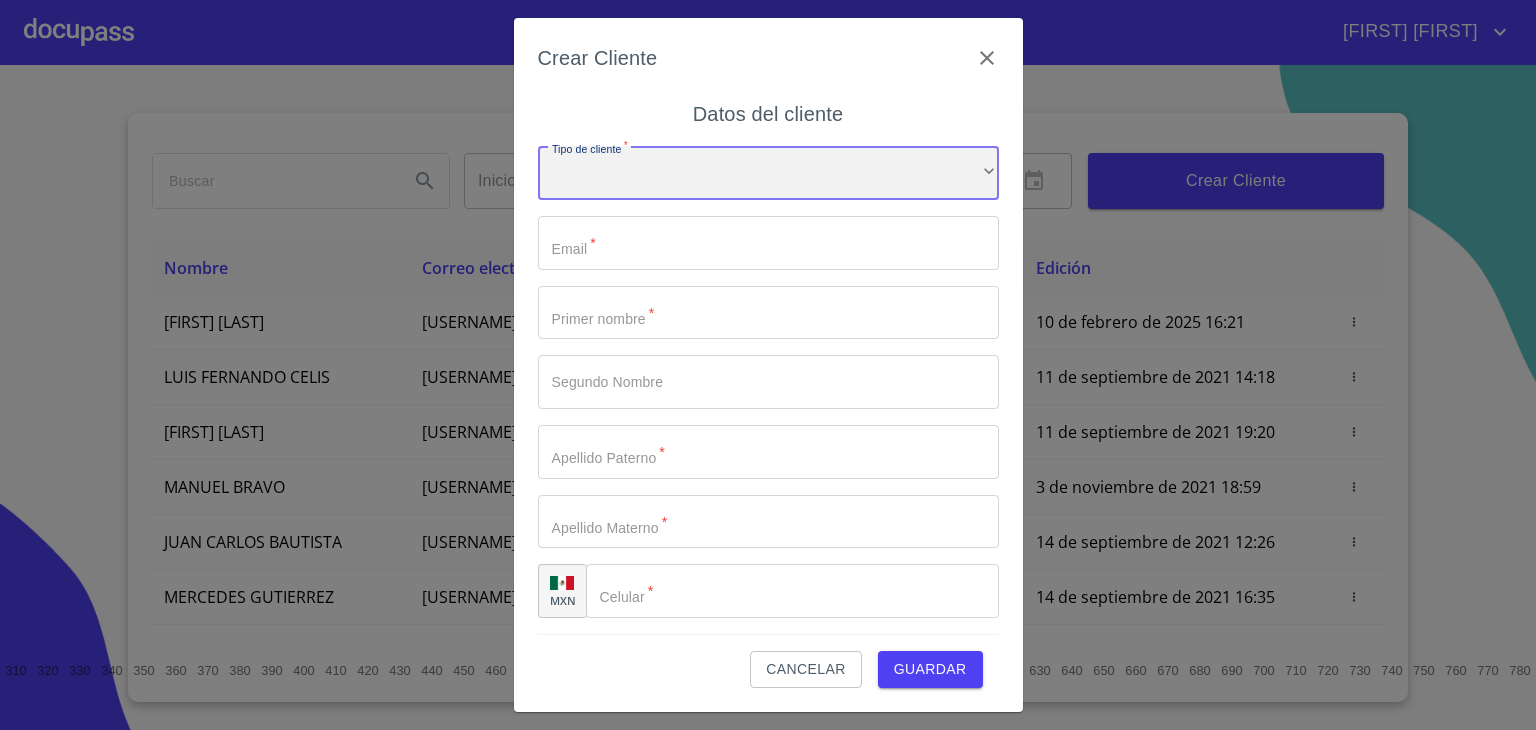click on "​" at bounding box center (768, 173) 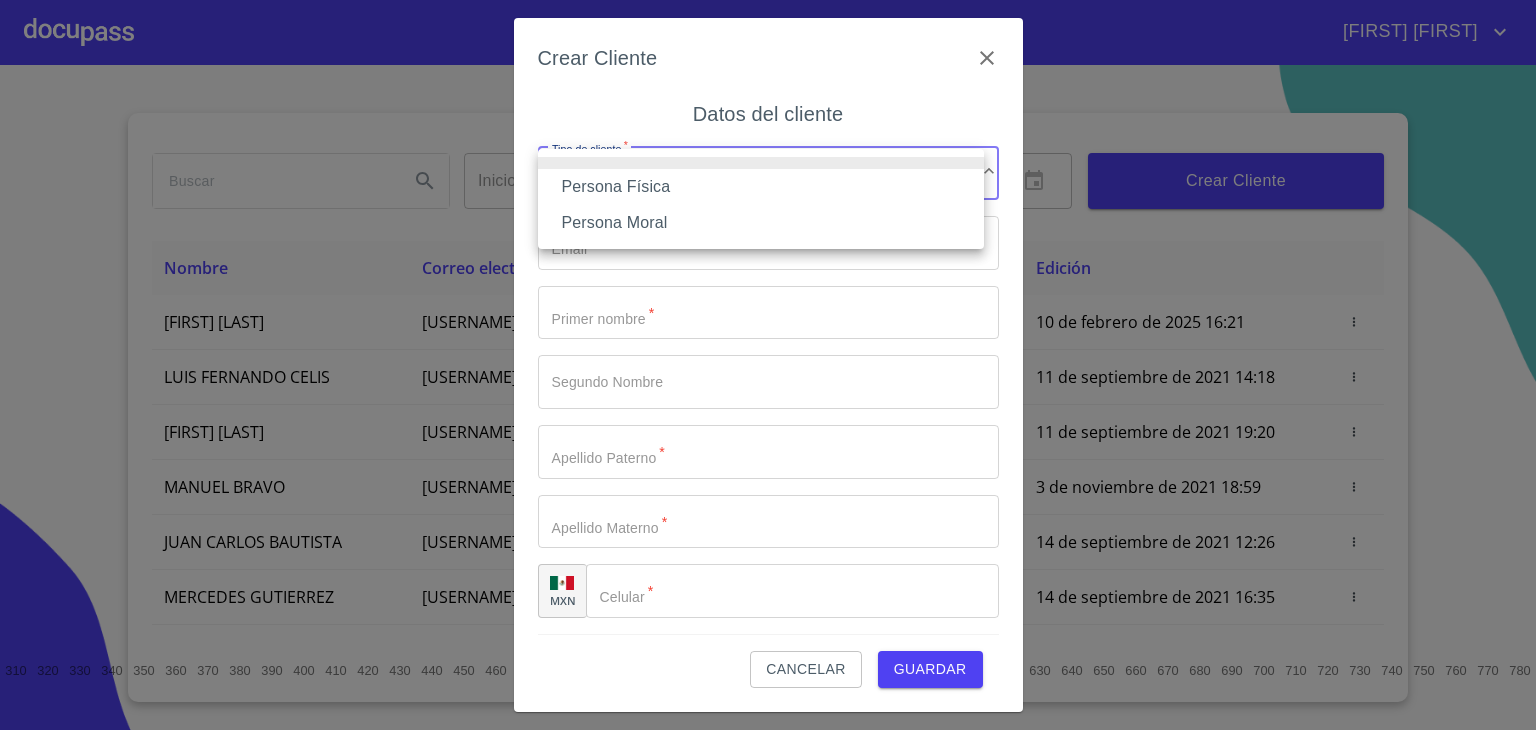 click on "Persona Física" at bounding box center [761, 187] 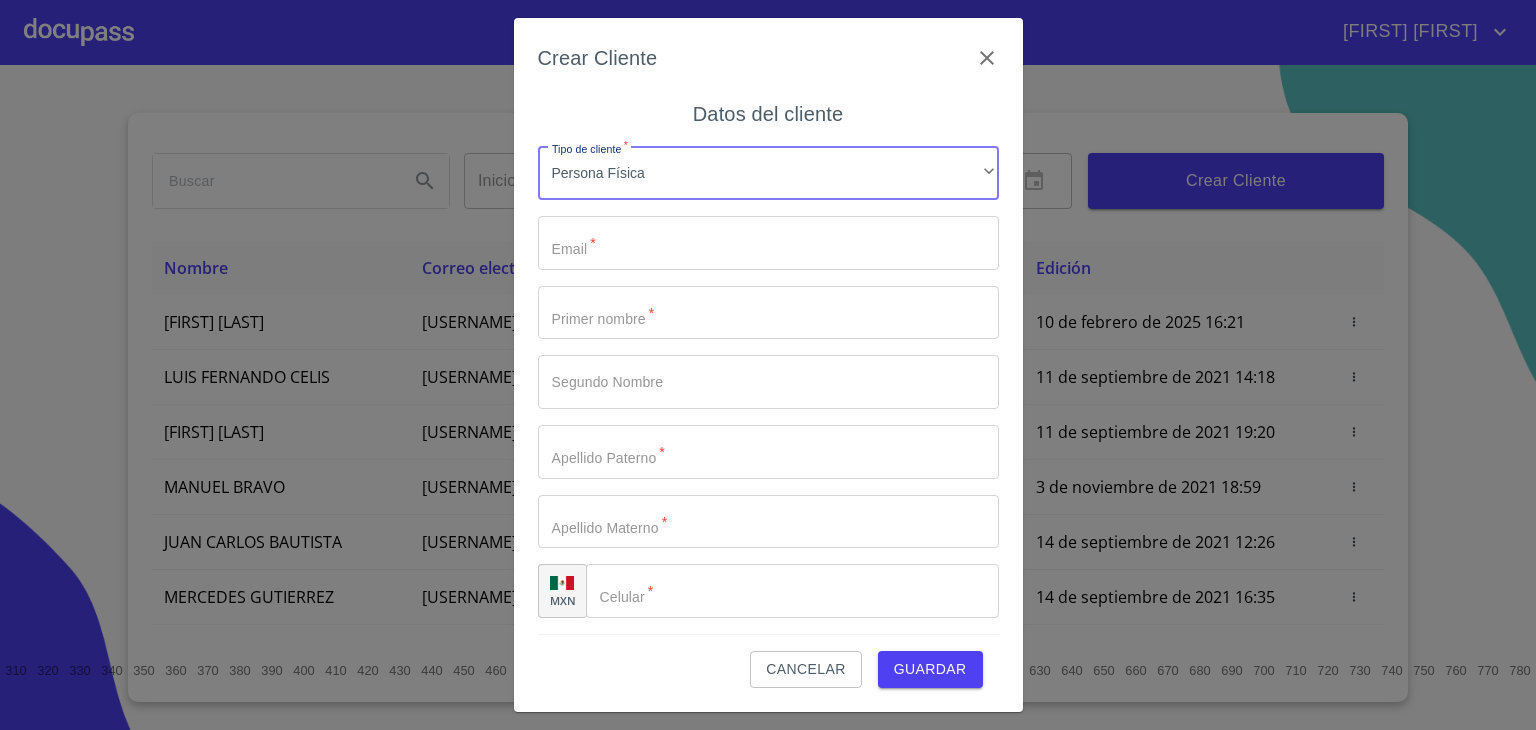 click on "Tipo de cliente   *" at bounding box center (768, 243) 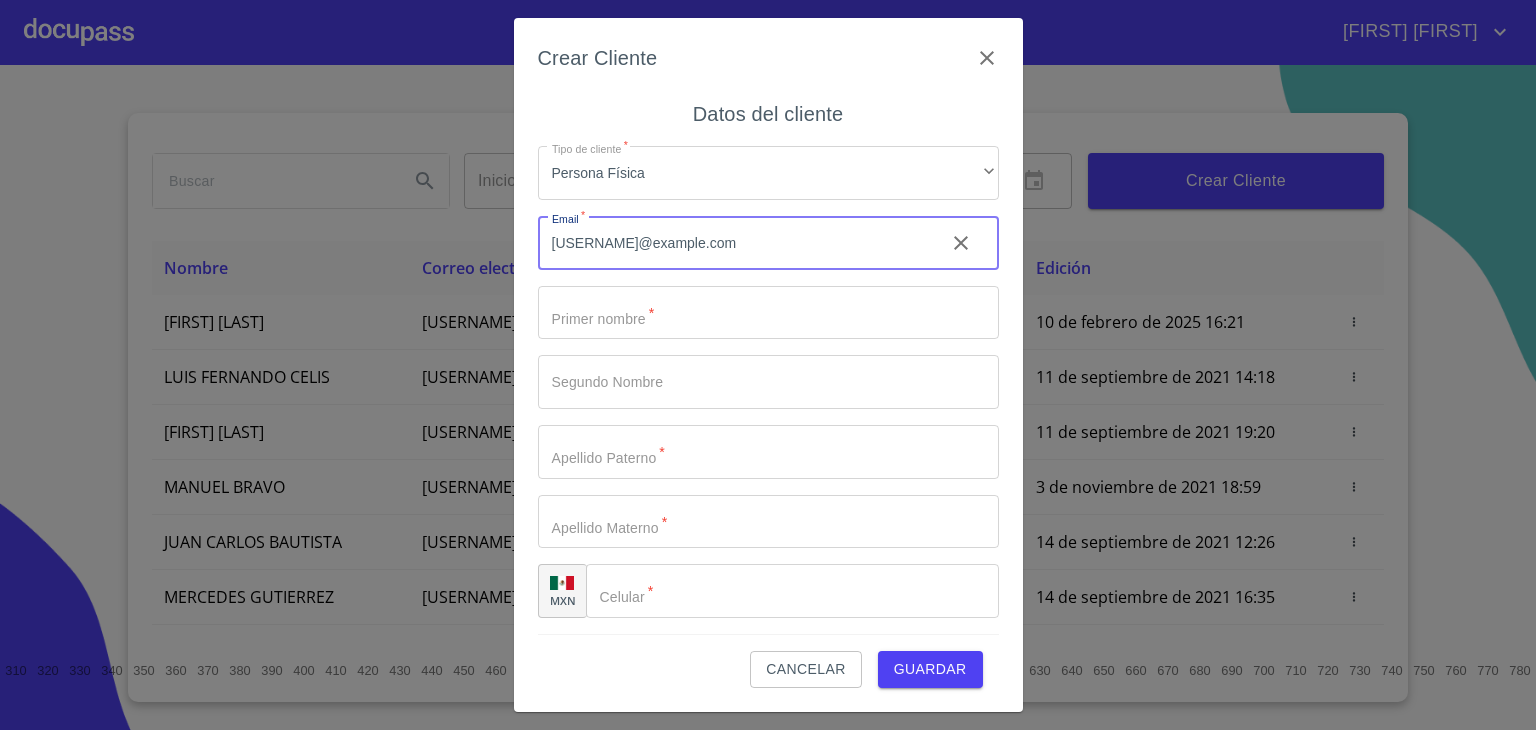 type on "silviaalvarezbogarin2024@gmail.com" 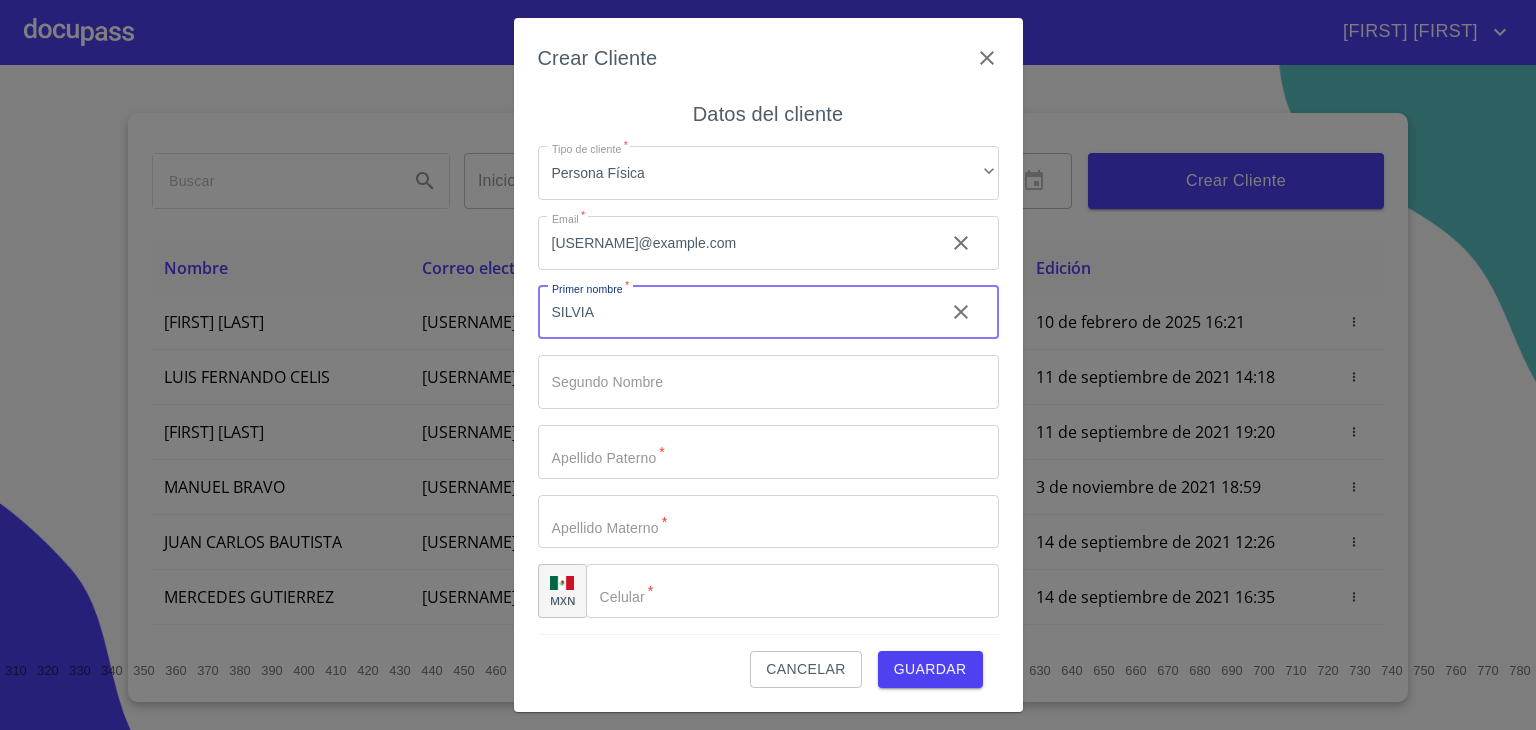 type on "SILVIA" 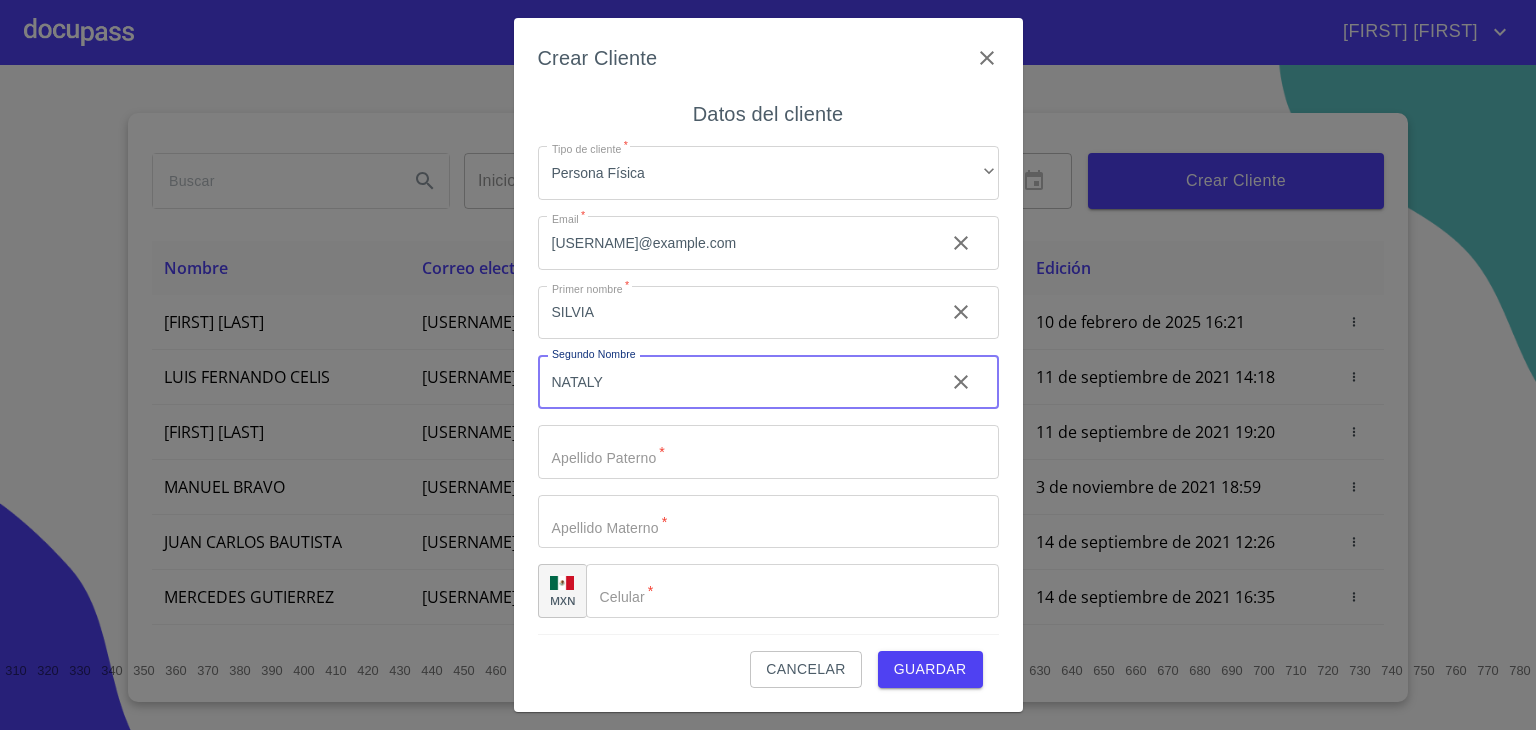 type on "NATALY" 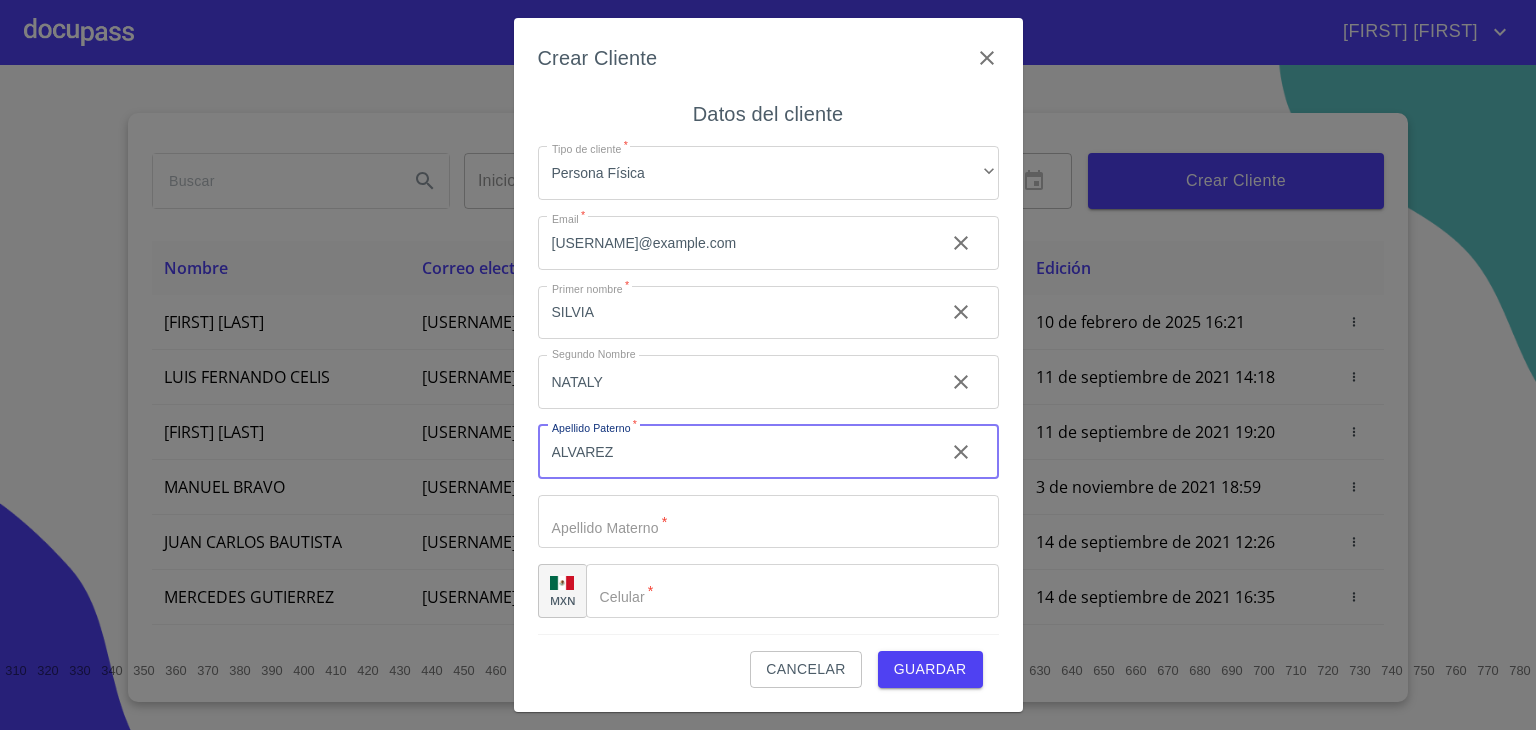 type on "ALVAREZ" 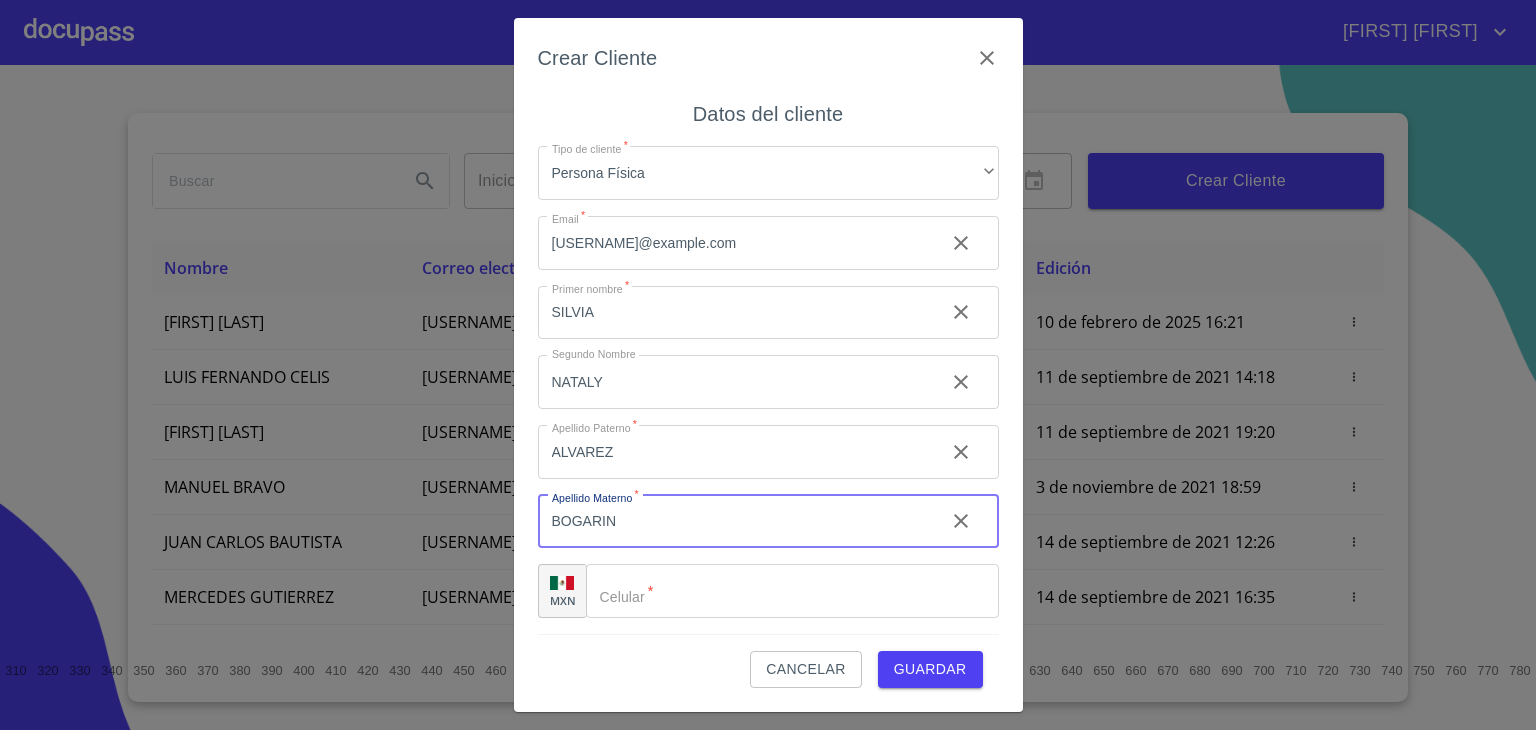 type on "BOGARIN" 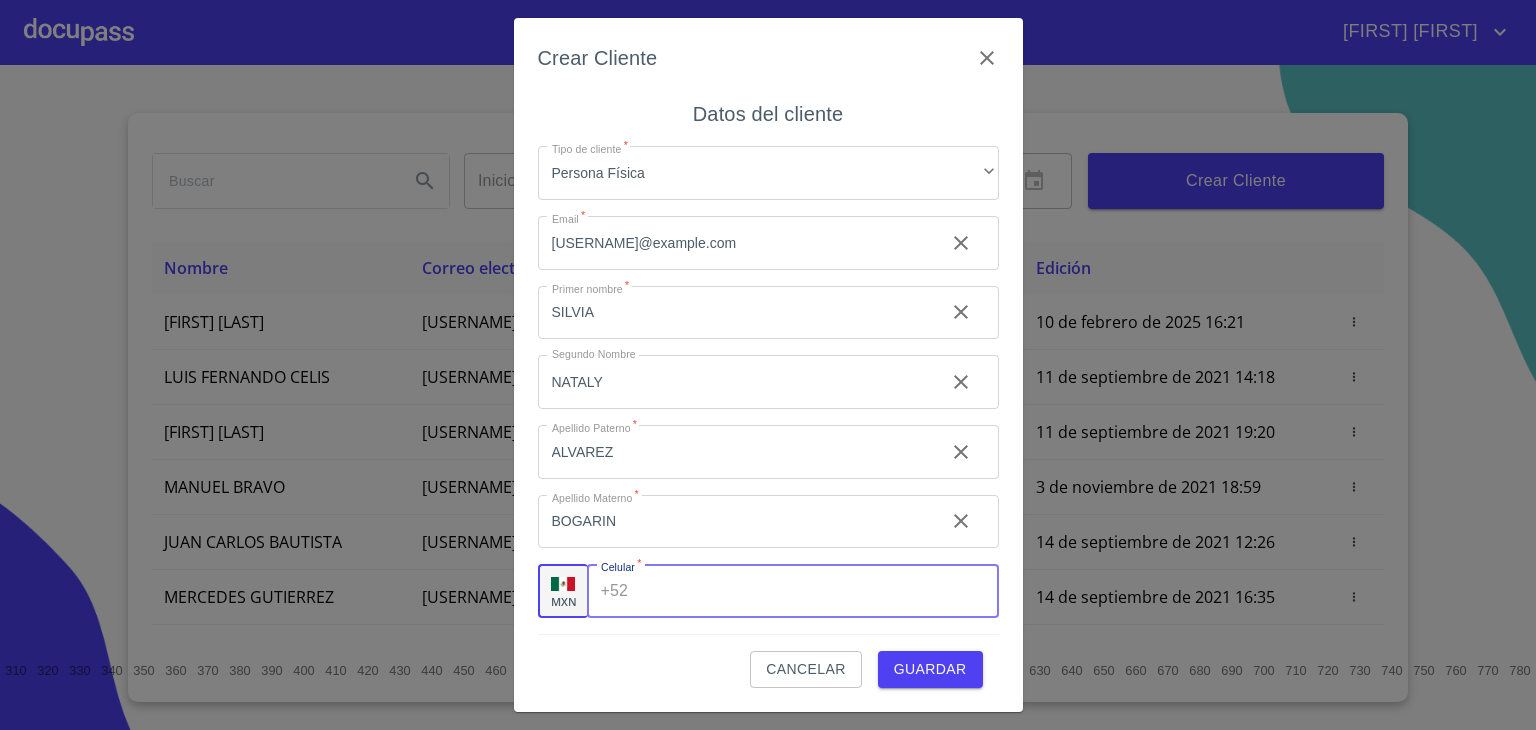click on "Tipo de cliente   *" at bounding box center (817, 591) 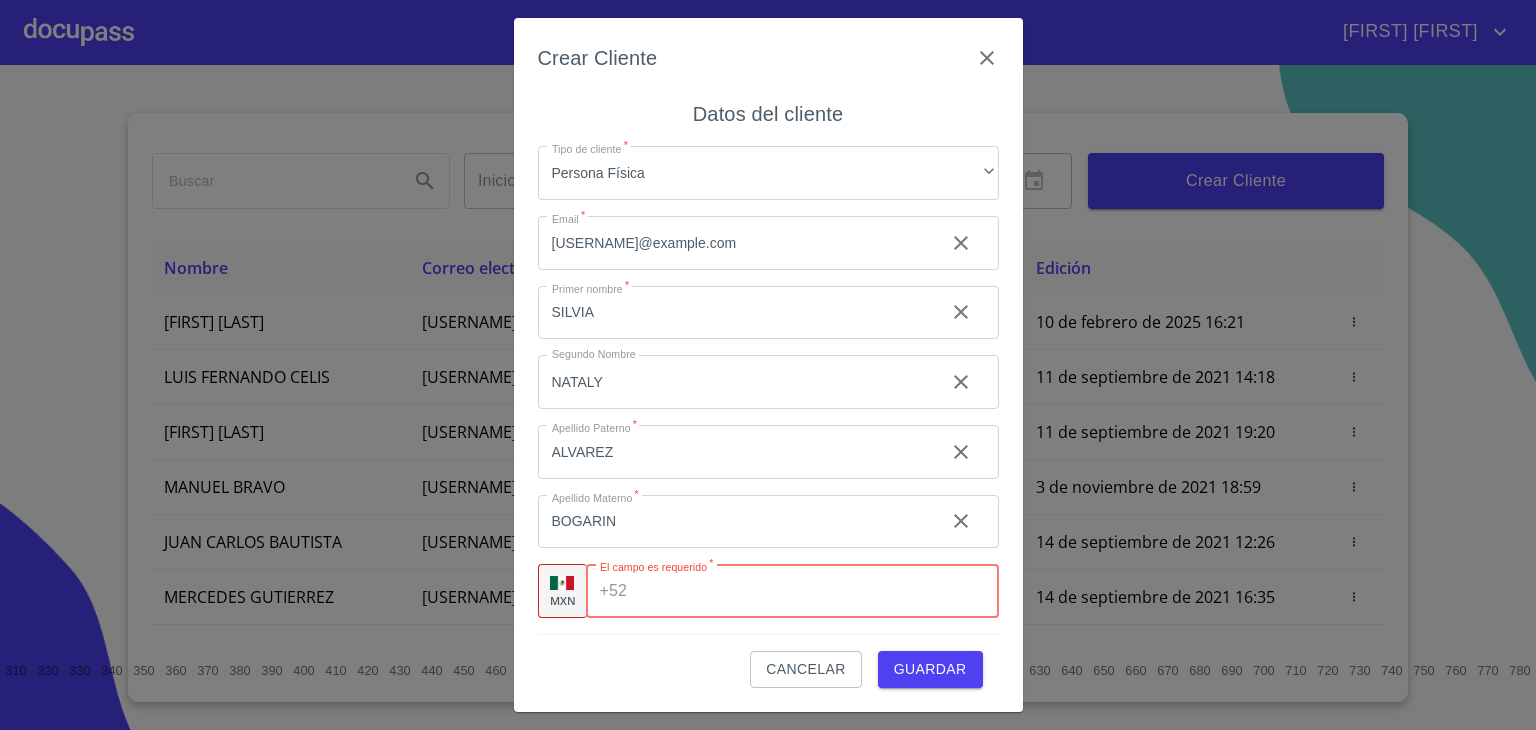 paste on "[PHONE]" 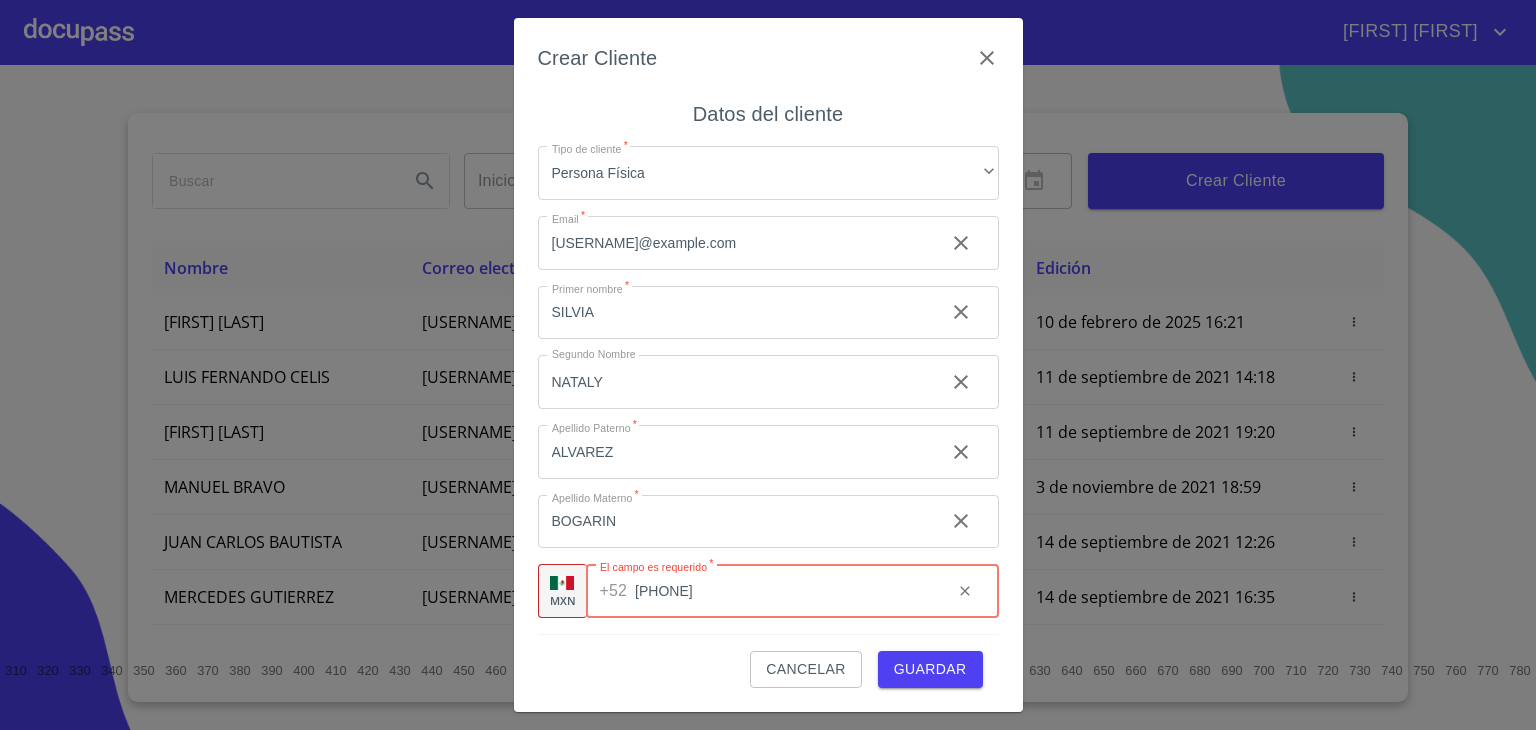 type on "[PHONE]" 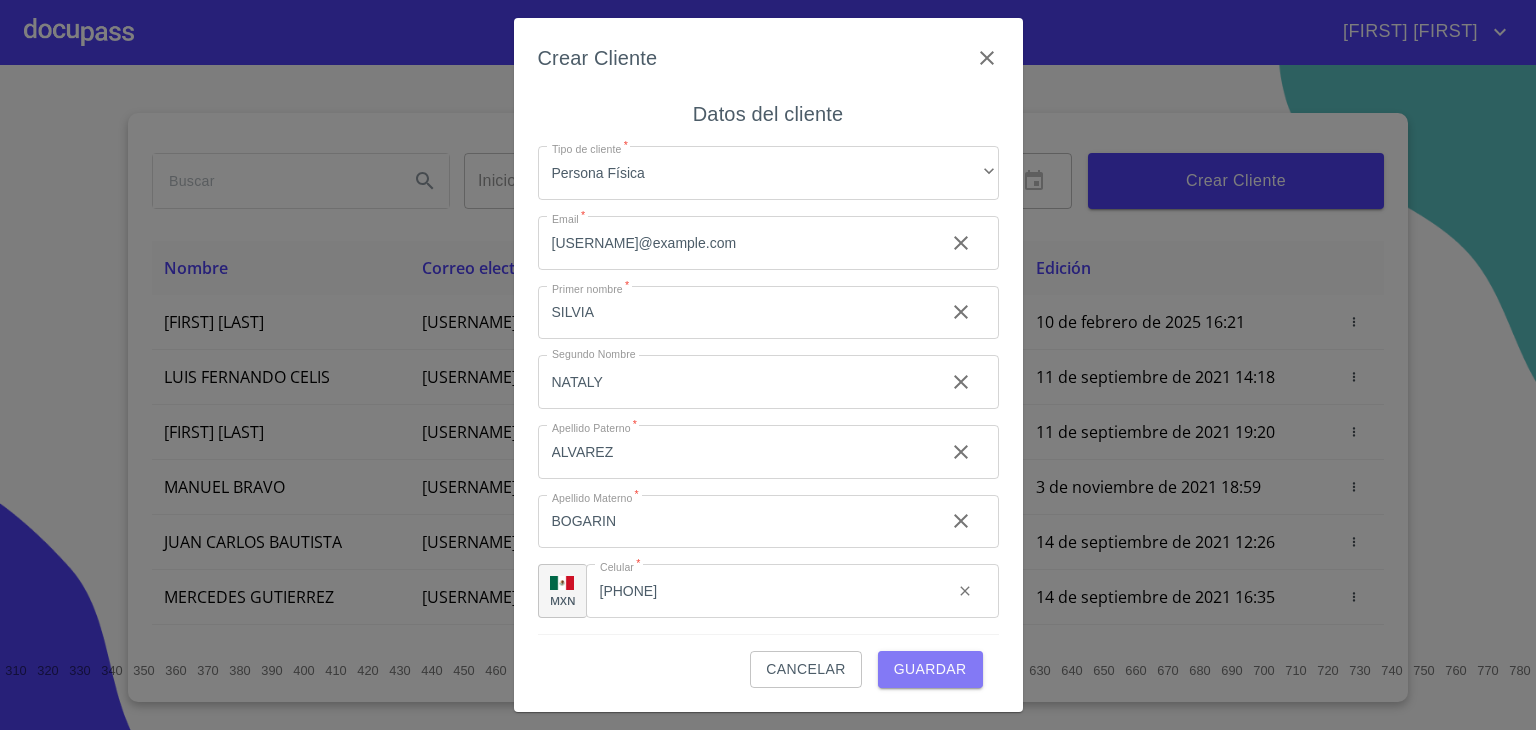 click on "Guardar" at bounding box center [930, 669] 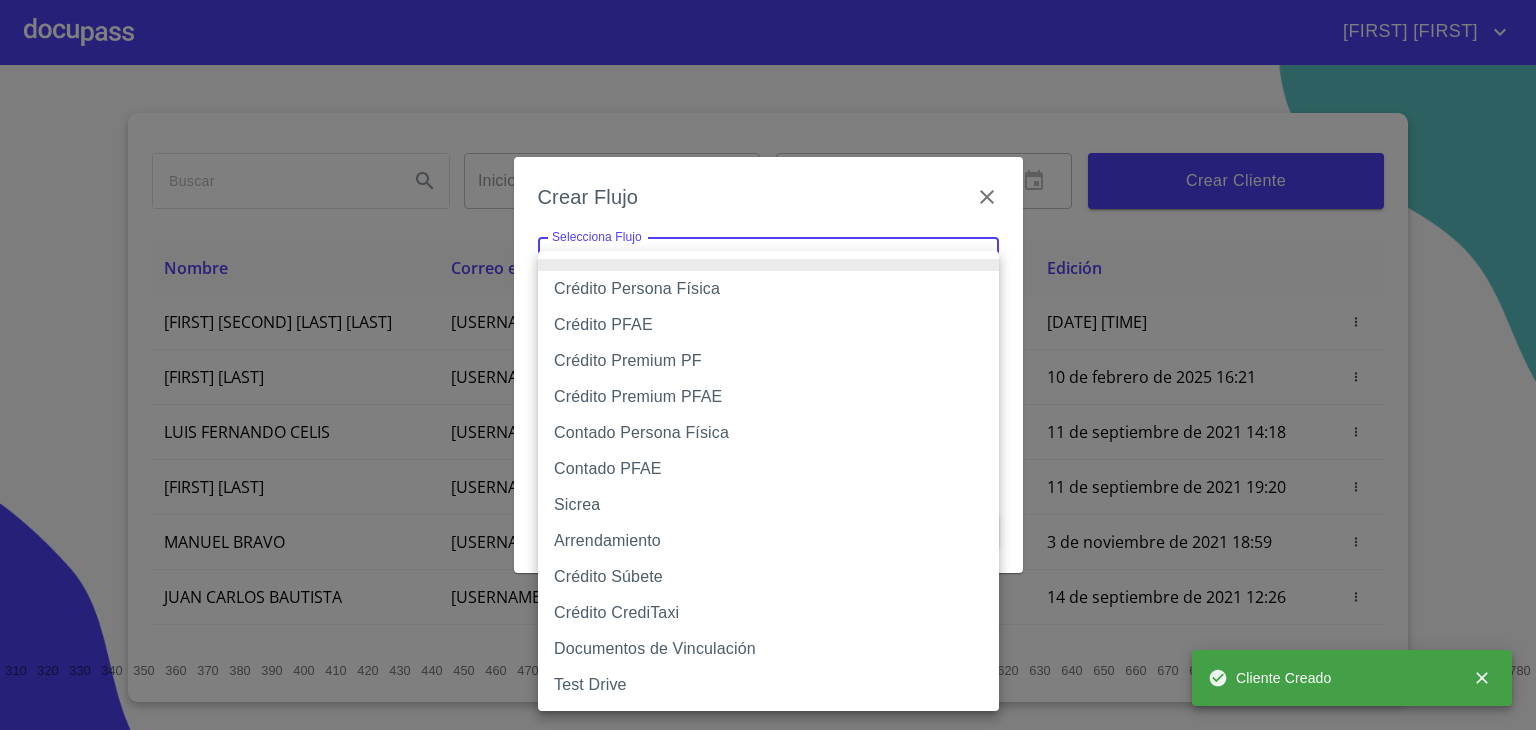 click on "VICTOR ANTONIO Inicio ​ Fin ​ Crear Cliente Nombre   Correo electrónico   Registro   Edición     SILVIA NATALY ALVAREZ BOGARIN silviaalvarezbogarin2024@gmail.com 6 de agosto de 2025 17:56 6 de agosto de 2025 17:56 DIEGO ANCIRA GROVER diego.ancira.grover@gmail.com 10 de septiembre de 2021 18:55 10 de febrero de 2025 16:21 LUIS FERNANDO CELIS  luis.celis@live.com.mx 11 de septiembre de 2021 14:18 11 de septiembre de 2021 14:18 MAYRA  GONZALEZ mayragl@hotmail.com 11 de septiembre de 2021 19:20 11 de septiembre de 2021 19:20 MANUEL BRAVO manbrv_072@yahoo.com.mx 13 de septiembre de 2021 11:06 3 de noviembre de 2021 18:59 JUAN CARLOS BAUTISTA 123bautistas@gmail.com 14 de septiembre de 2021 12:26 14 de septiembre de 2021 12:26 MERCEDES GUTIERREZ juanmontiel626@gmail.com 14 de septiembre de 2021 16:35 14 de septiembre de 2021 16:35 JUAN ANTONIO CRUZ maliachi_7@hotmail.com 14 de septiembre de 2021 18:24 14 de septiembre de 2021 18:24 JAIME  GONZALEZ  jaimeglez2103@gmail.com 15 de septiembre de 2021 13:18 1" at bounding box center [768, 365] 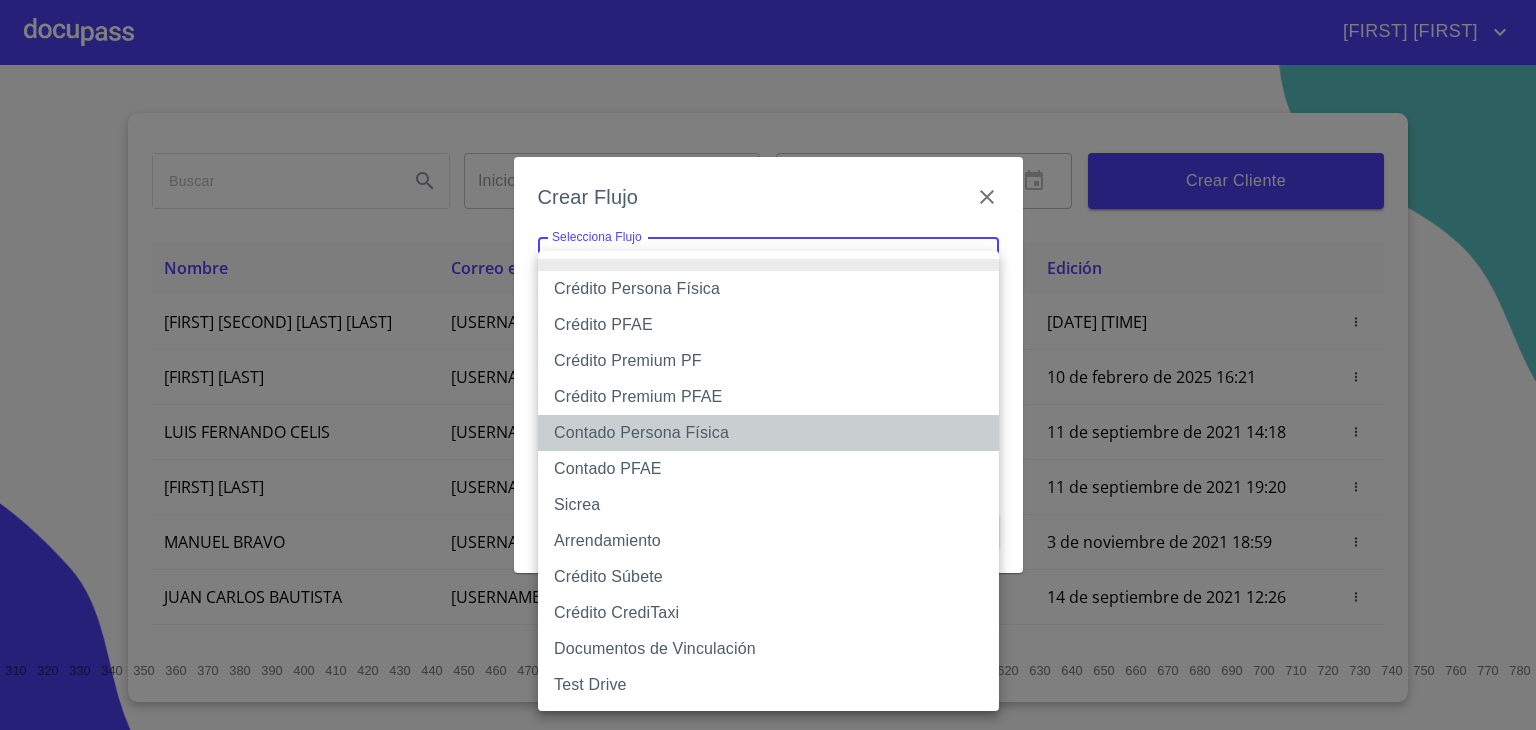 click on "Contado Persona Física" at bounding box center (768, 433) 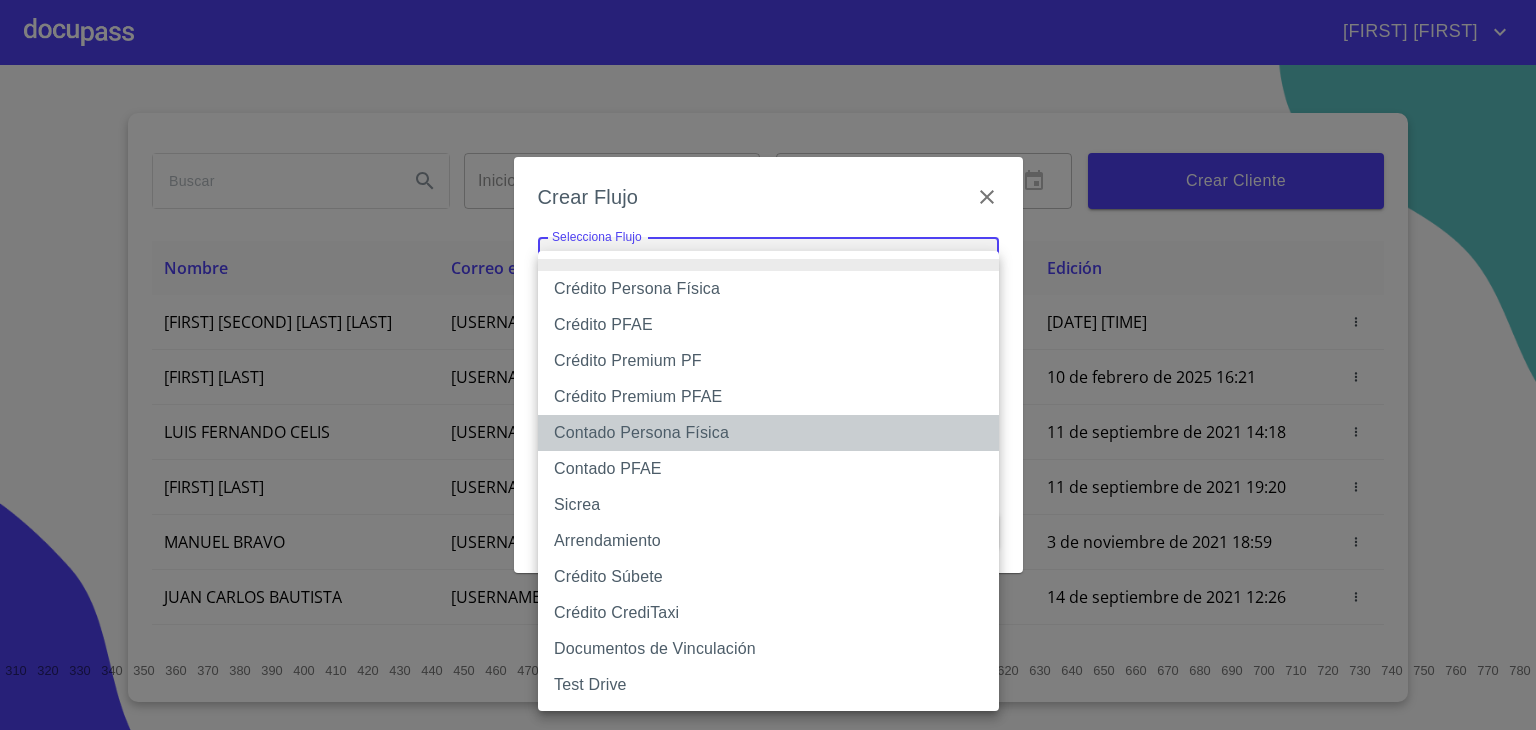 type on "60bf975b0d9865ccc2471536" 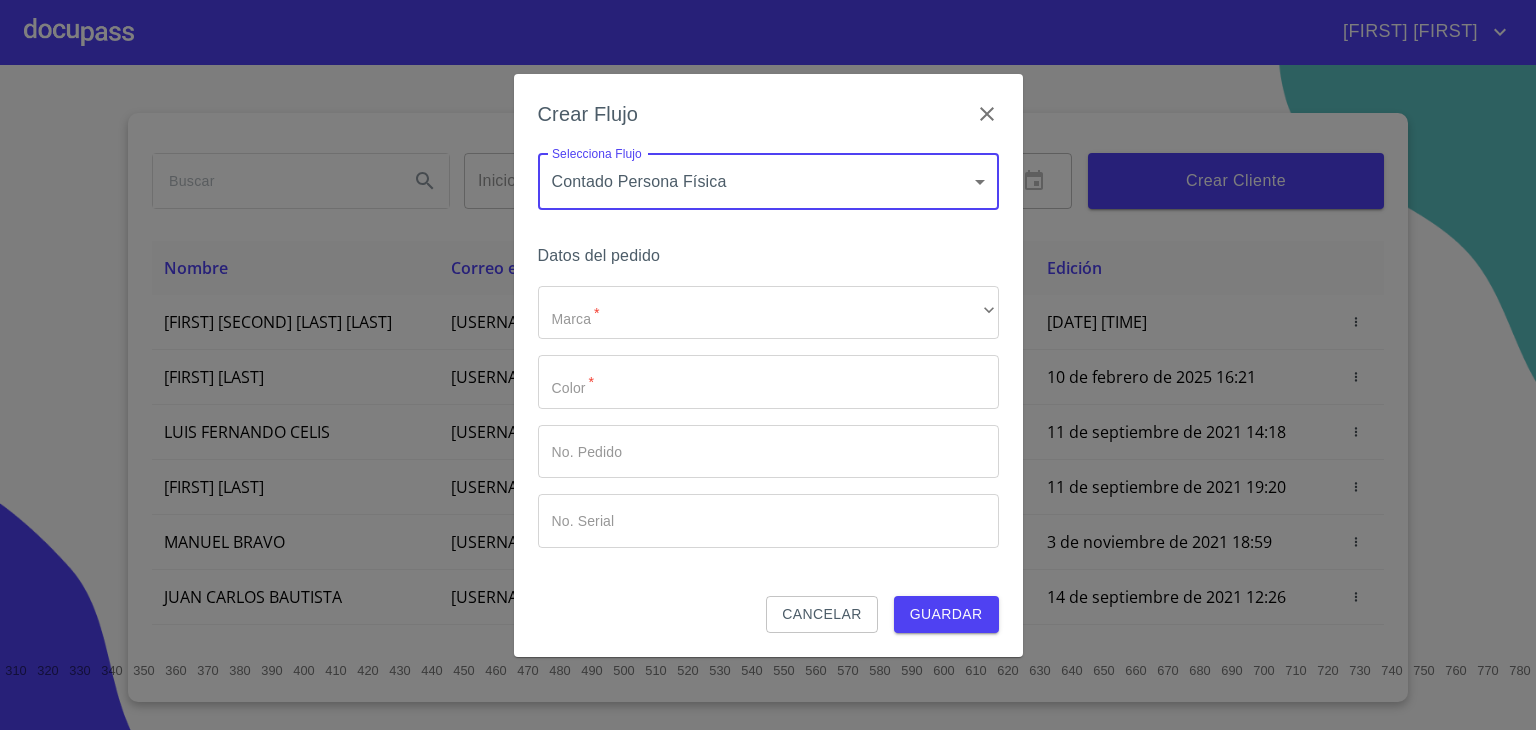 click on "Cancelar" at bounding box center [821, 614] 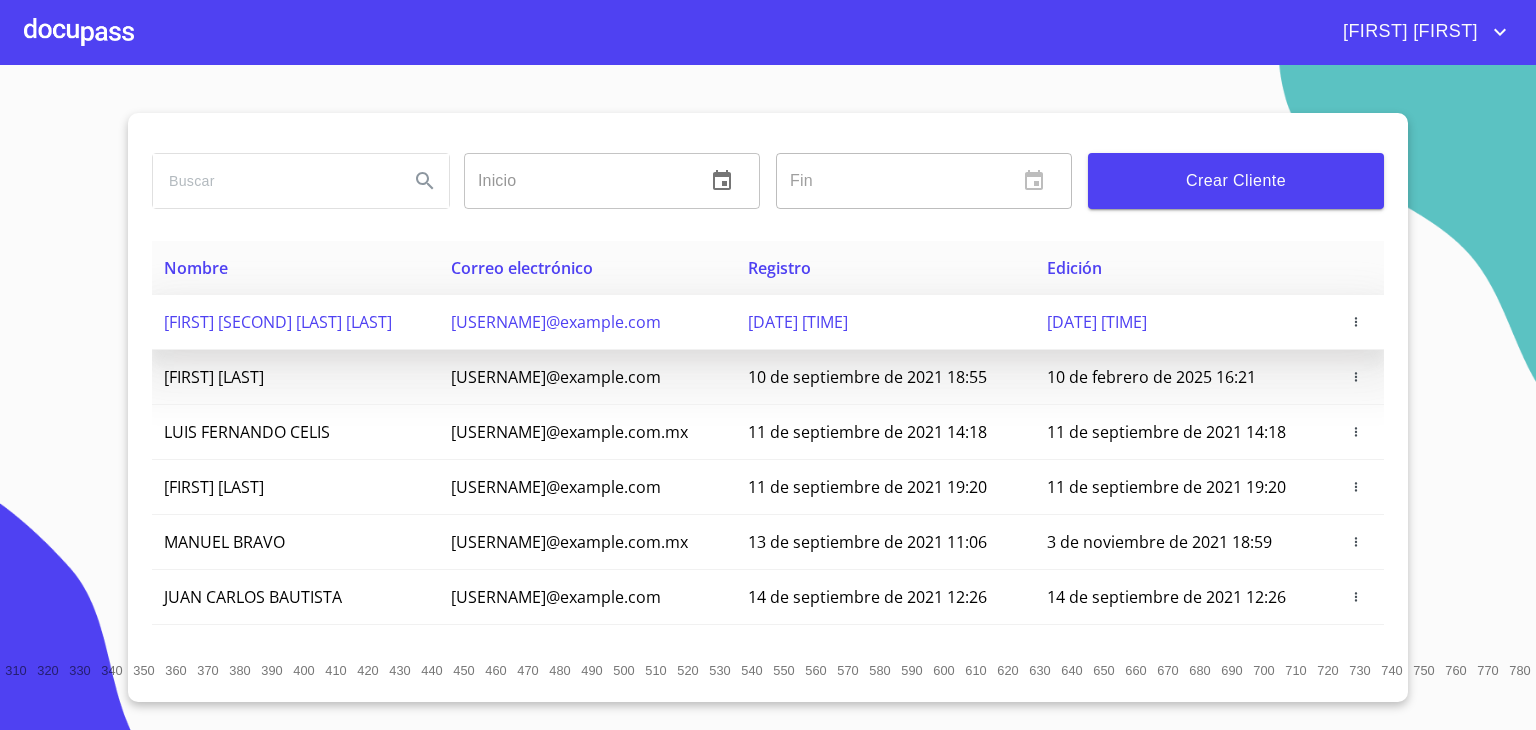 click on "[FIRST] [MIDDLE] [LAST]" at bounding box center [278, 322] 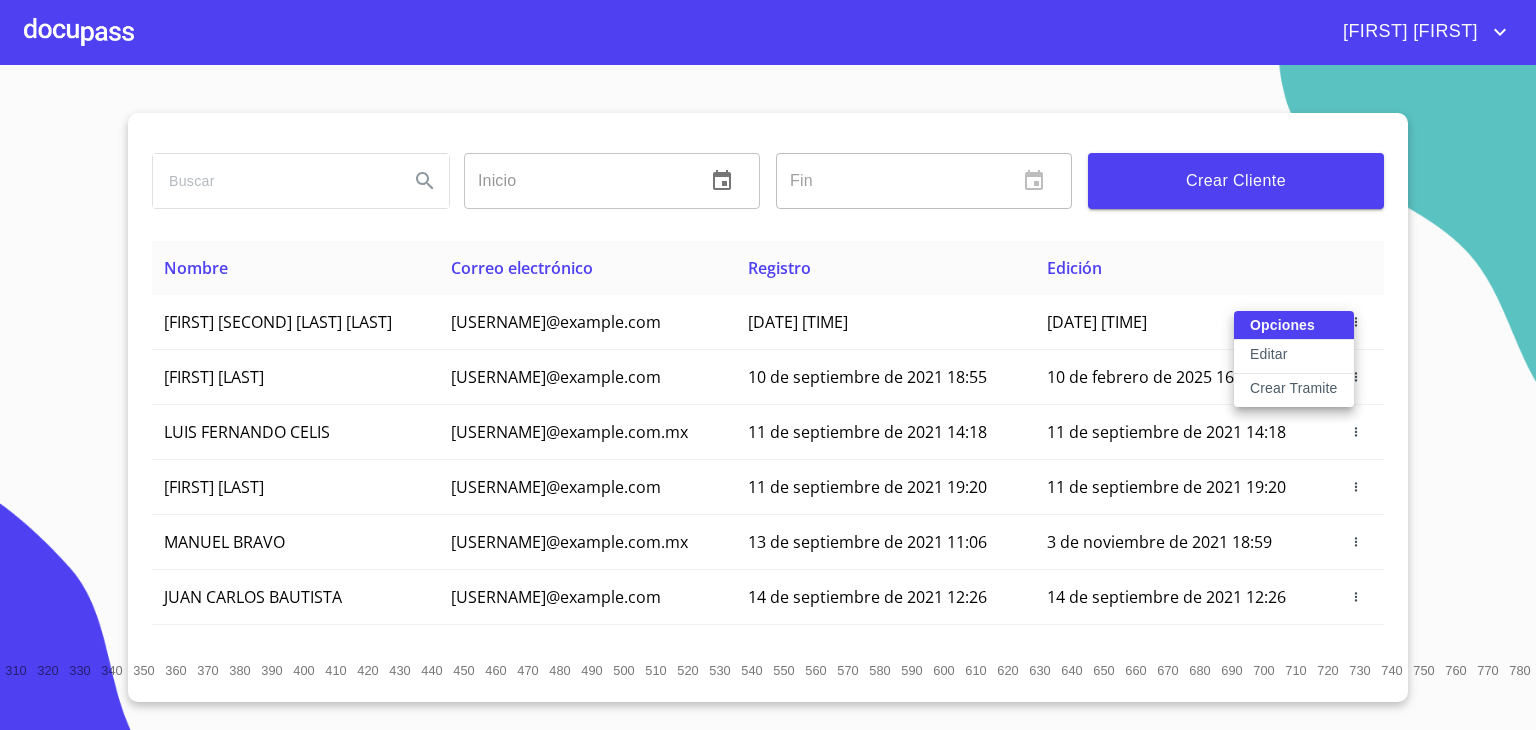 click on "Editar" at bounding box center (1294, 357) 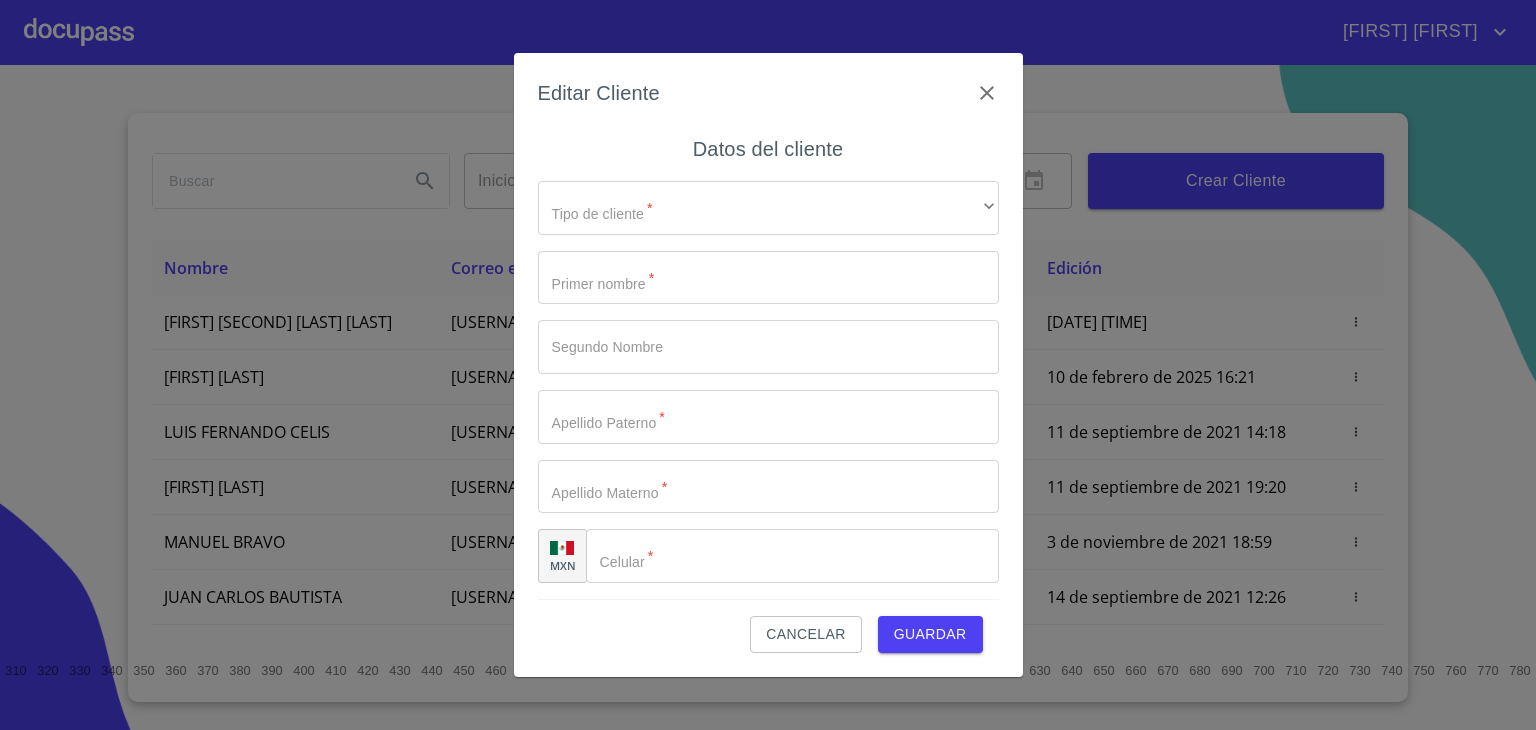 type on "SILVIA" 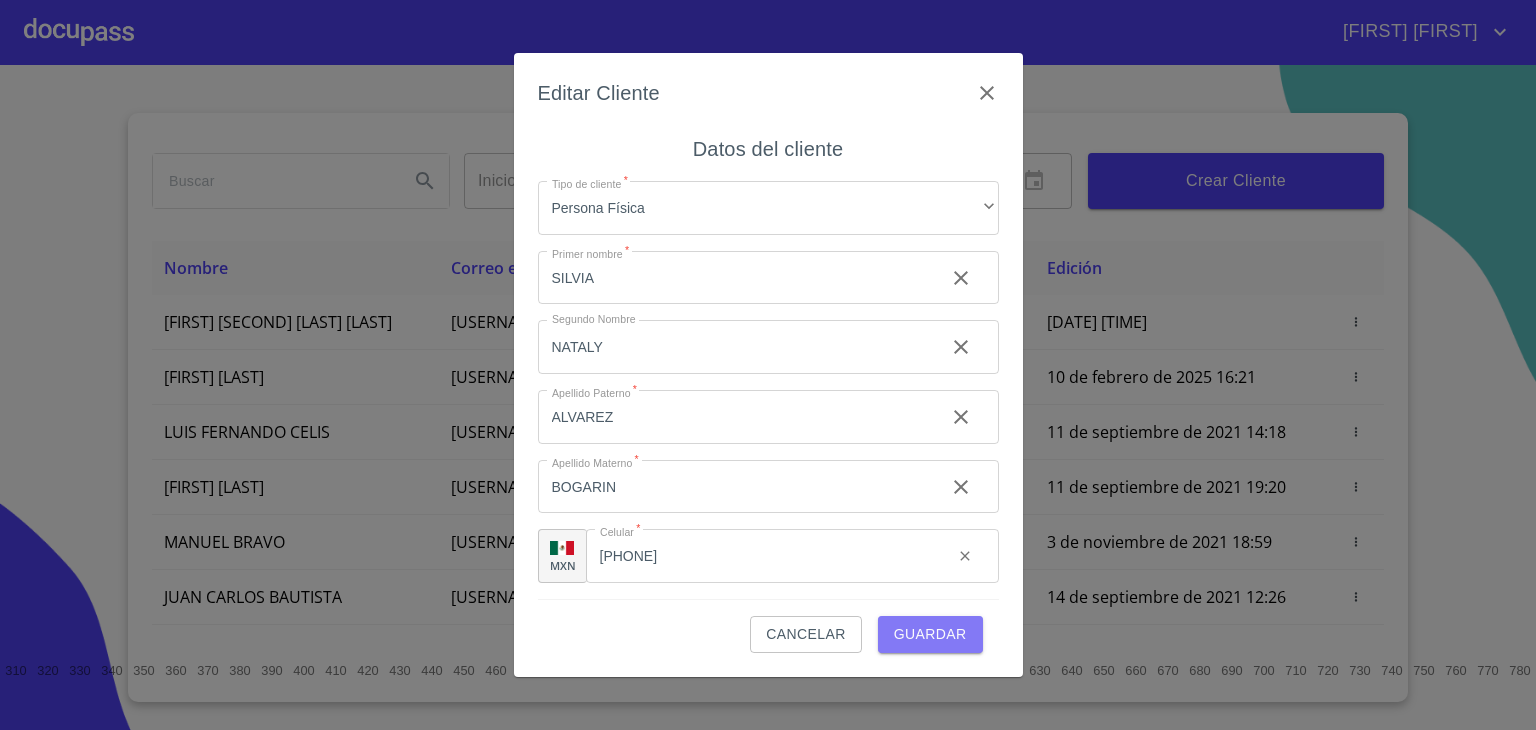 click on "Guardar" at bounding box center (930, 634) 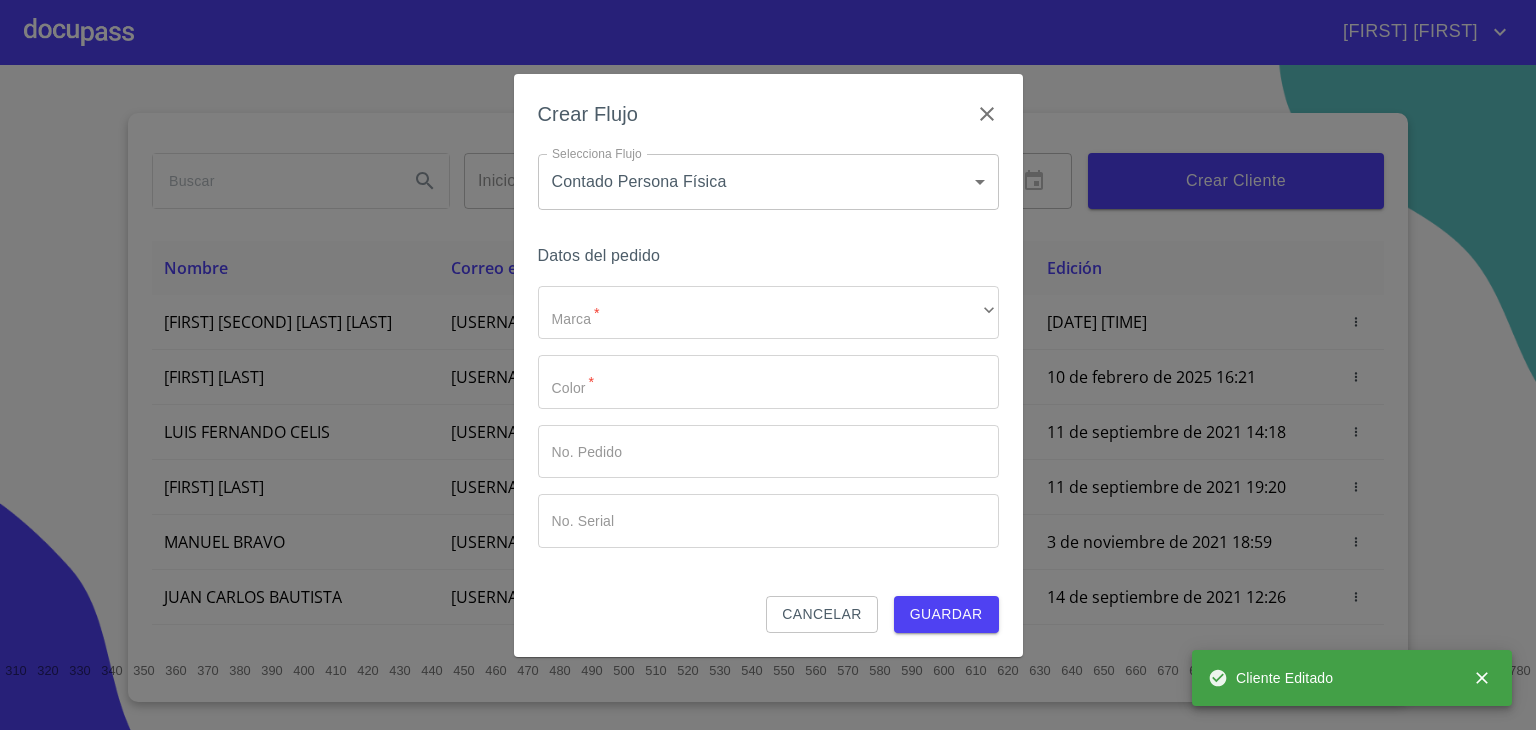 click on "VICTOR ANTONIO Inicio ​ Fin ​ Crear Cliente Nombre   Correo electrónico   Registro   Edición     SILVIA NATALY ALVAREZ BOGARIN silviaalvarezbogarin2024@gmail.com 6 de agosto de 2025 17:56 6 de agosto de 2025 17:57 DIEGO ANCIRA GROVER diego.ancira.grover@gmail.com 10 de septiembre de 2021 18:55 10 de febrero de 2025 16:21 LUIS FERNANDO CELIS  luis.celis@live.com.mx 11 de septiembre de 2021 14:18 11 de septiembre de 2021 14:18 MAYRA  GONZALEZ mayragl@hotmail.com 11 de septiembre de 2021 19:20 11 de septiembre de 2021 19:20 MANUEL BRAVO manbrv_072@yahoo.com.mx 13 de septiembre de 2021 11:06 3 de noviembre de 2021 18:59 JUAN CARLOS BAUTISTA 123bautistas@gmail.com 14 de septiembre de 2021 12:26 14 de septiembre de 2021 12:26 MERCEDES GUTIERREZ juanmontiel626@gmail.com 14 de septiembre de 2021 16:35 14 de septiembre de 2021 16:35 JUAN ANTONIO CRUZ maliachi_7@hotmail.com 14 de septiembre de 2021 18:24 14 de septiembre de 2021 18:24 JAIME  GONZALEZ  jaimeglez2103@gmail.com 15 de septiembre de 2021 13:18 1" at bounding box center [768, 365] 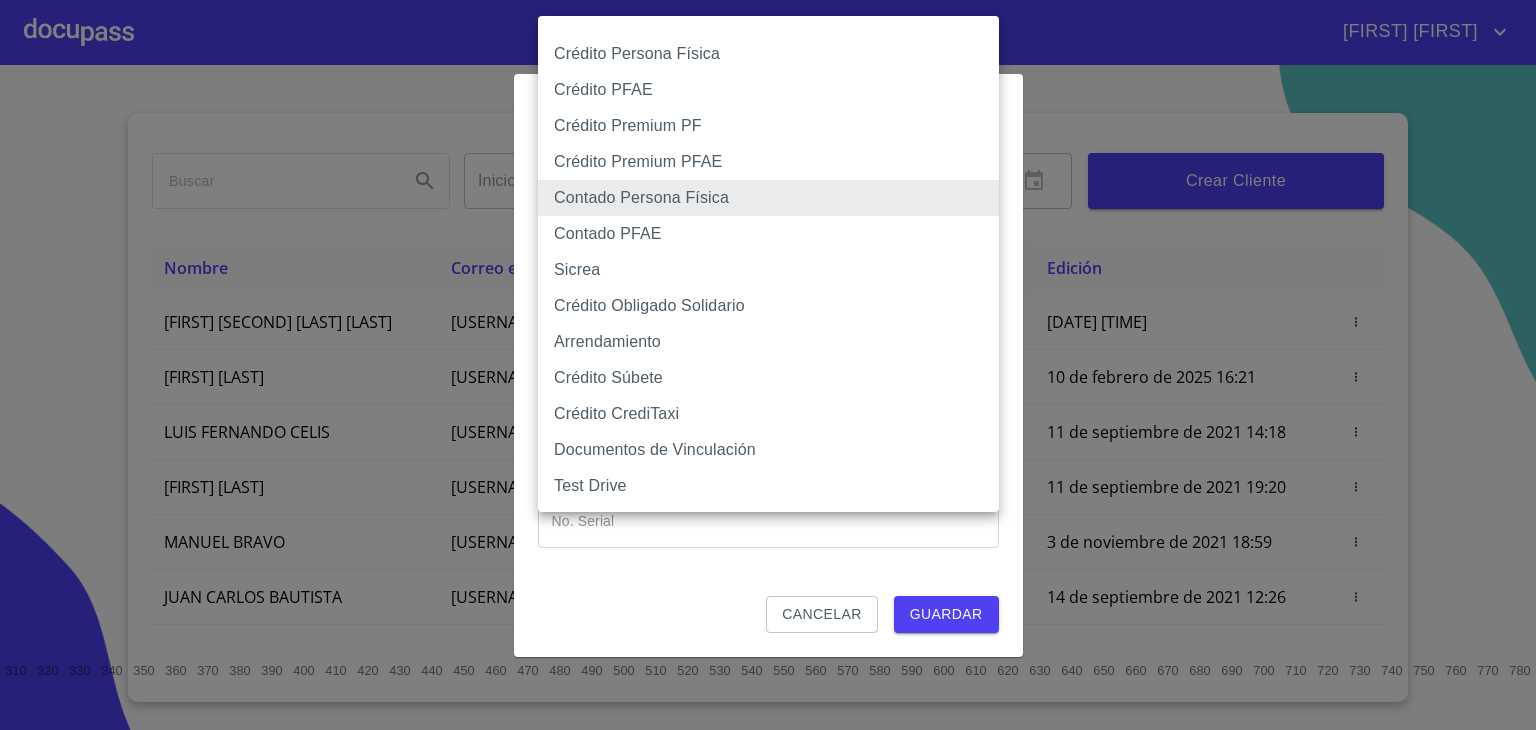 click at bounding box center [768, 365] 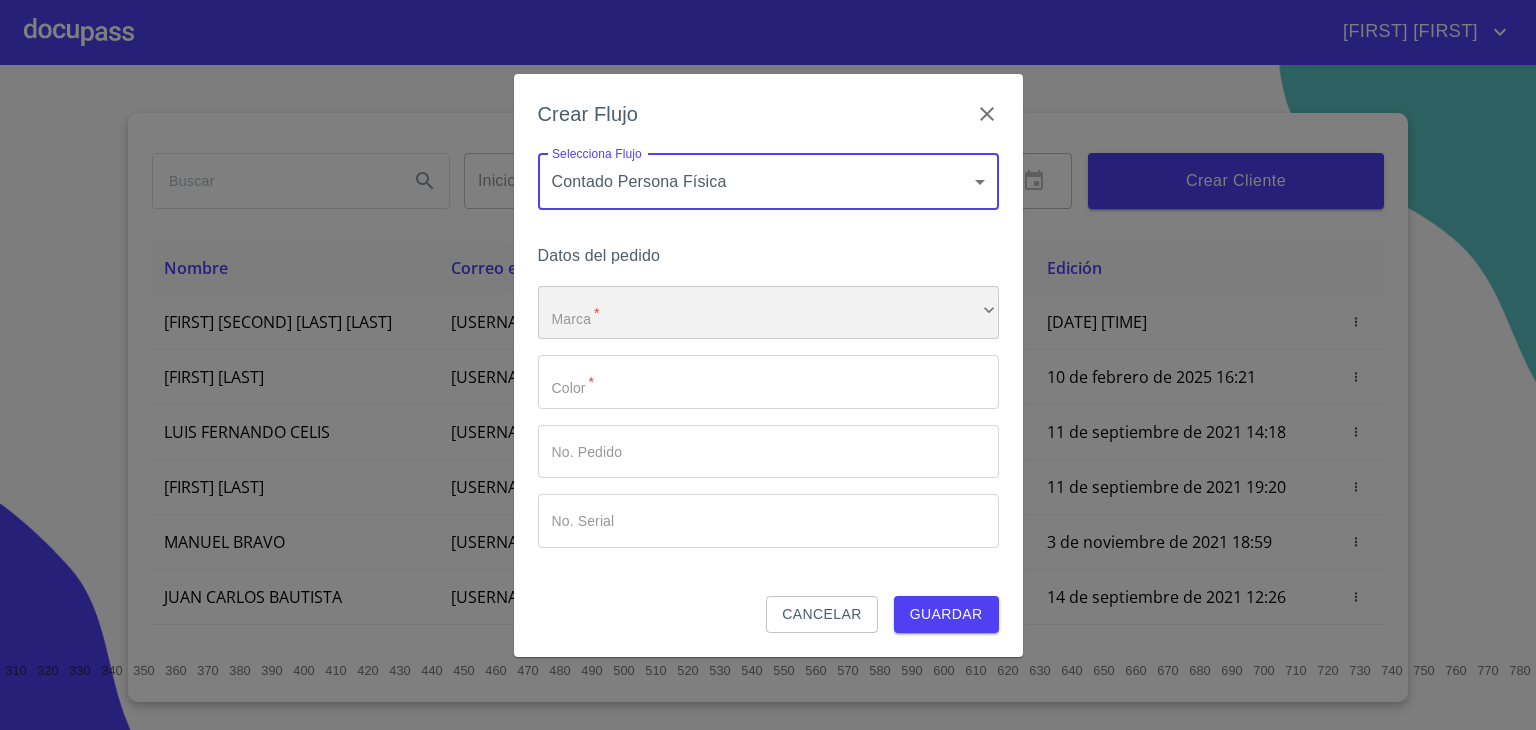 click on "​" at bounding box center (768, 313) 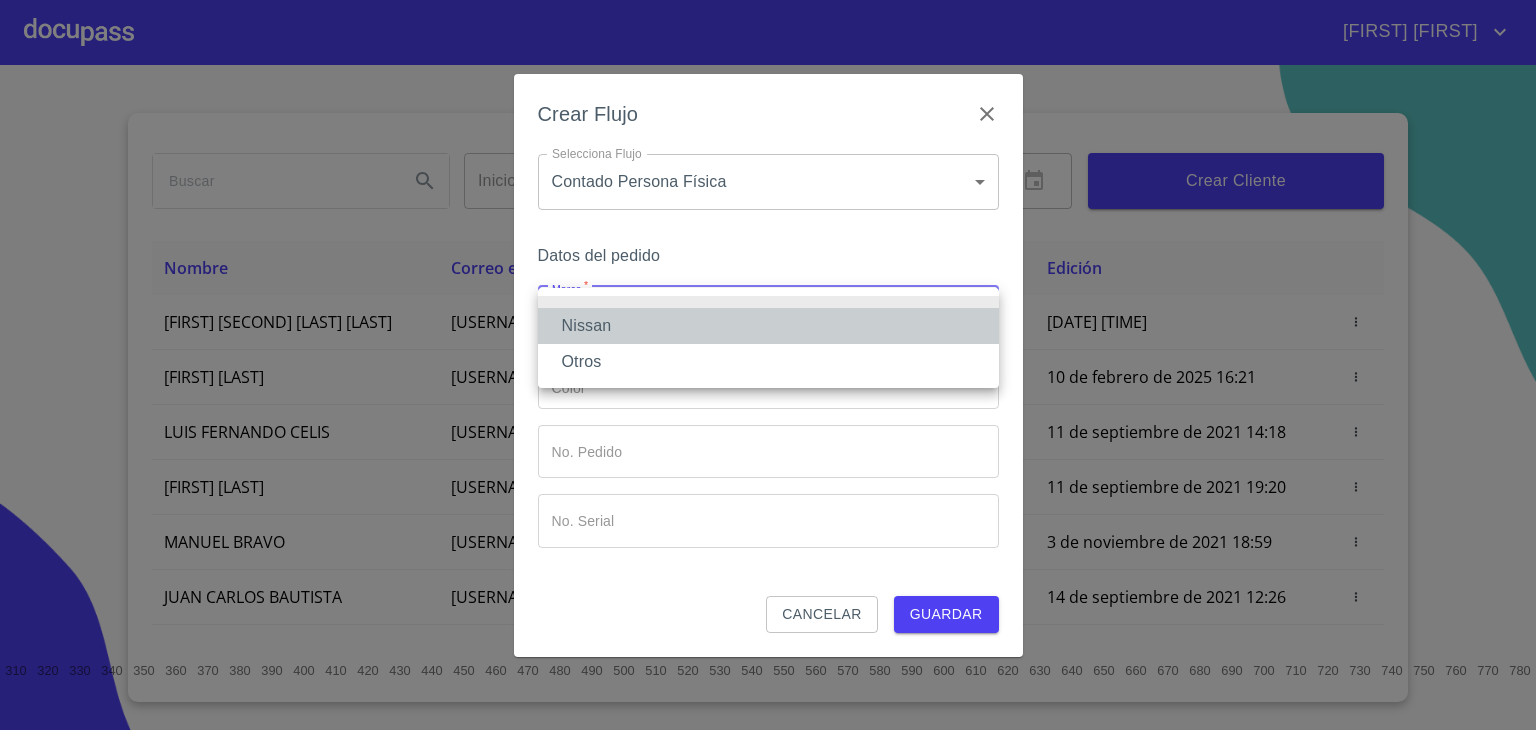 click on "Nissan" at bounding box center (768, 326) 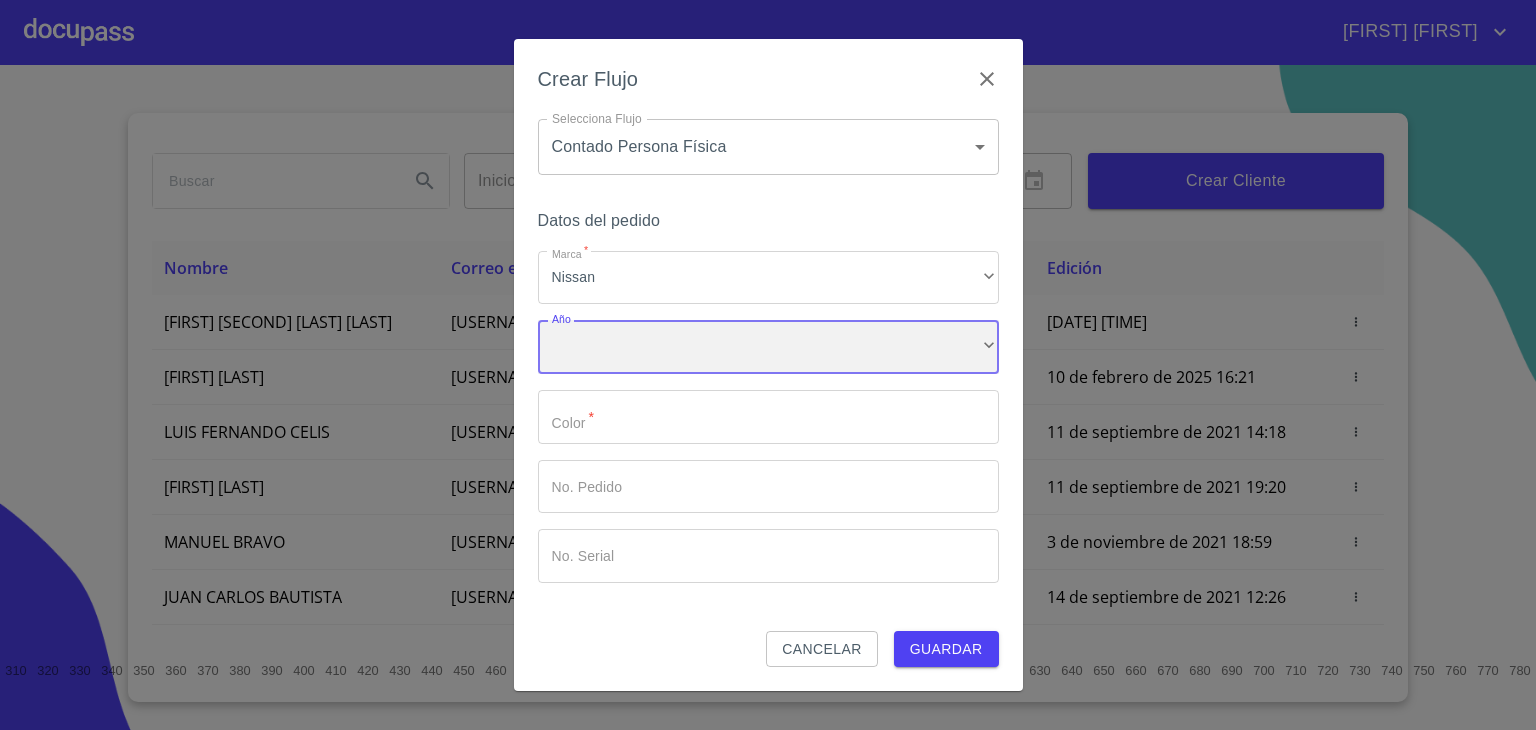 click on "​" at bounding box center (768, 347) 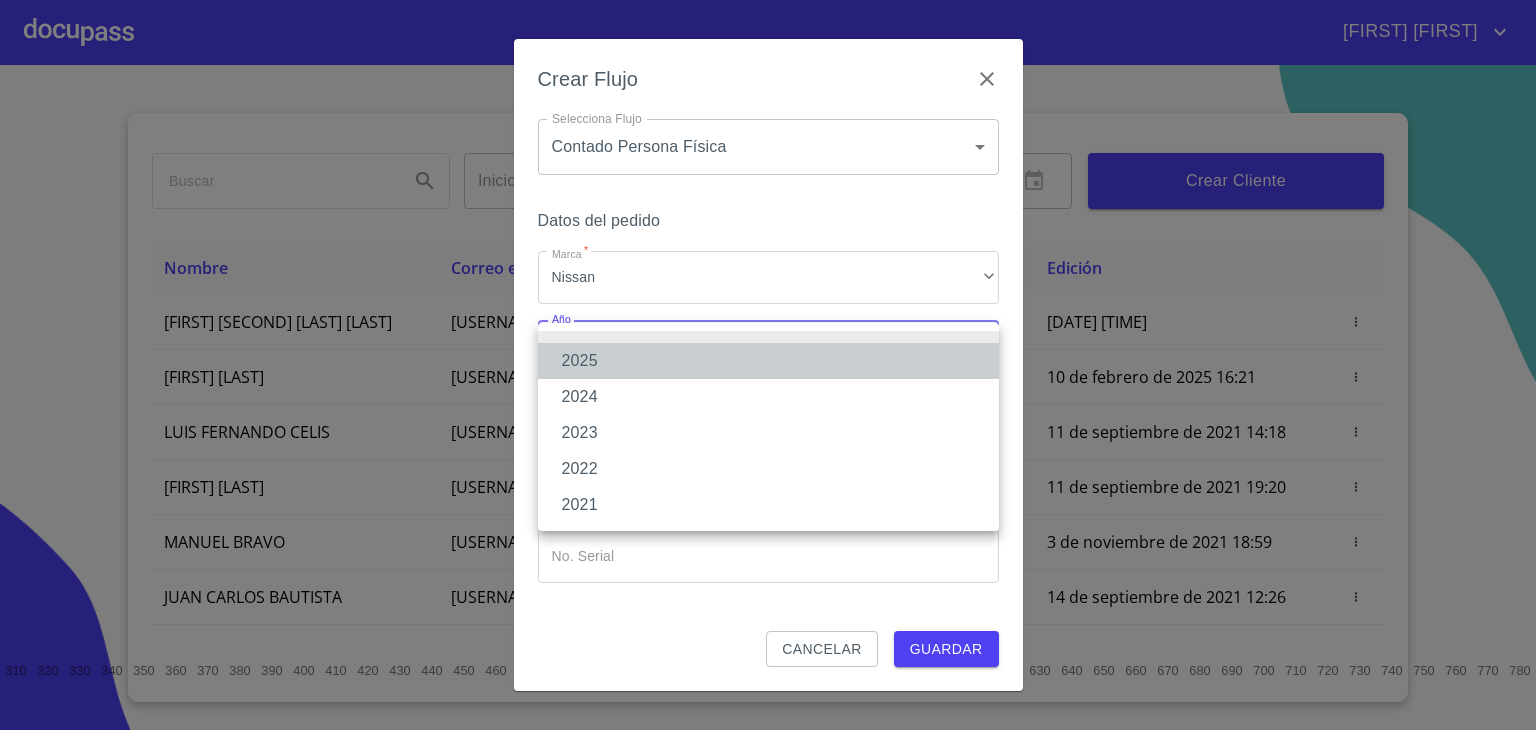 click on "2025" at bounding box center (768, 361) 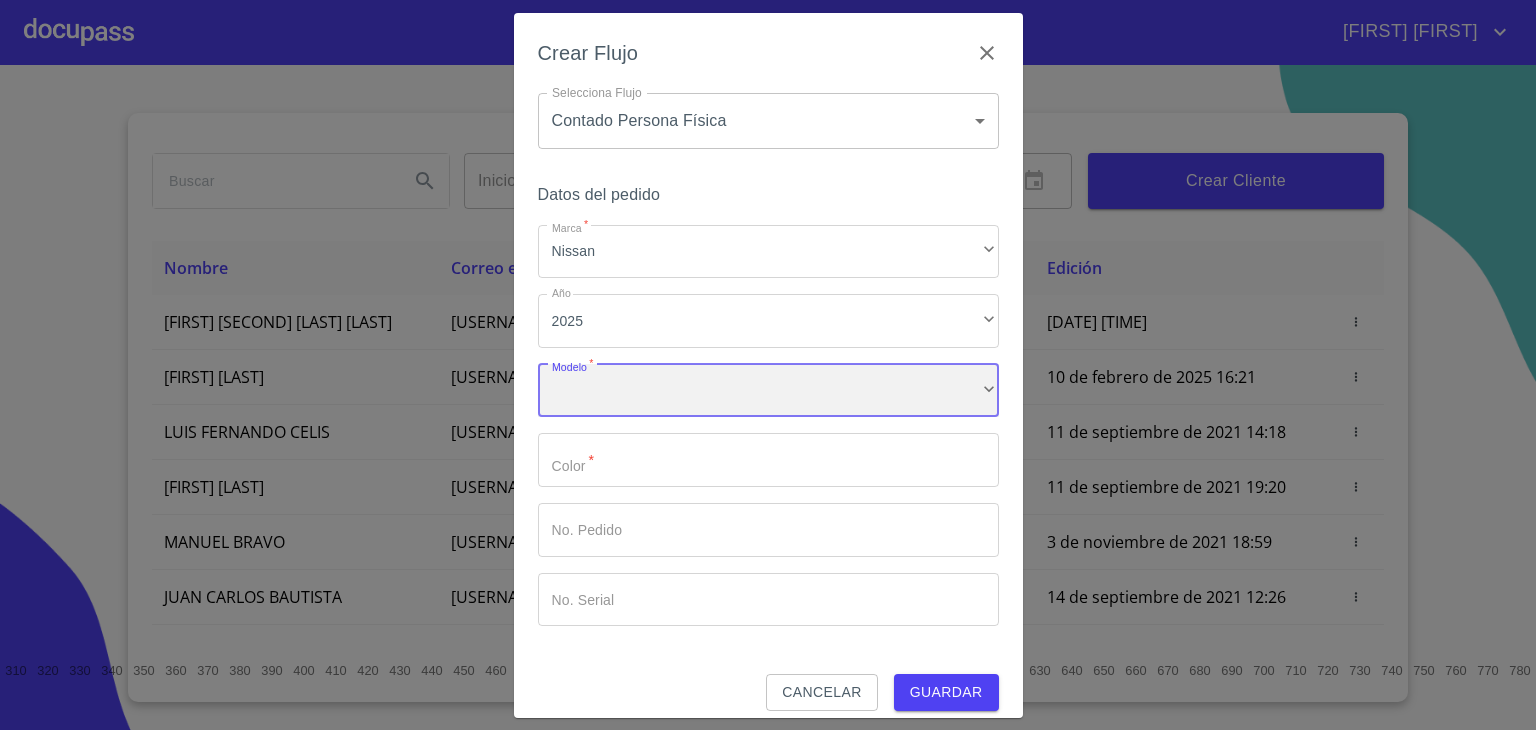 click on "​" at bounding box center (768, 391) 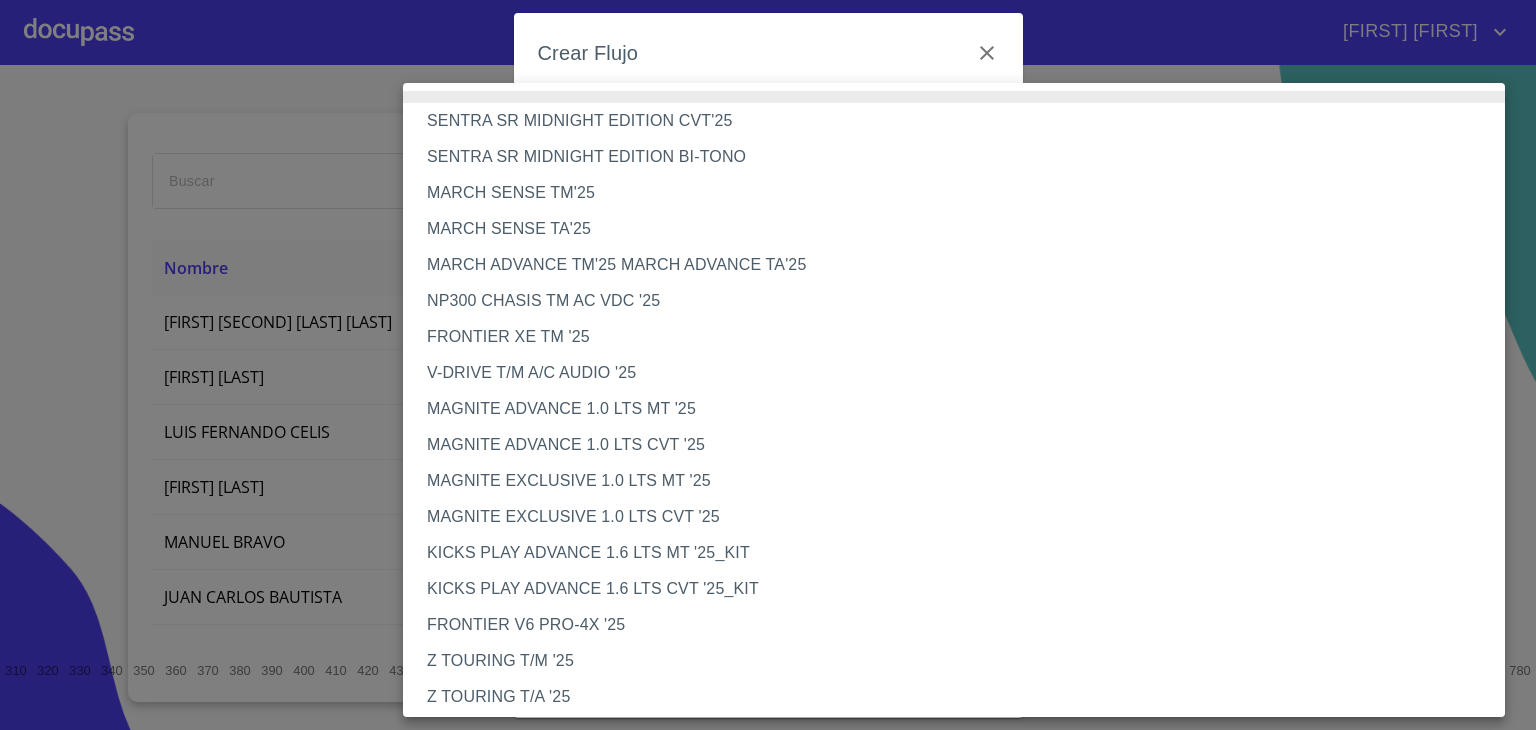 type 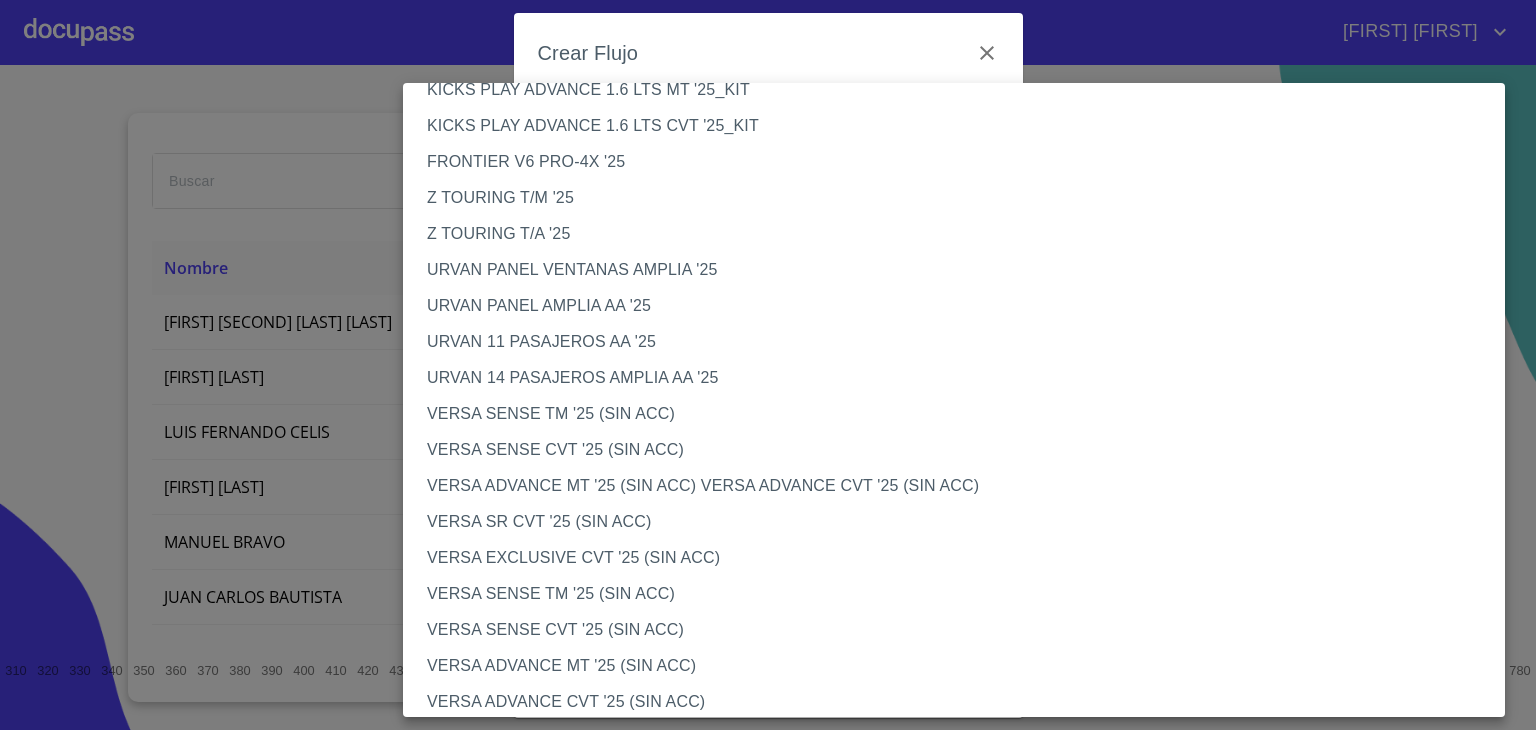 scroll, scrollTop: 519, scrollLeft: 0, axis: vertical 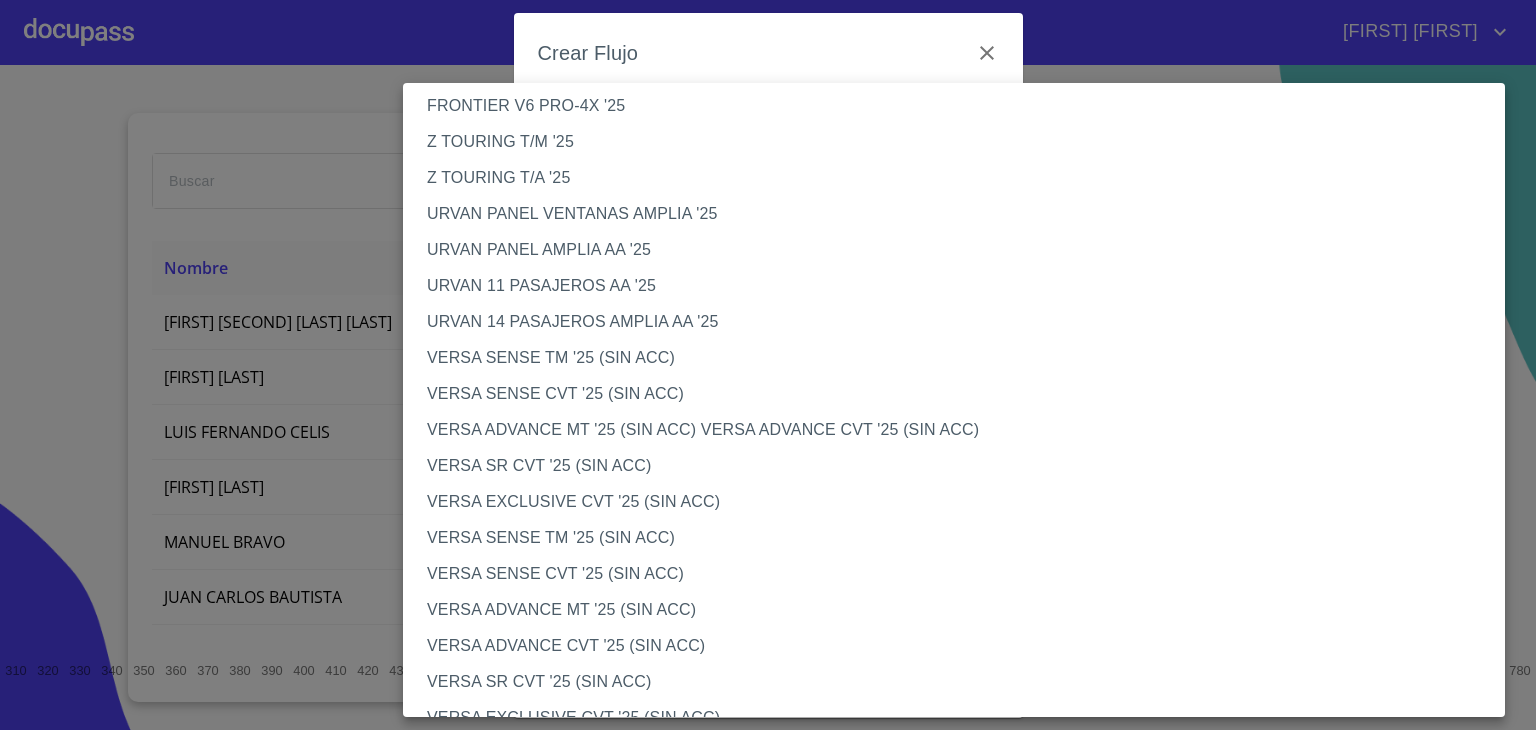 click on "VERSA SENSE CVT '25 (SIN ACC)" at bounding box center (961, 394) 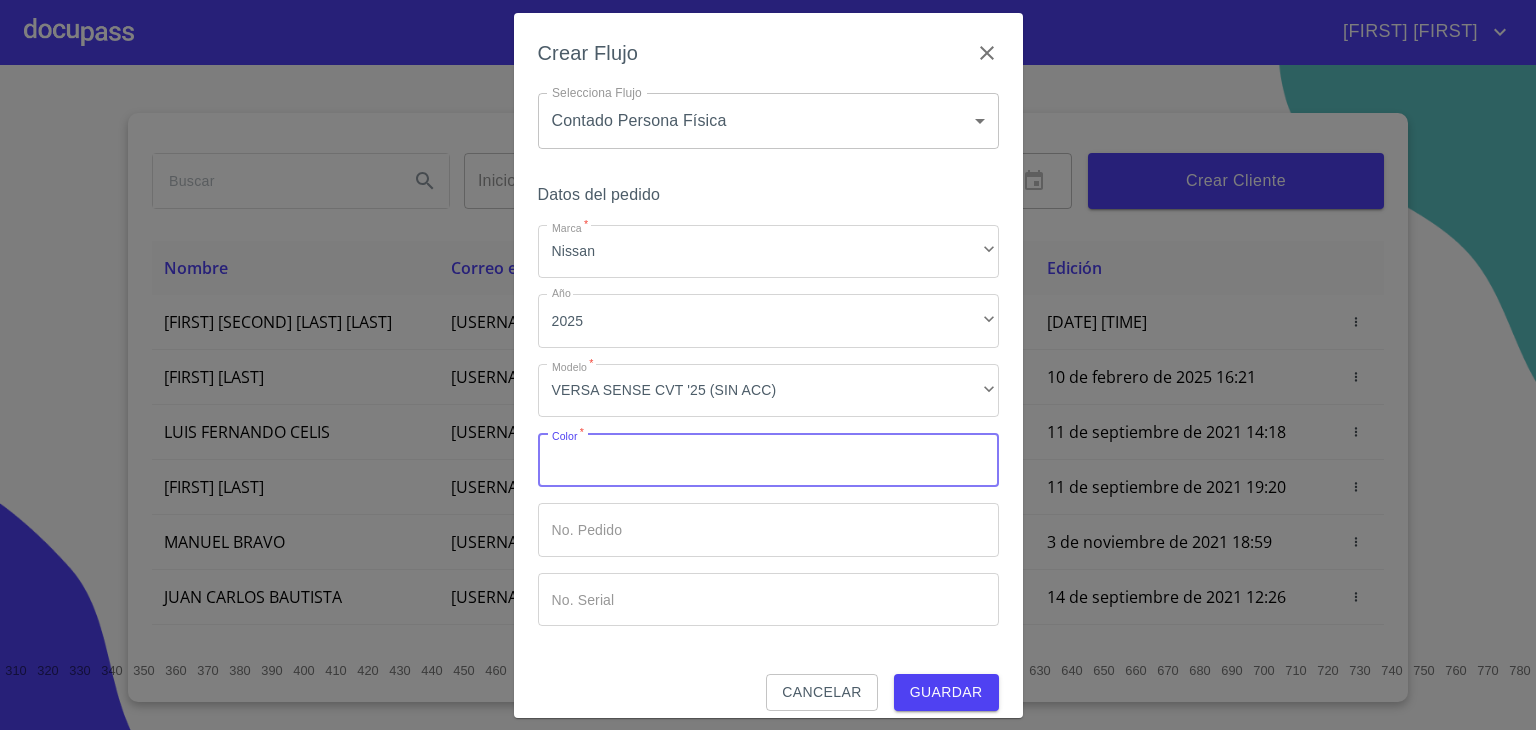 click on "Marca   *" at bounding box center [768, 460] 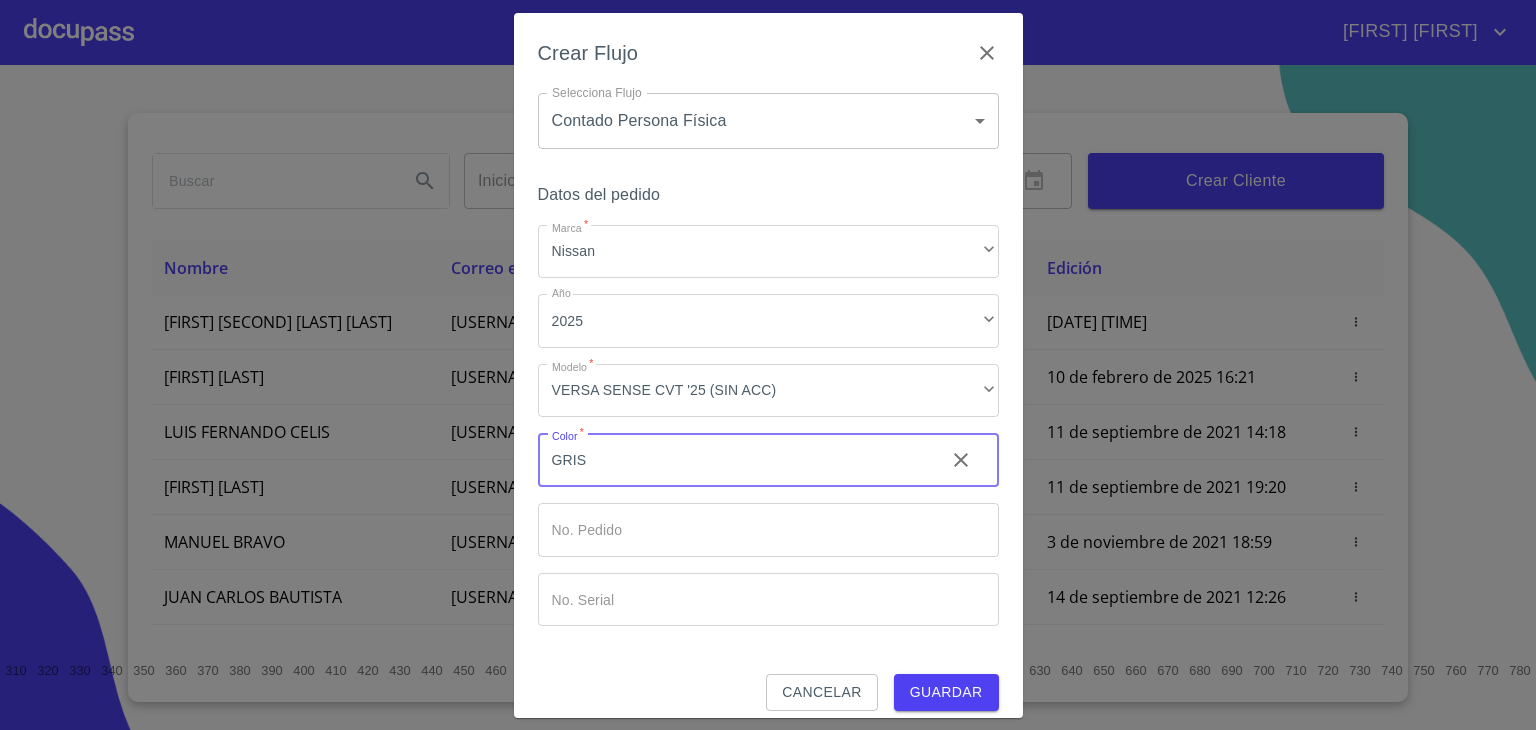 scroll, scrollTop: 17, scrollLeft: 0, axis: vertical 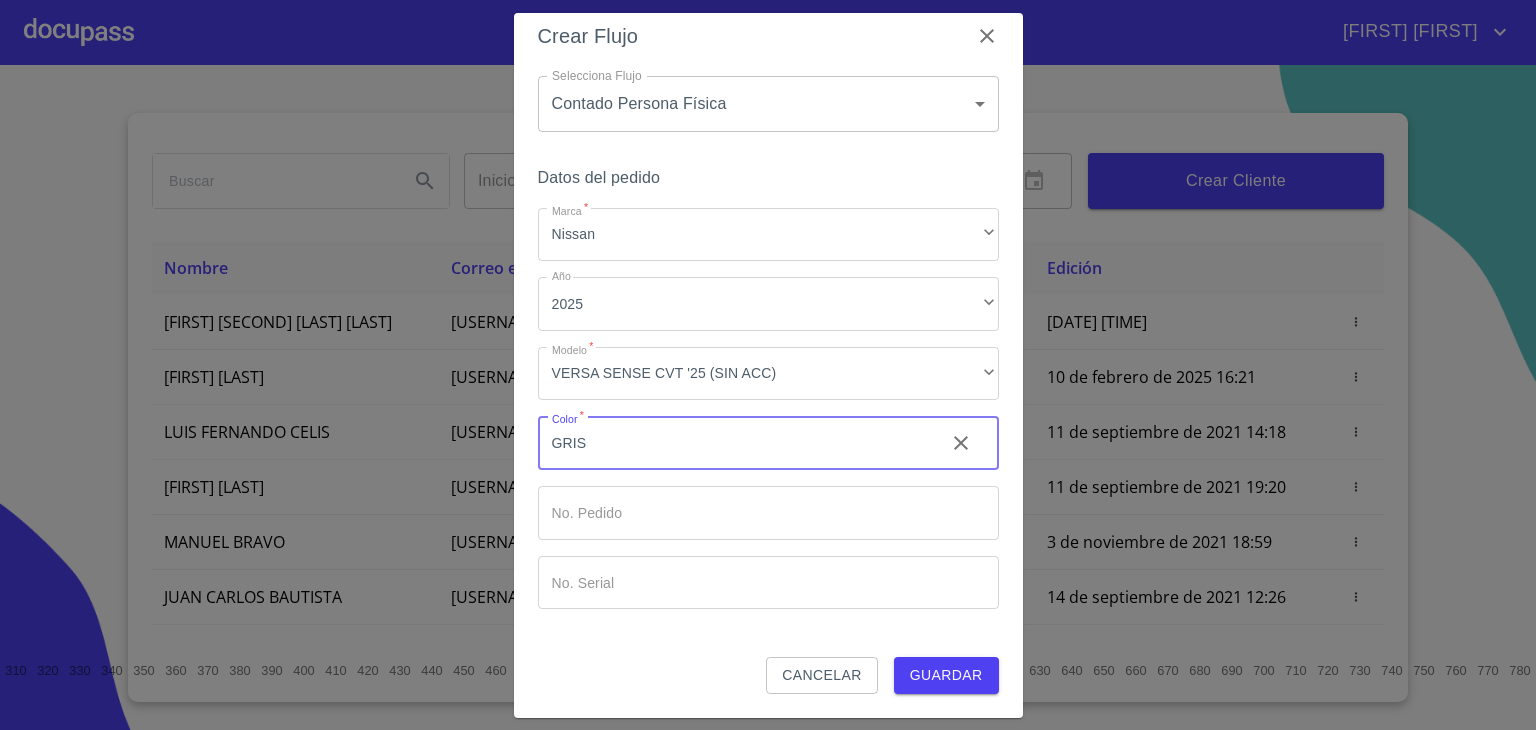 type on "GRIS" 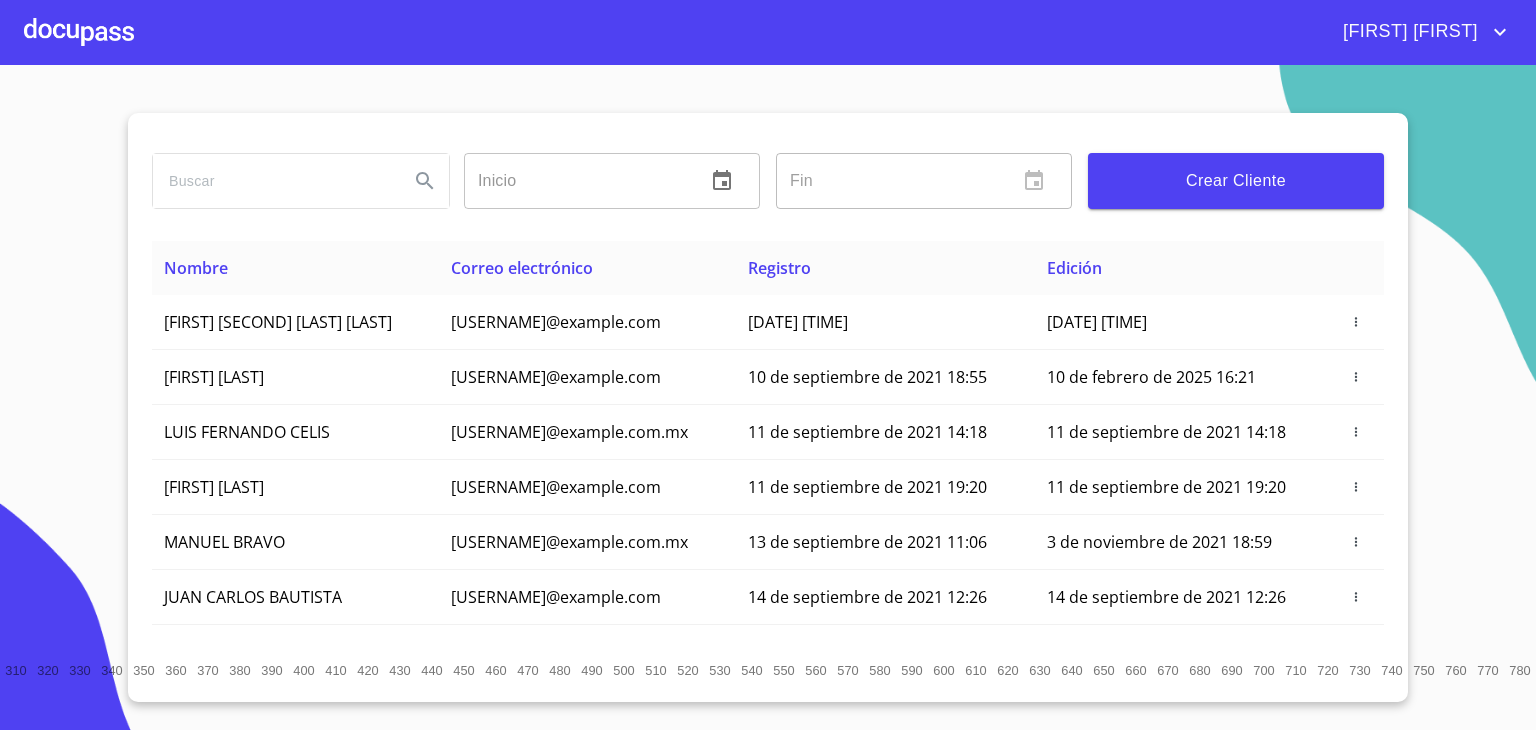 click at bounding box center (79, 32) 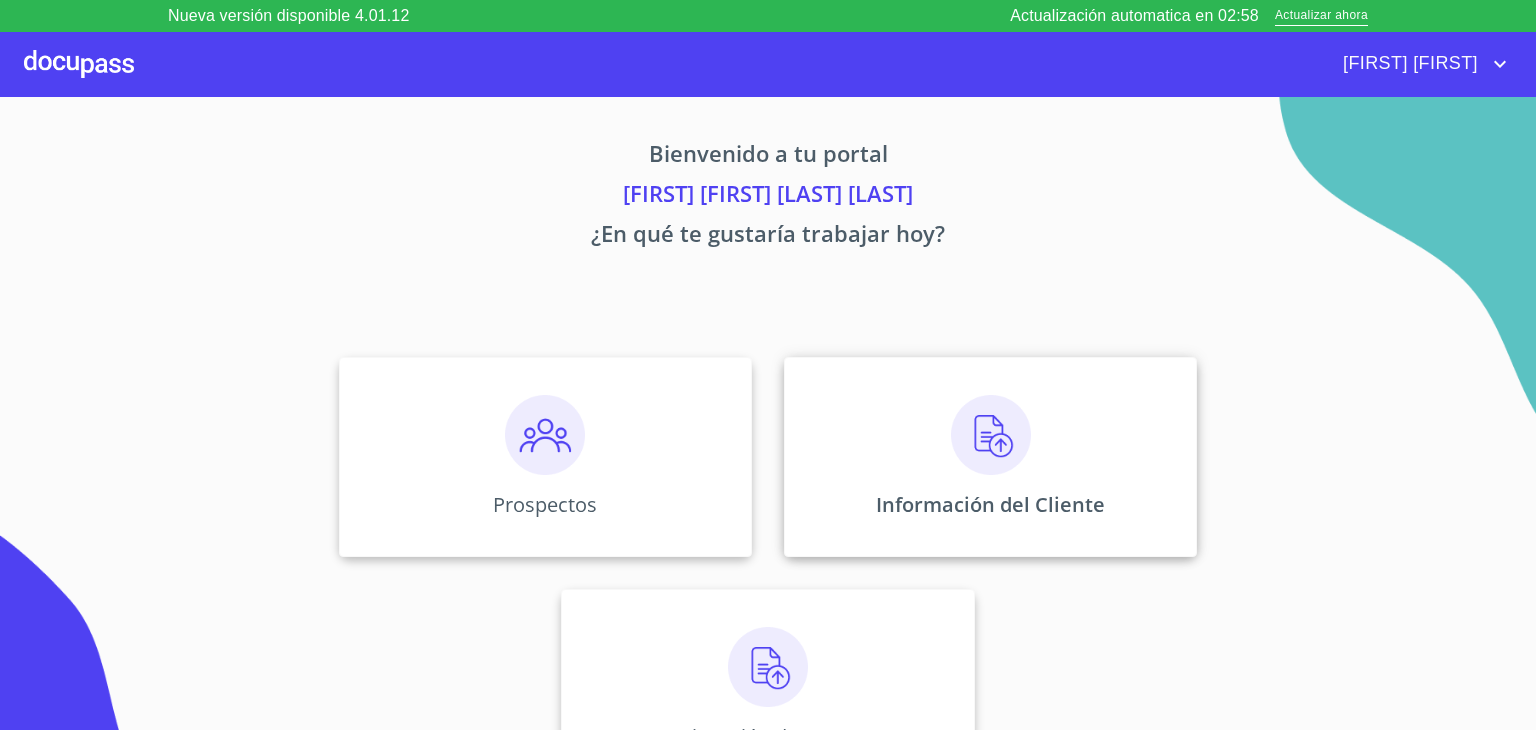click at bounding box center [991, 435] 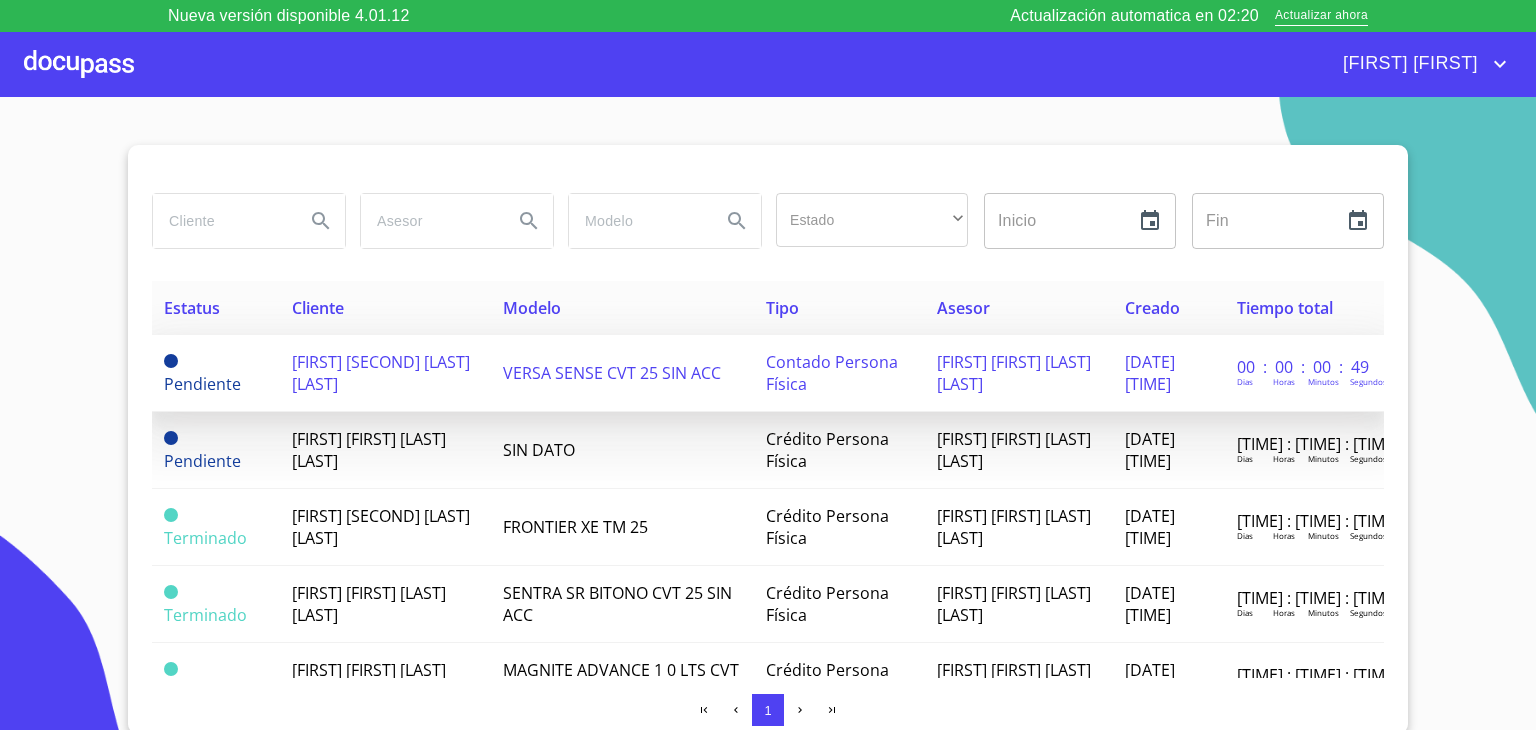 click on "[FIRST] [MIDDLE] [LAST]" at bounding box center (381, 373) 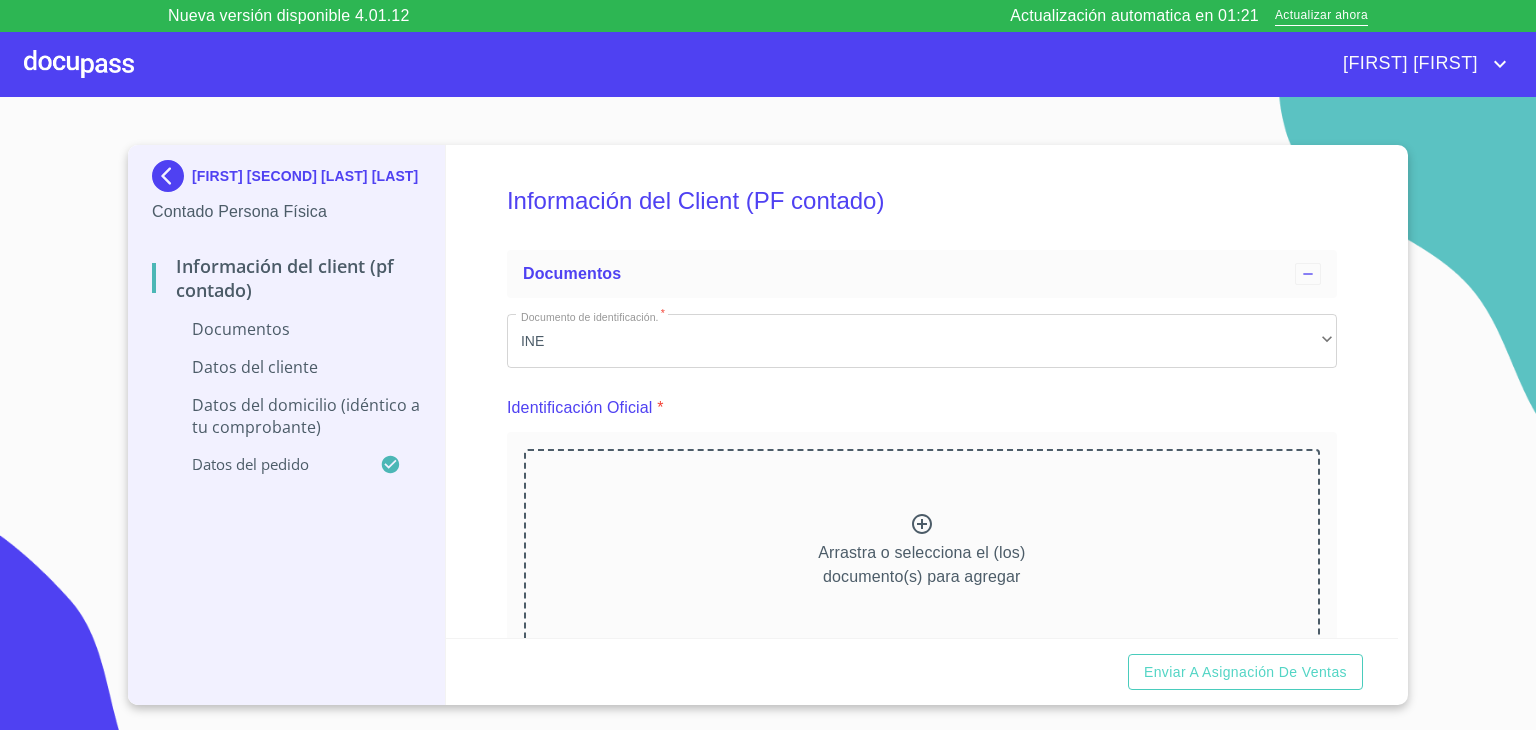 click 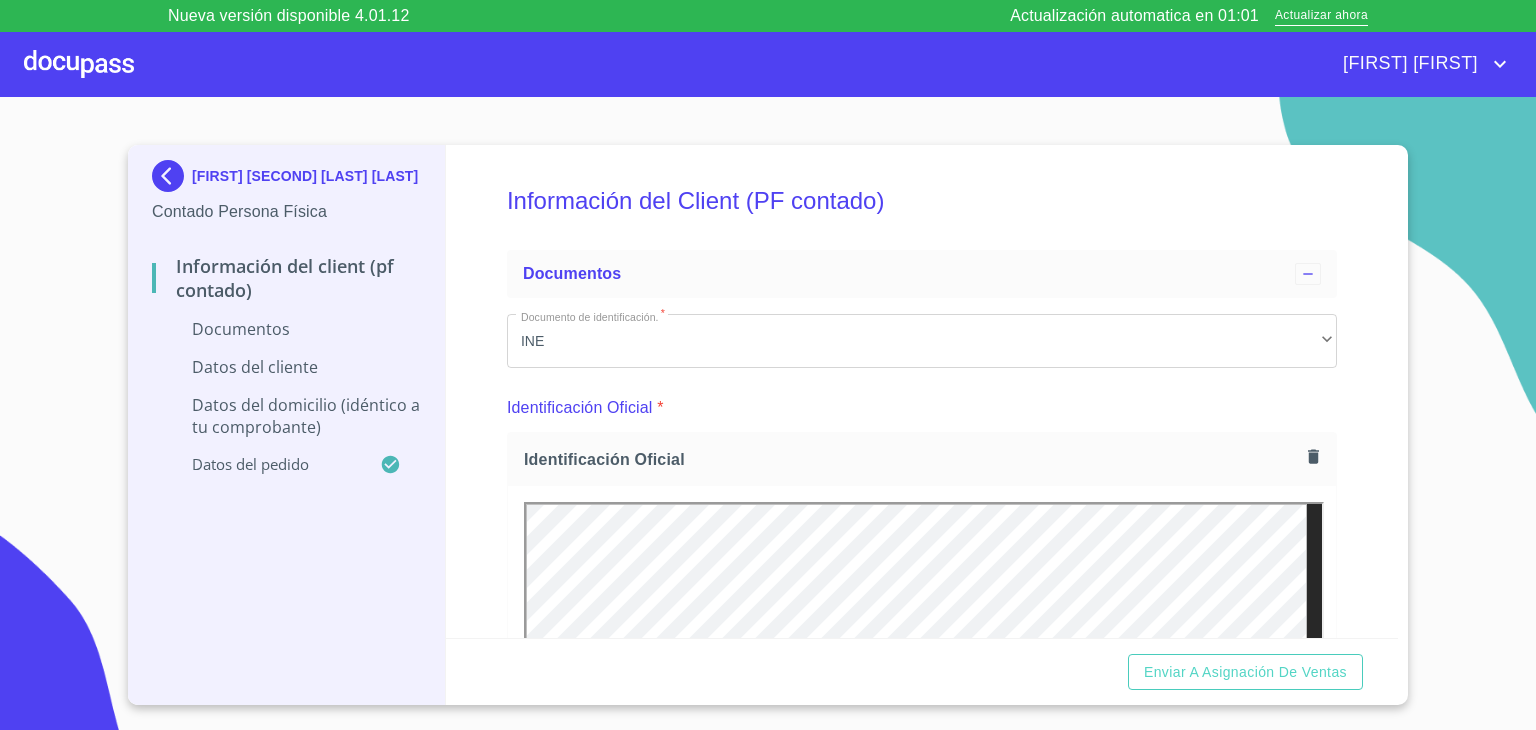 scroll, scrollTop: 0, scrollLeft: 0, axis: both 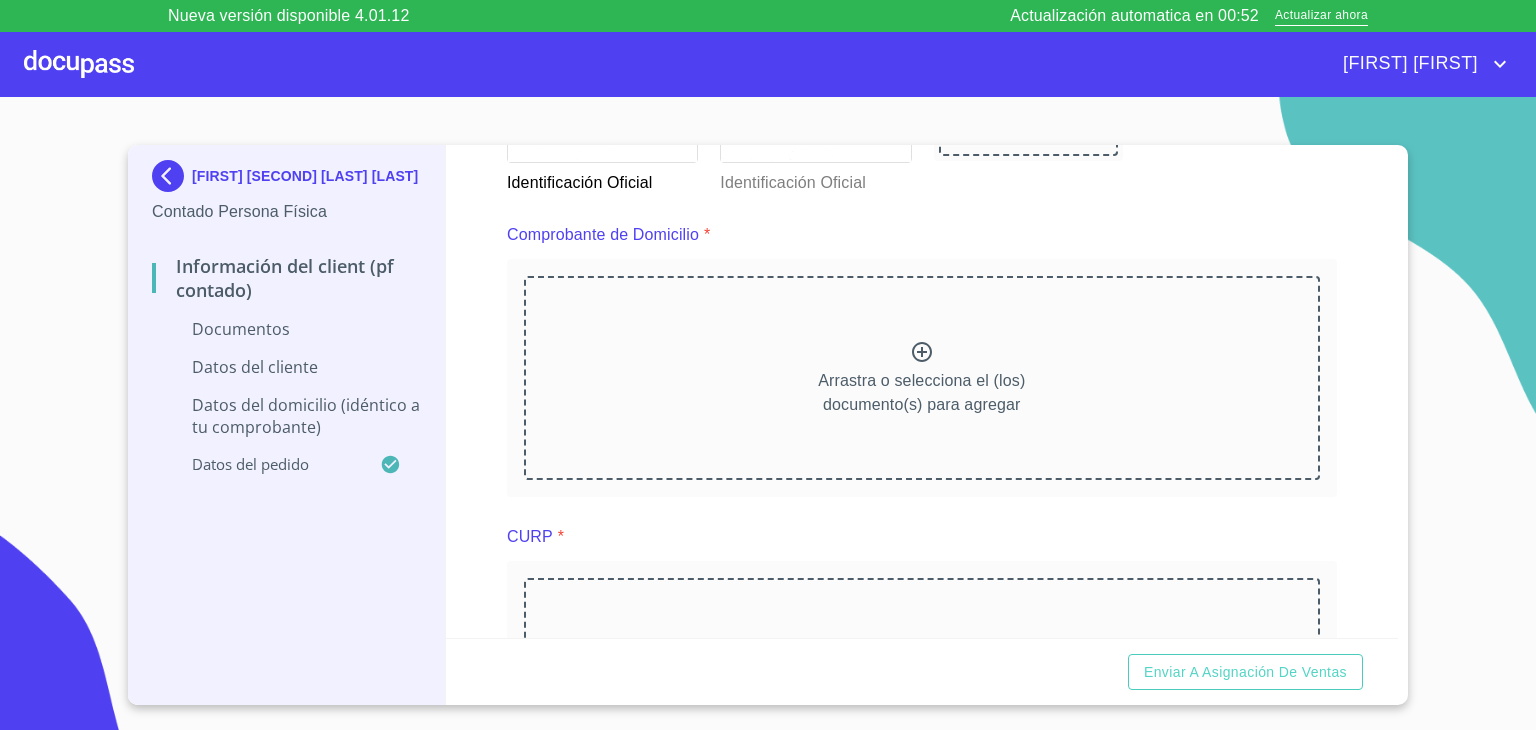 click 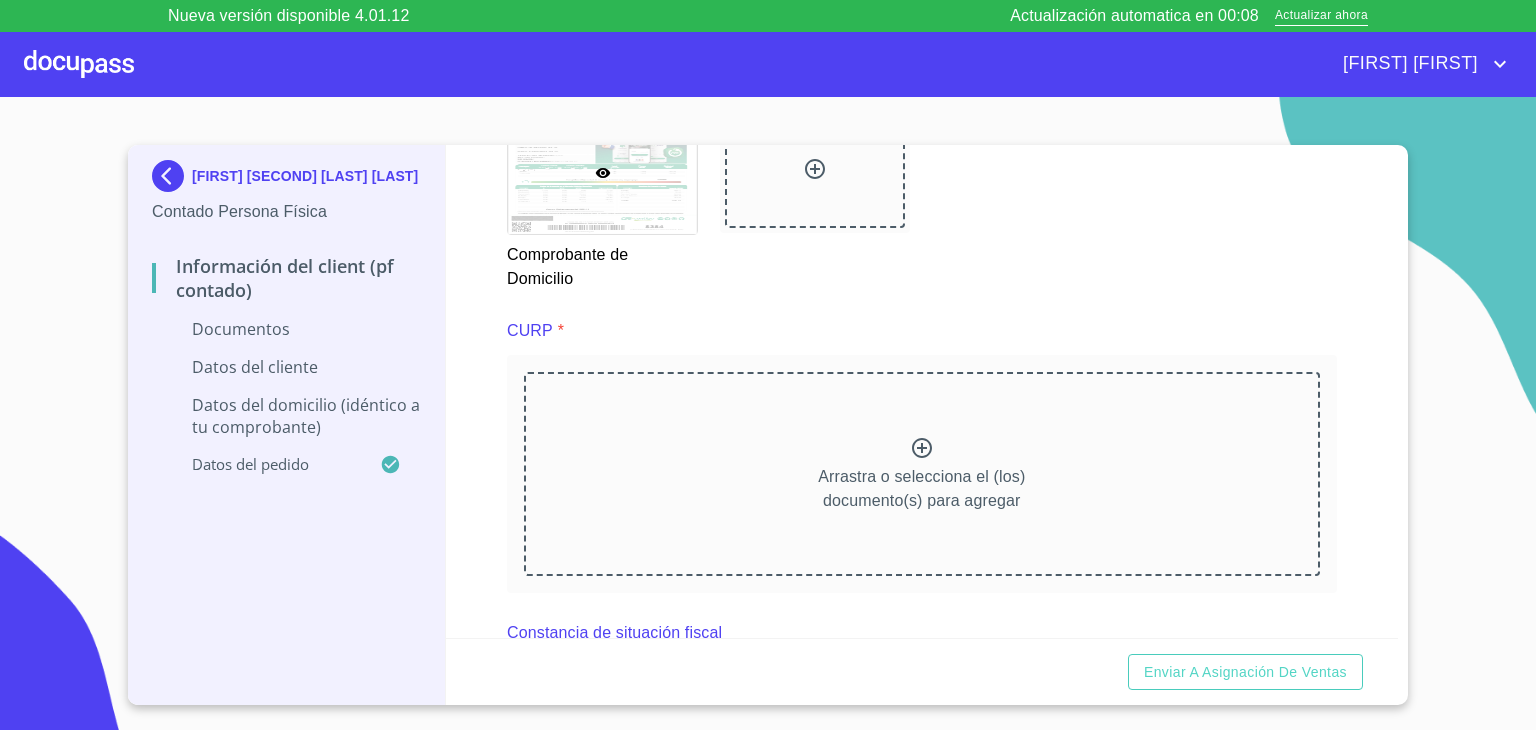 scroll, scrollTop: 1920, scrollLeft: 0, axis: vertical 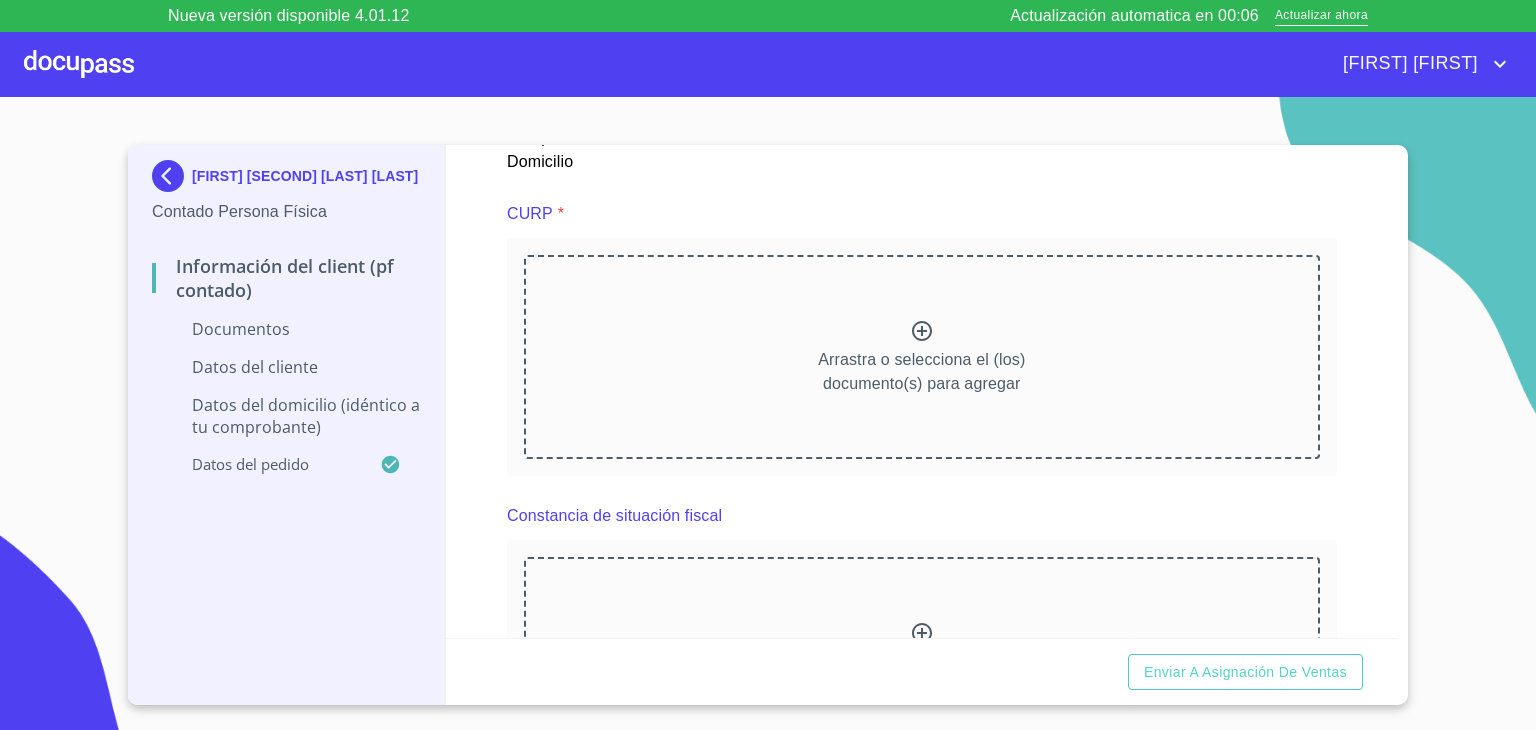 click on "Arrastra o selecciona el (los) documento(s) para agregar" at bounding box center (921, 372) 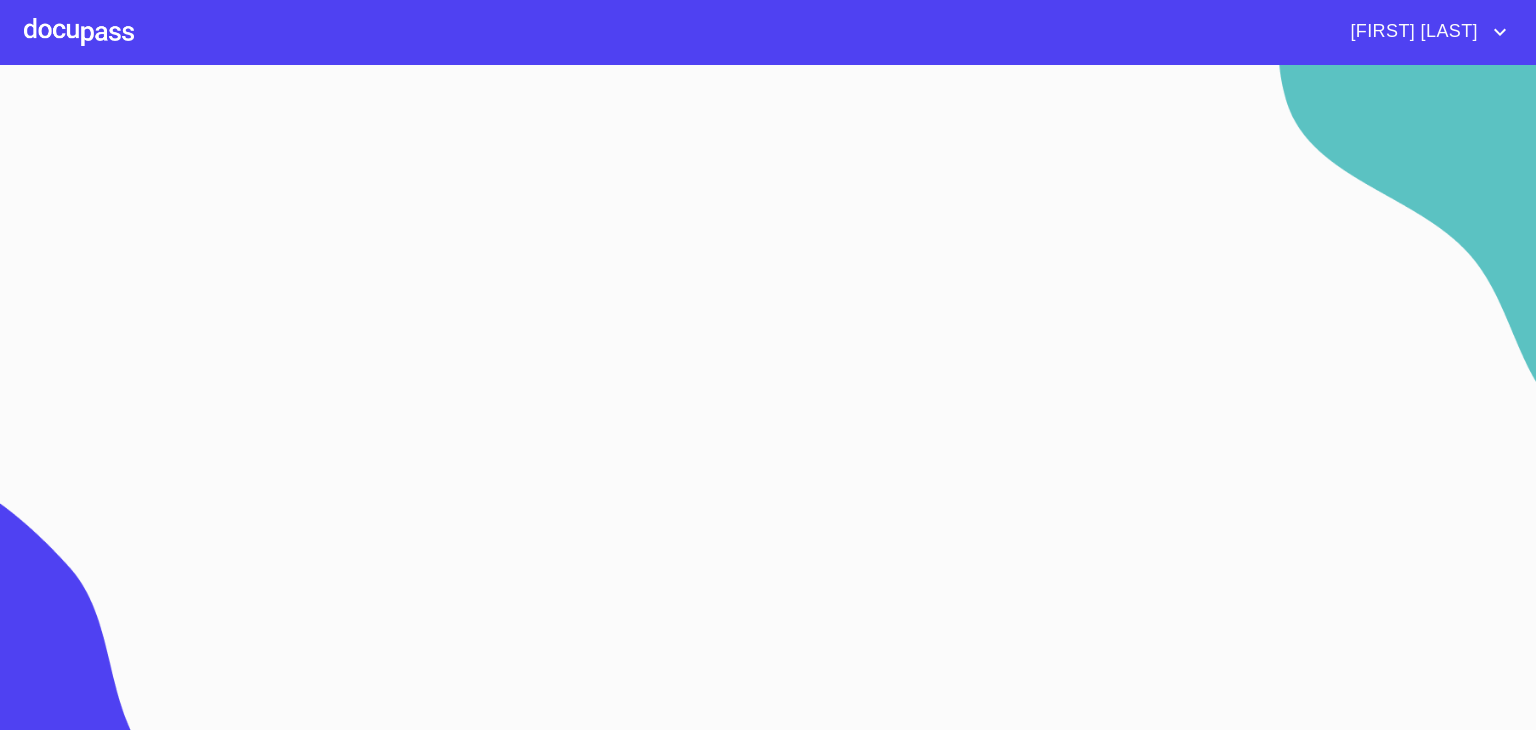 scroll, scrollTop: 0, scrollLeft: 0, axis: both 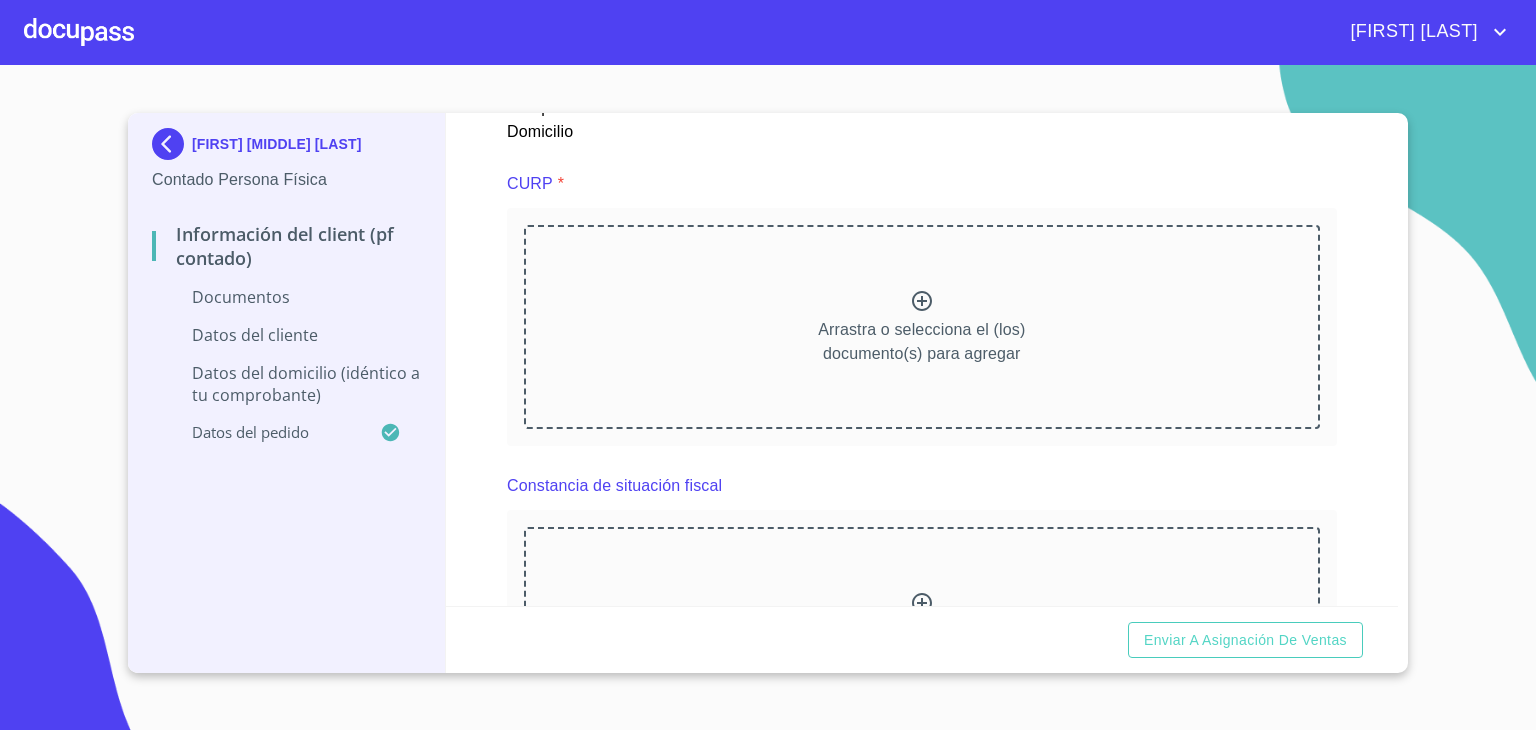 click 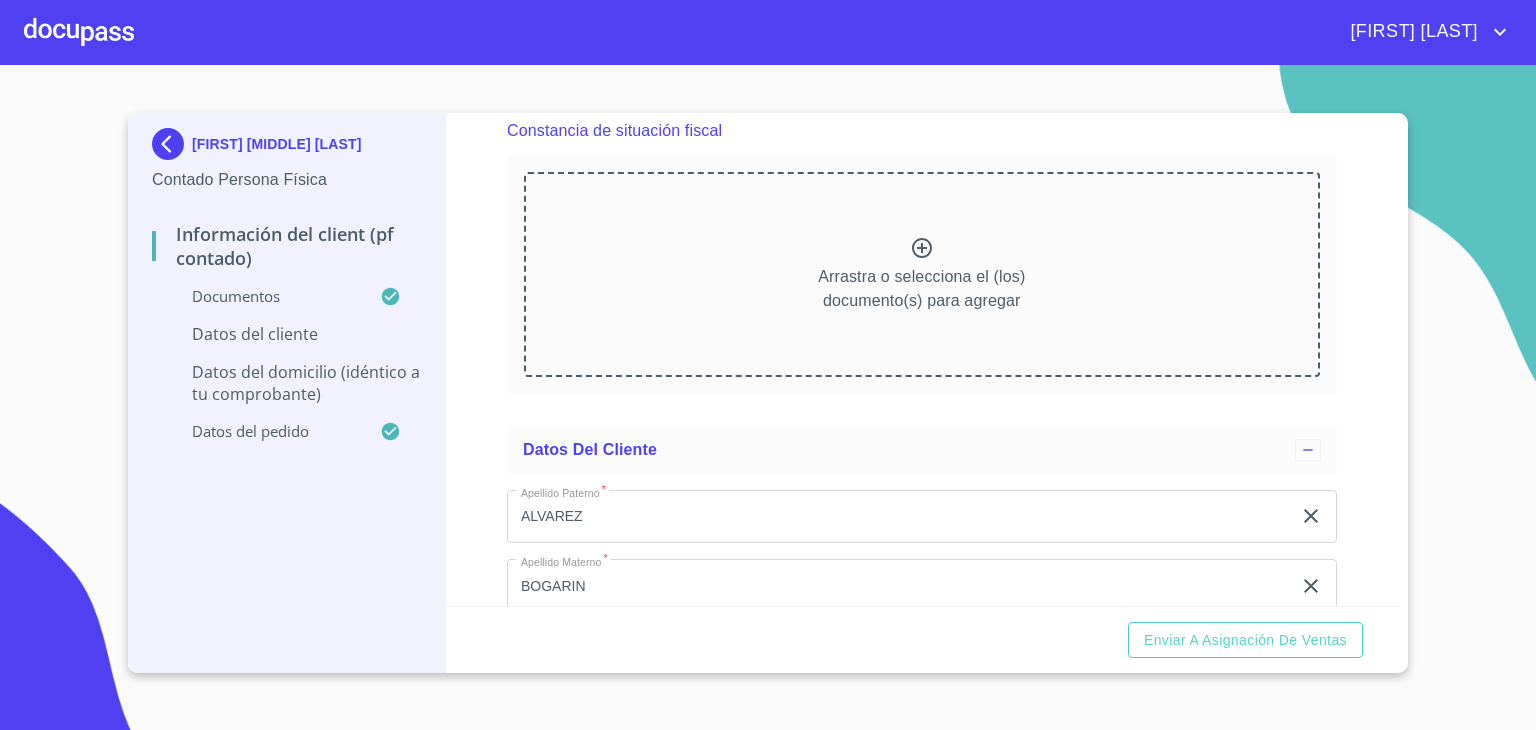 scroll, scrollTop: 2820, scrollLeft: 0, axis: vertical 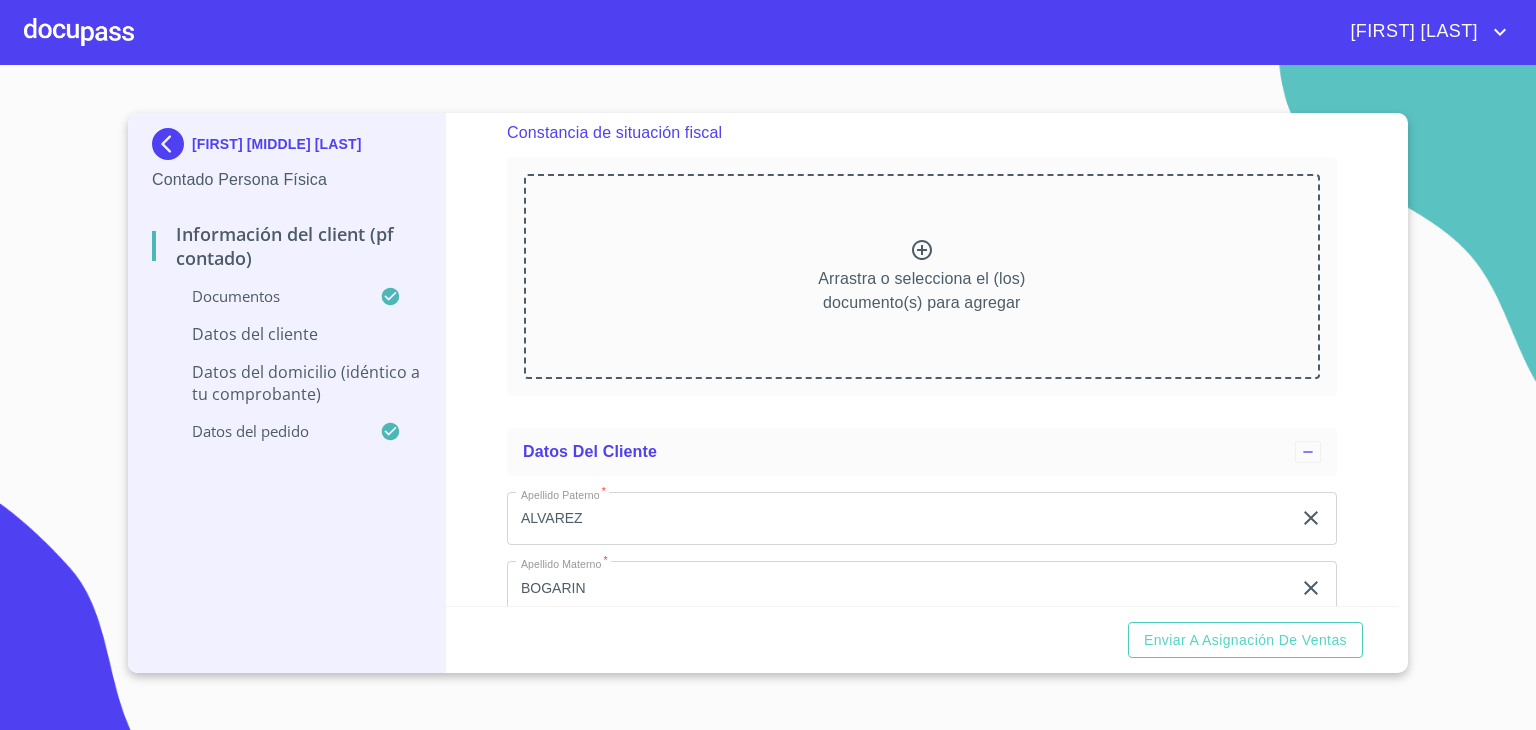 click 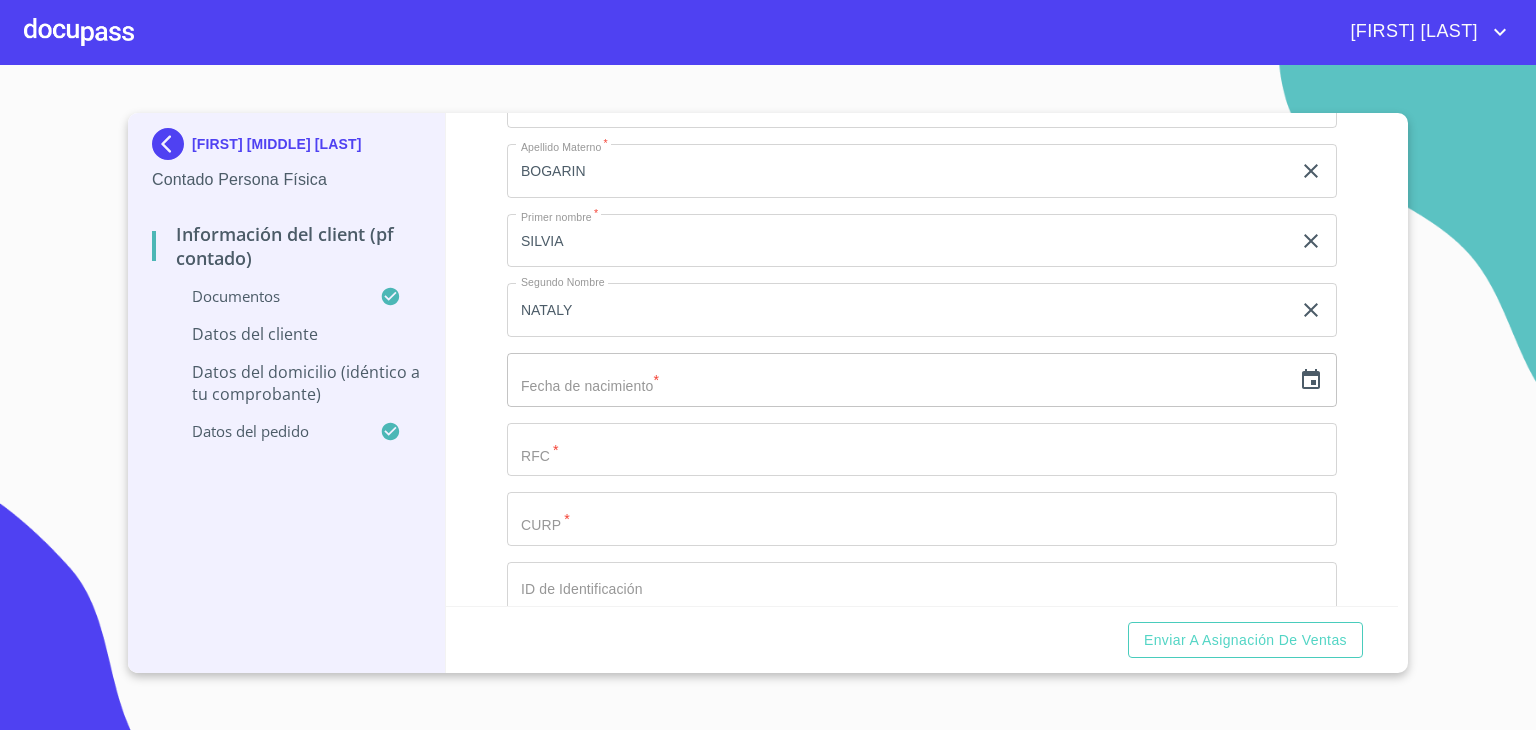 scroll, scrollTop: 3842, scrollLeft: 0, axis: vertical 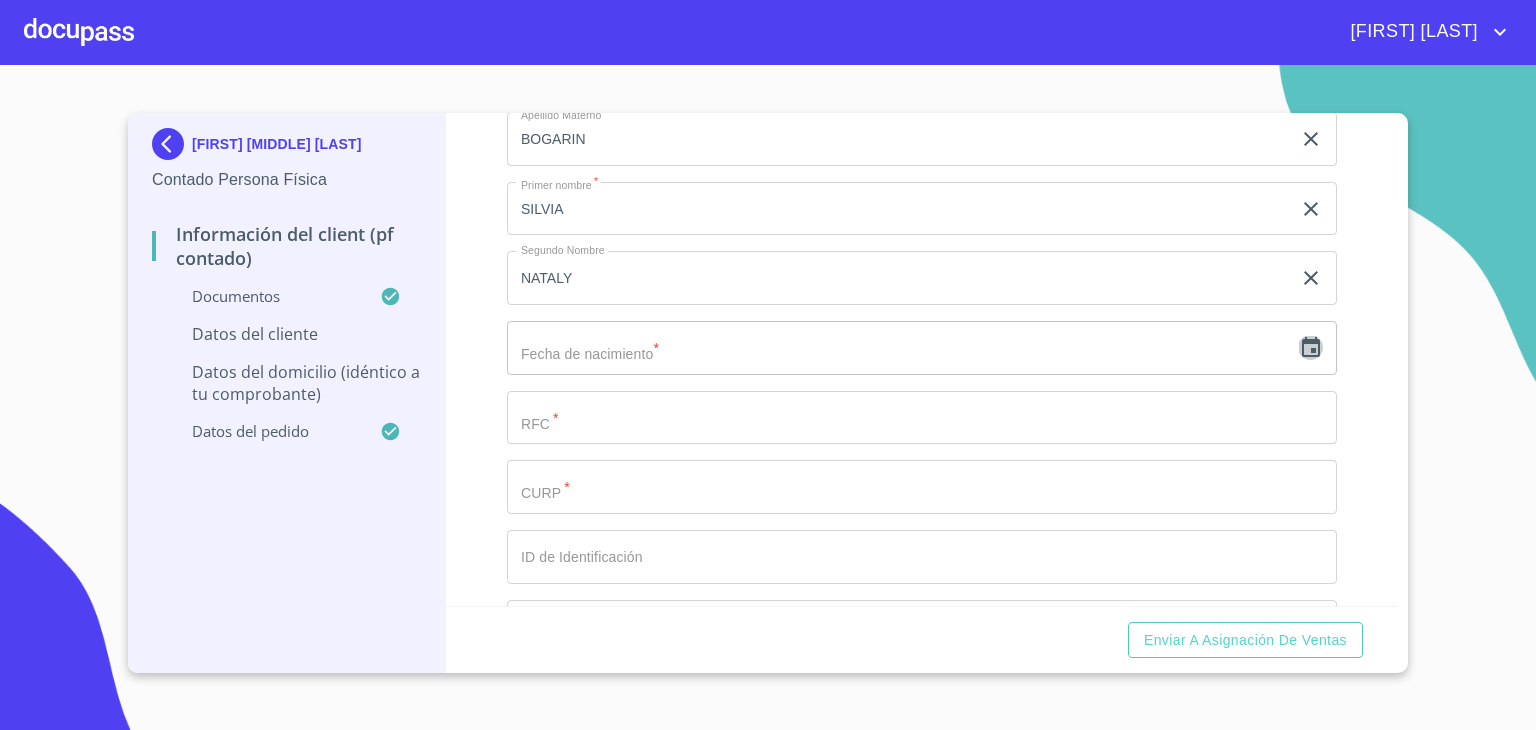 click 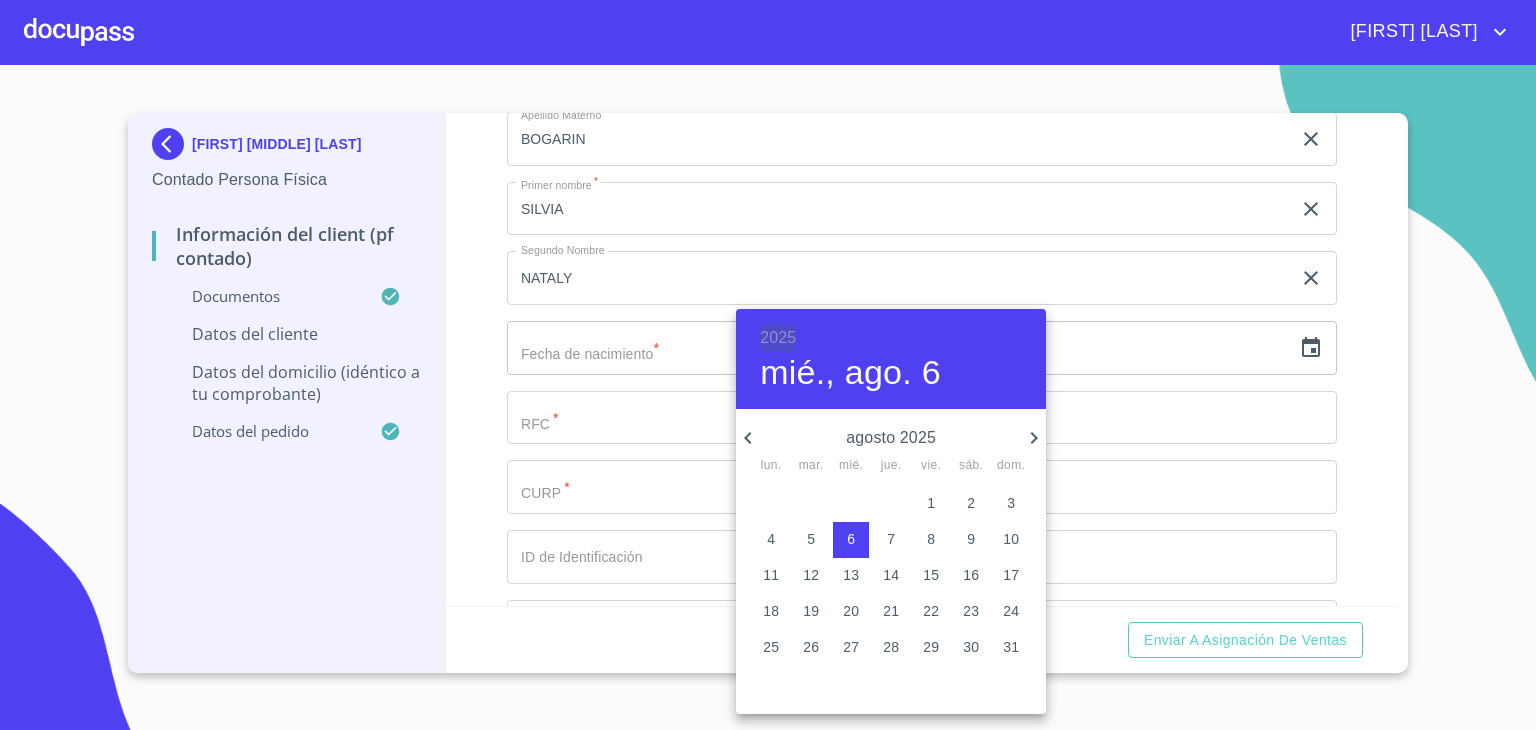 click on "2025" at bounding box center [778, 338] 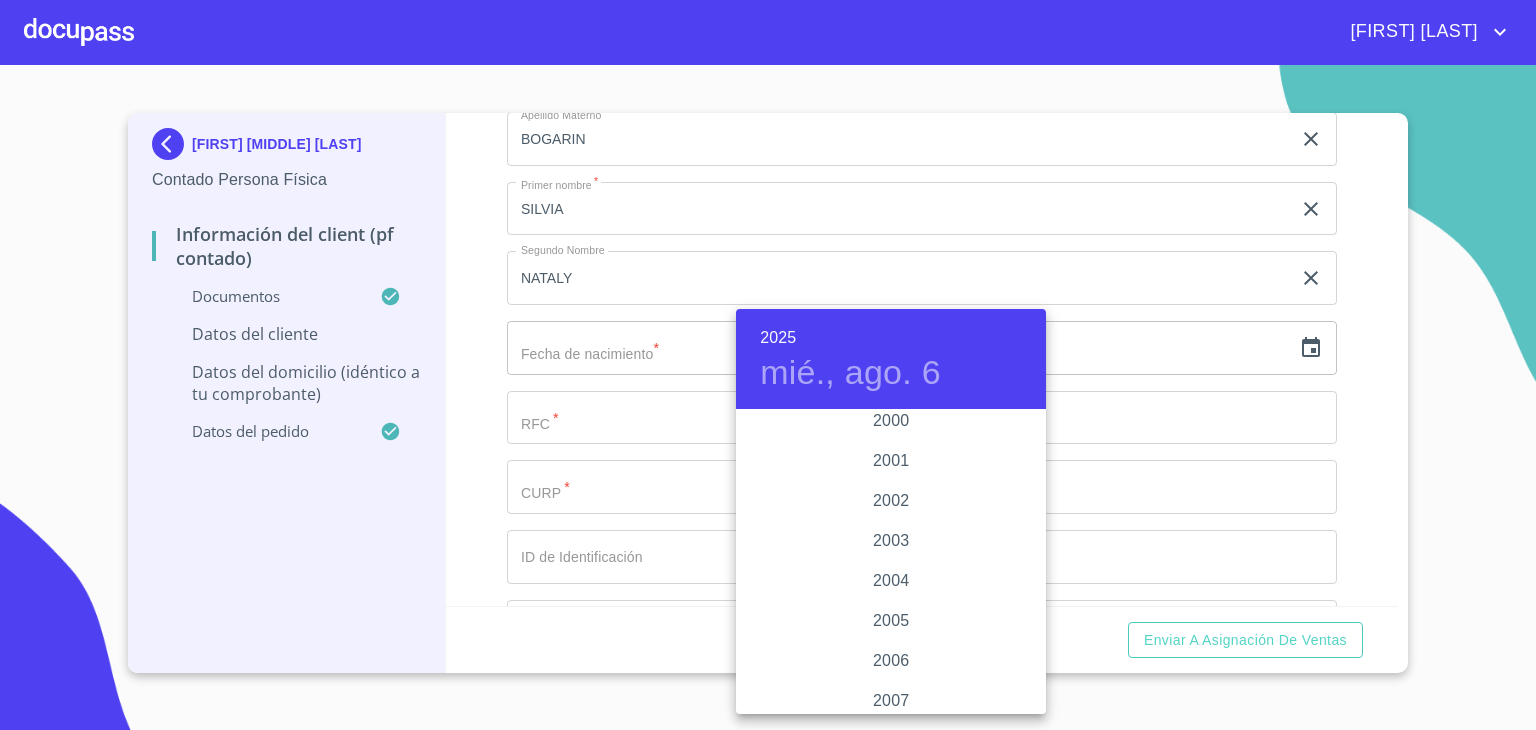 scroll, scrollTop: 3008, scrollLeft: 0, axis: vertical 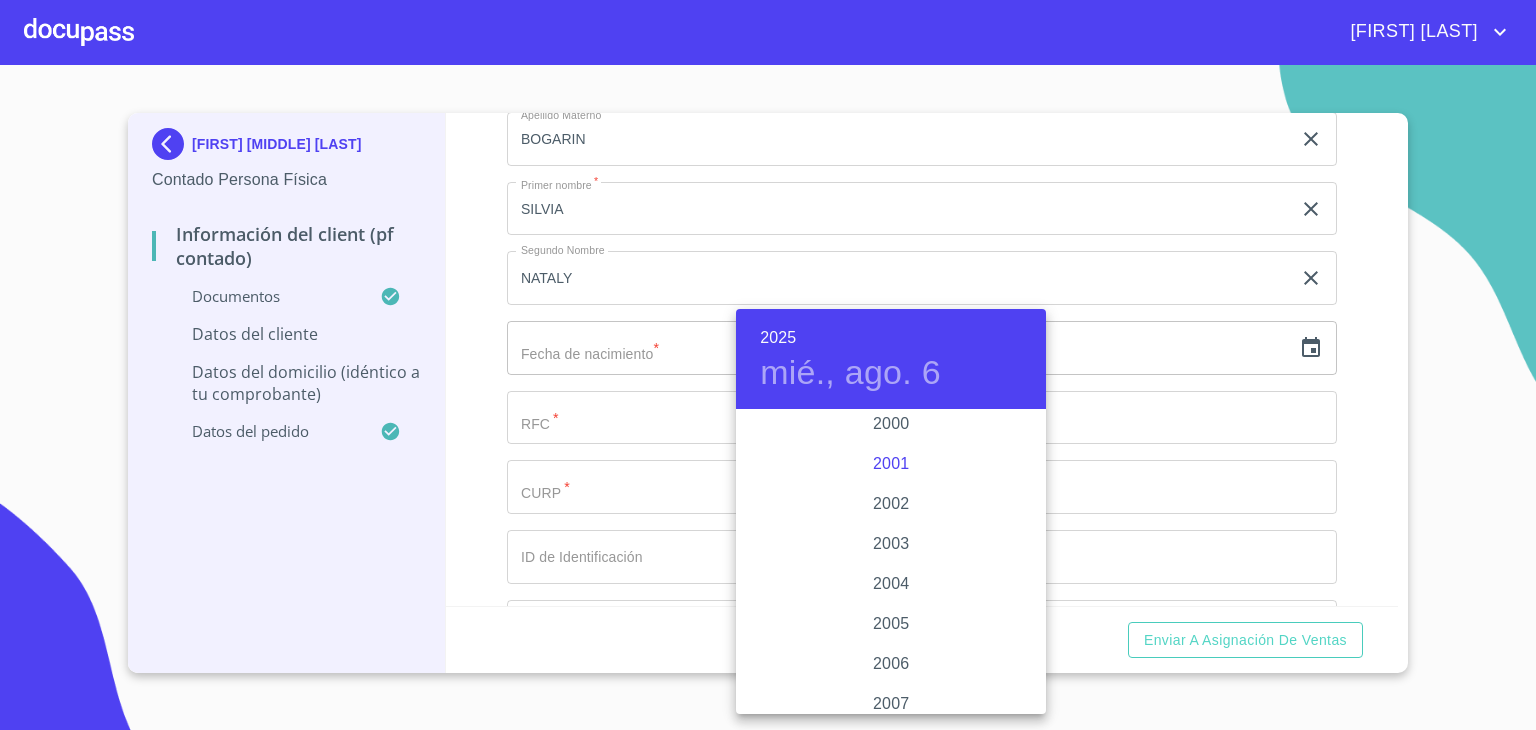 click on "2001" at bounding box center [891, 464] 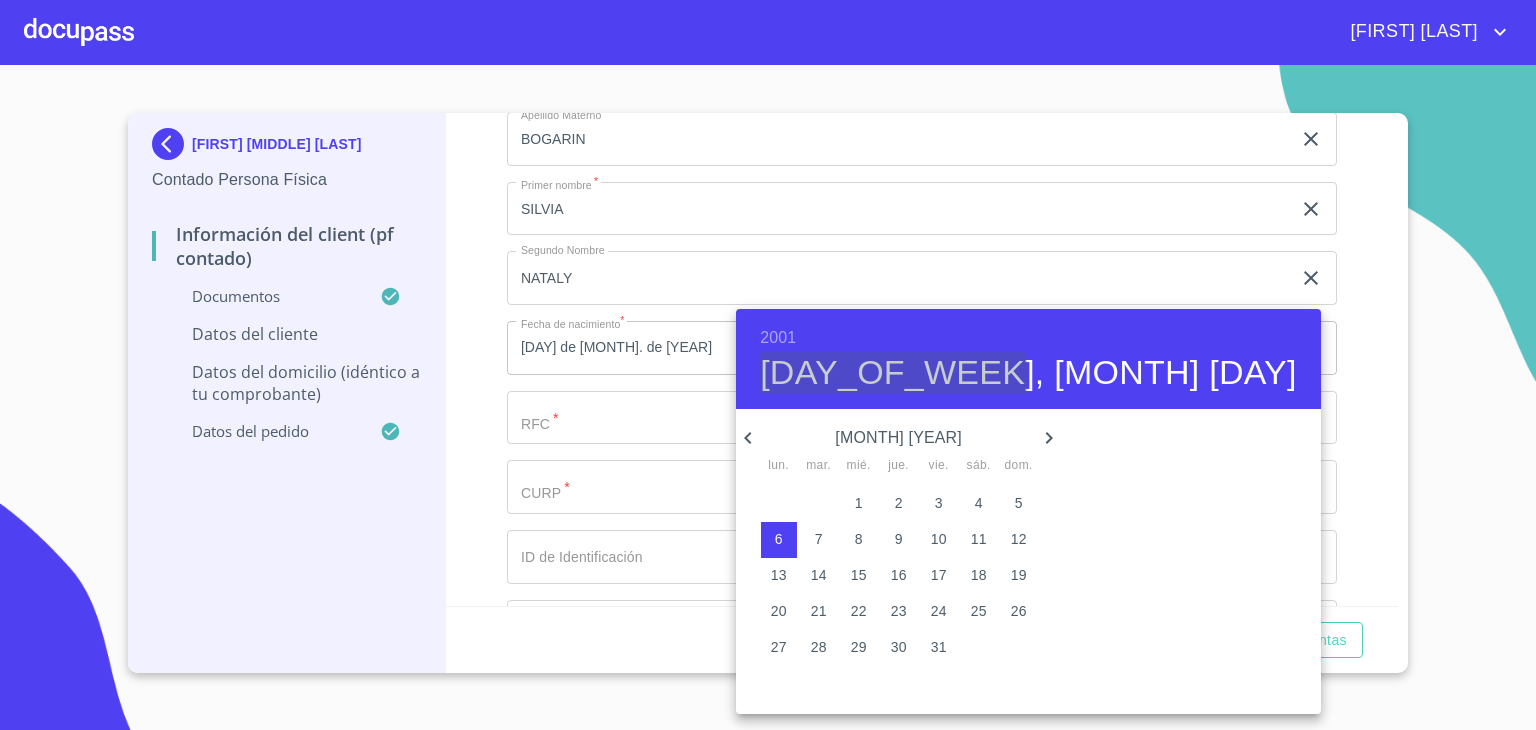 click on "[DAY_OF_WEEK], [MONTH] [DAY]" at bounding box center (1028, 373) 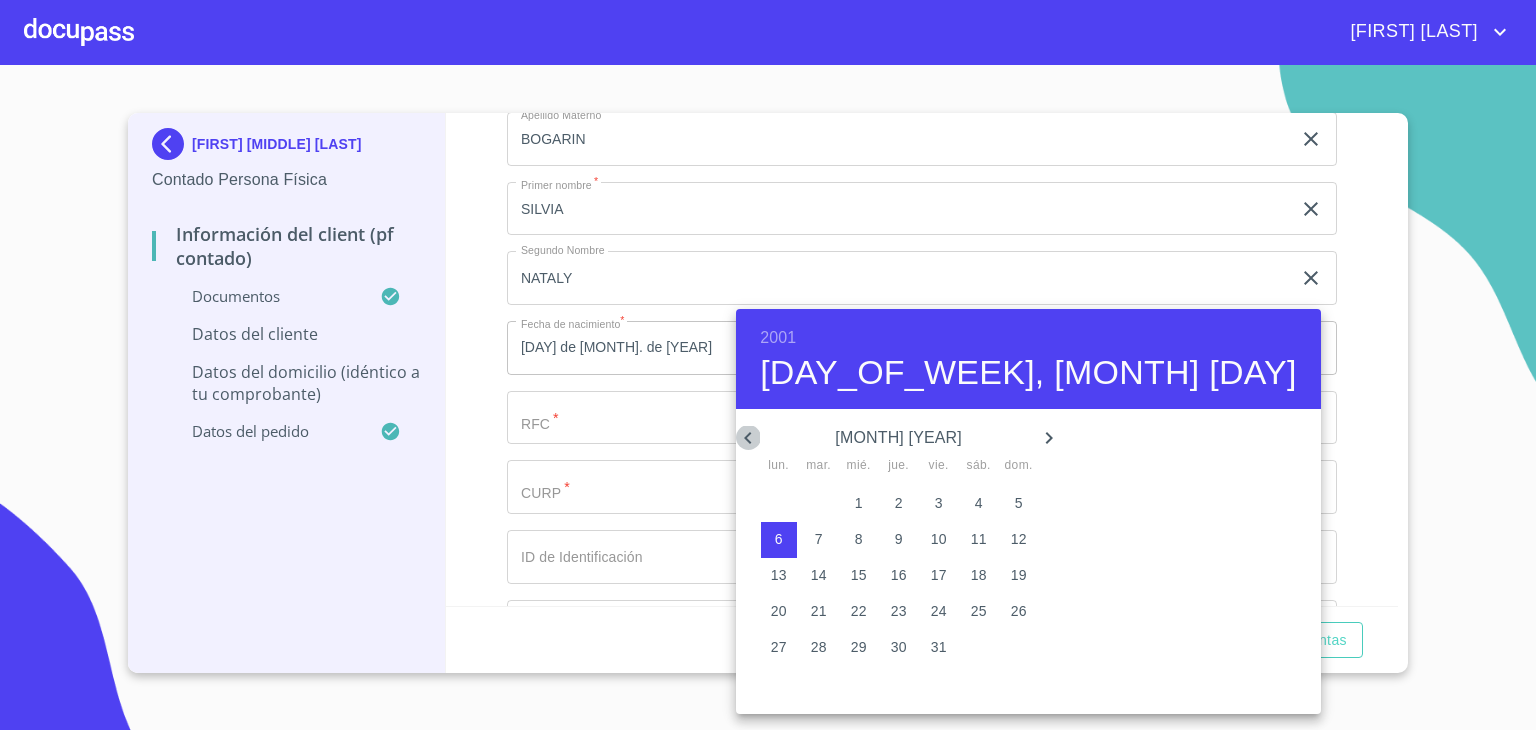 click 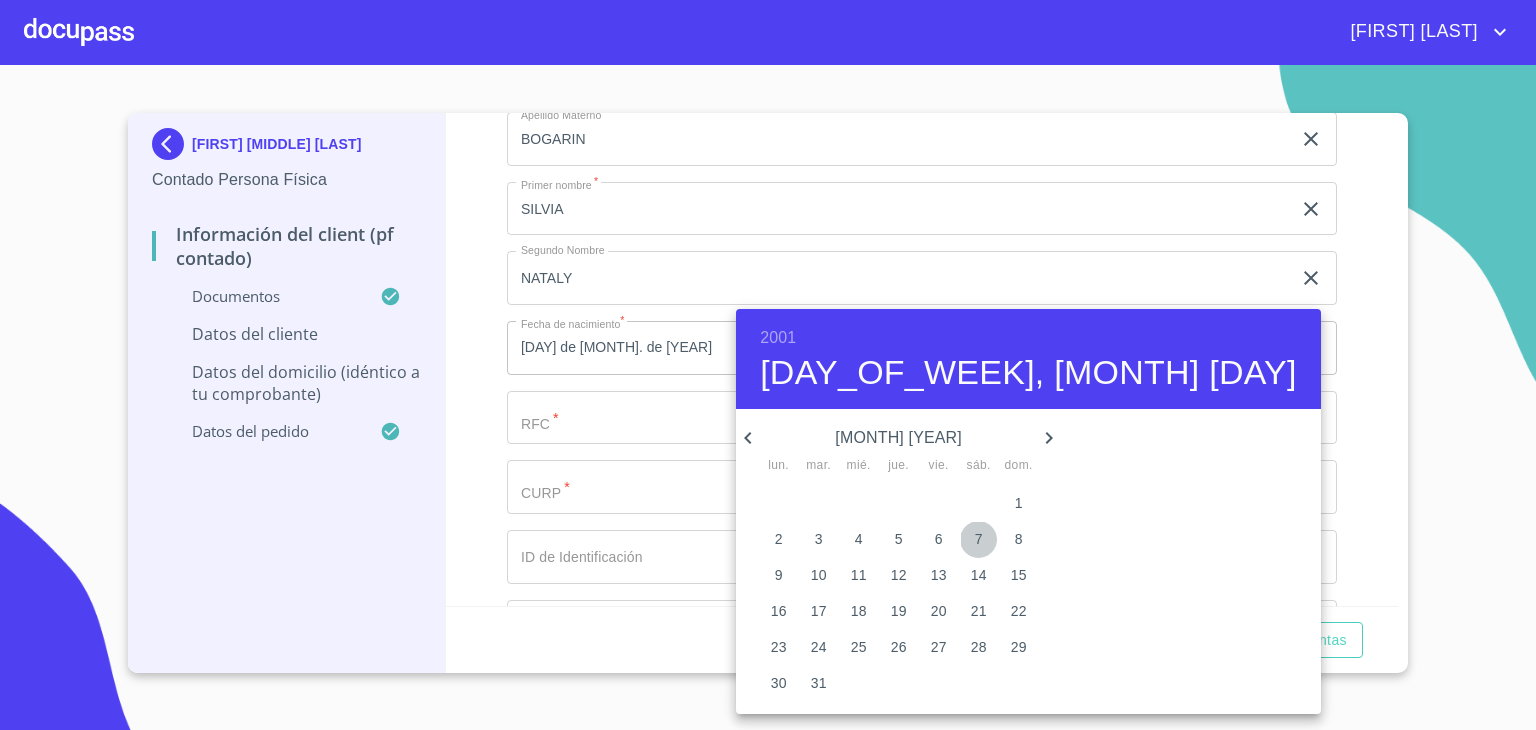 click on "7" at bounding box center (979, 539) 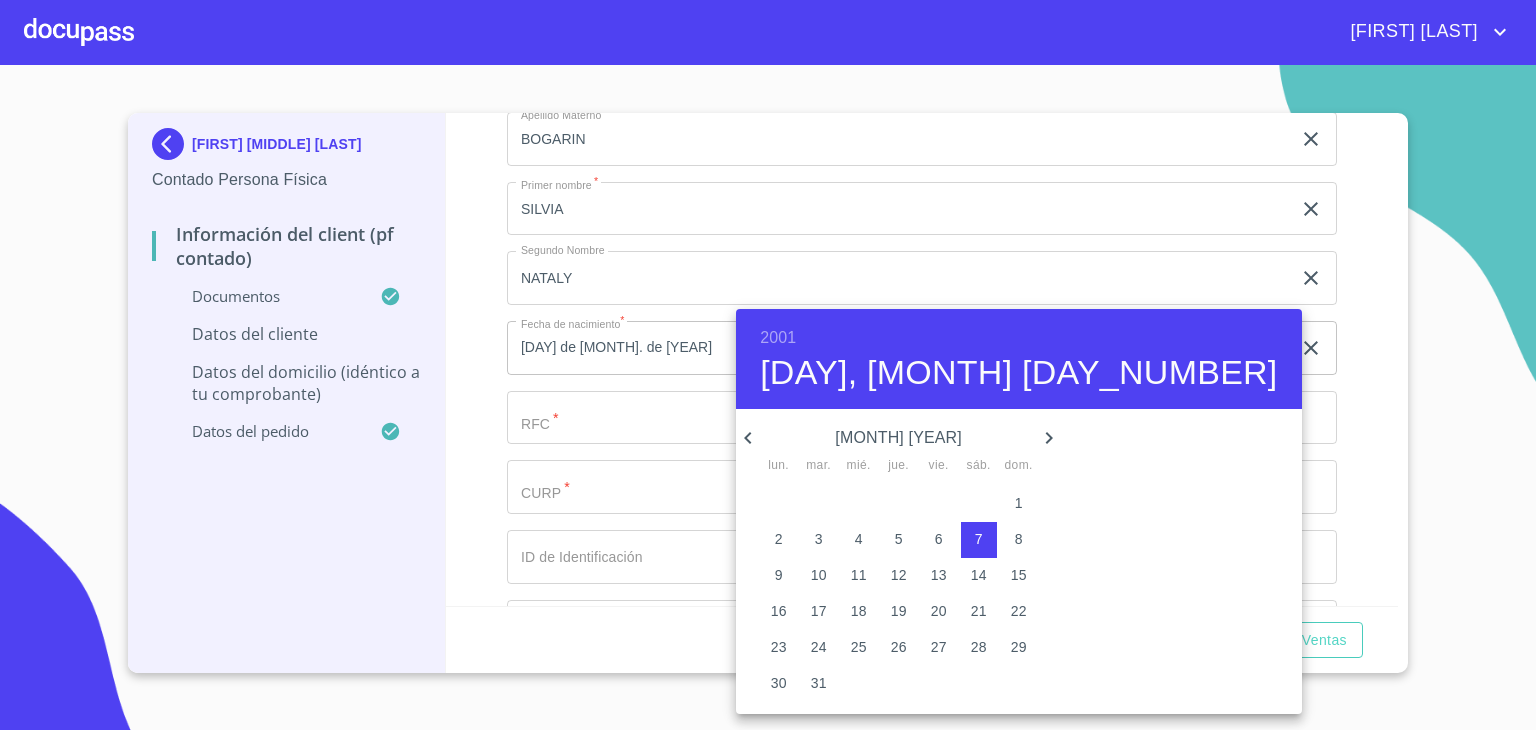 click at bounding box center [768, 365] 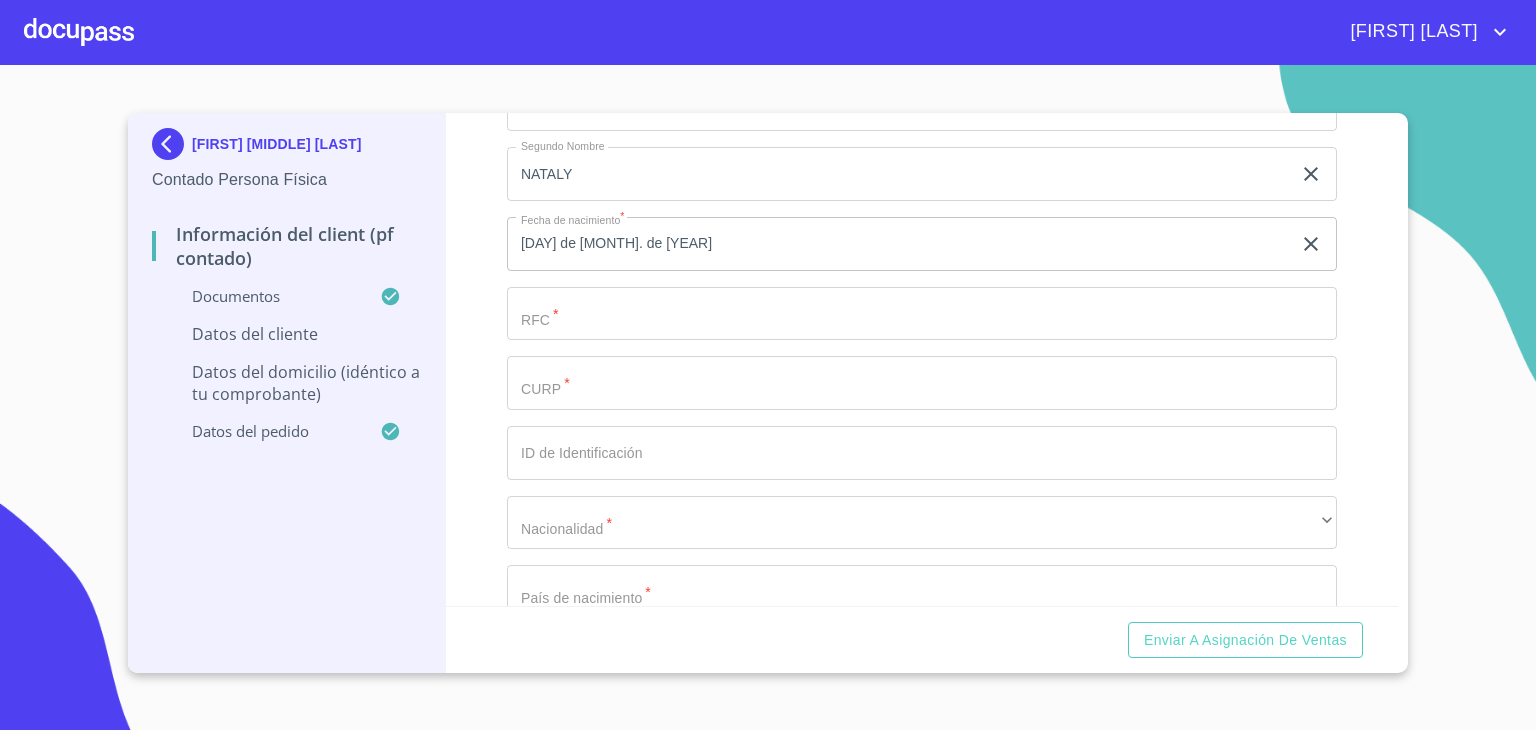 scroll, scrollTop: 3952, scrollLeft: 0, axis: vertical 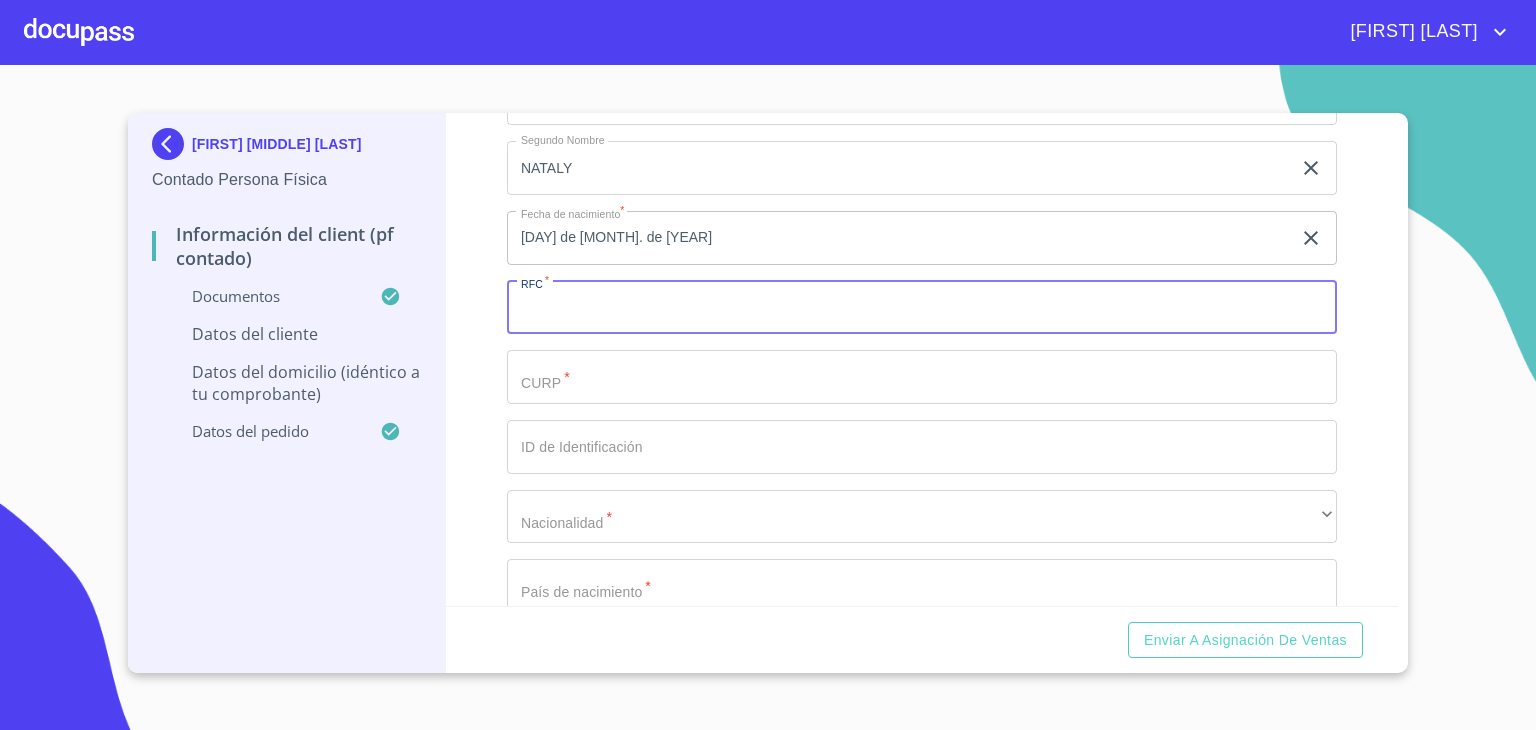 click on "Documento de identificación.   *" at bounding box center (922, 308) 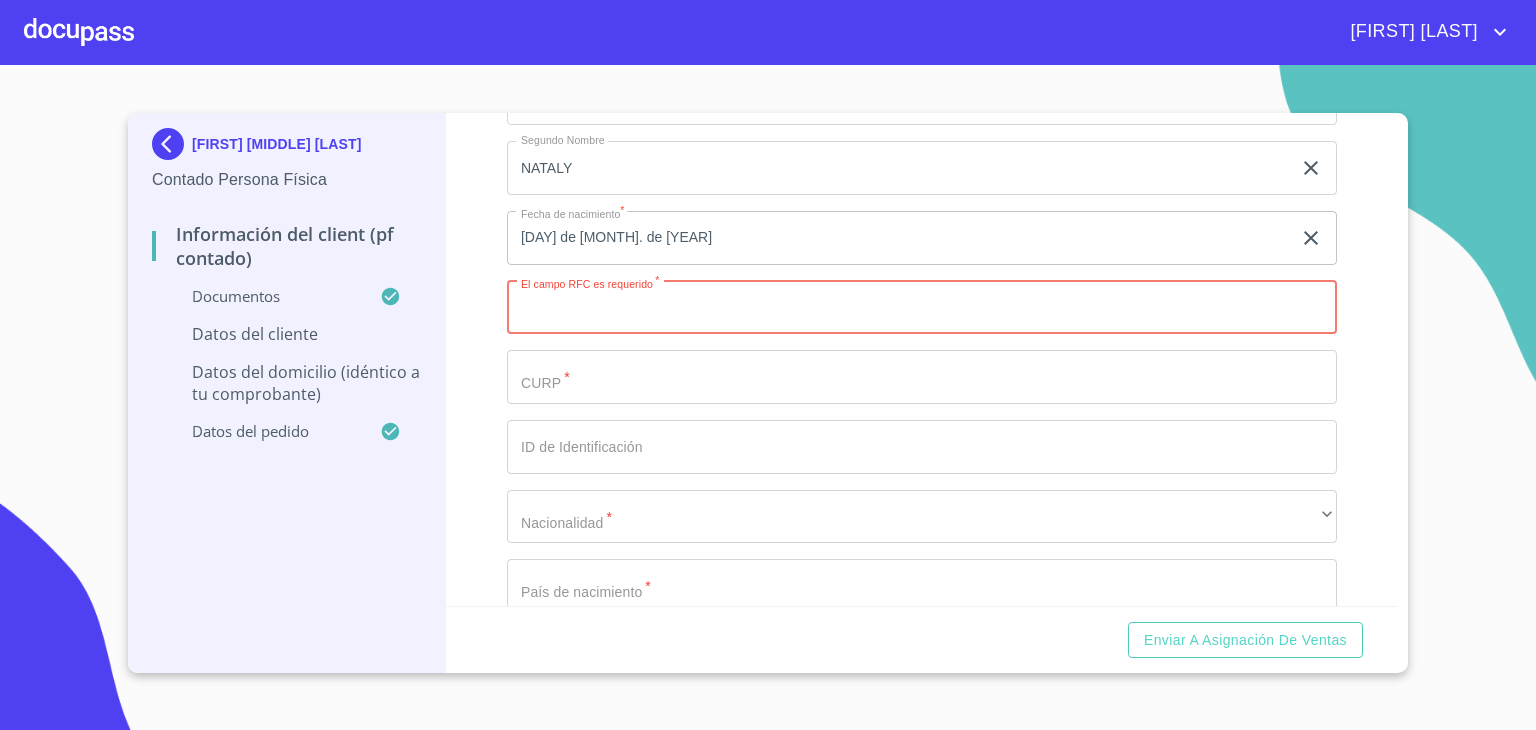 click on "Documento de identificación.   *" at bounding box center [922, 308] 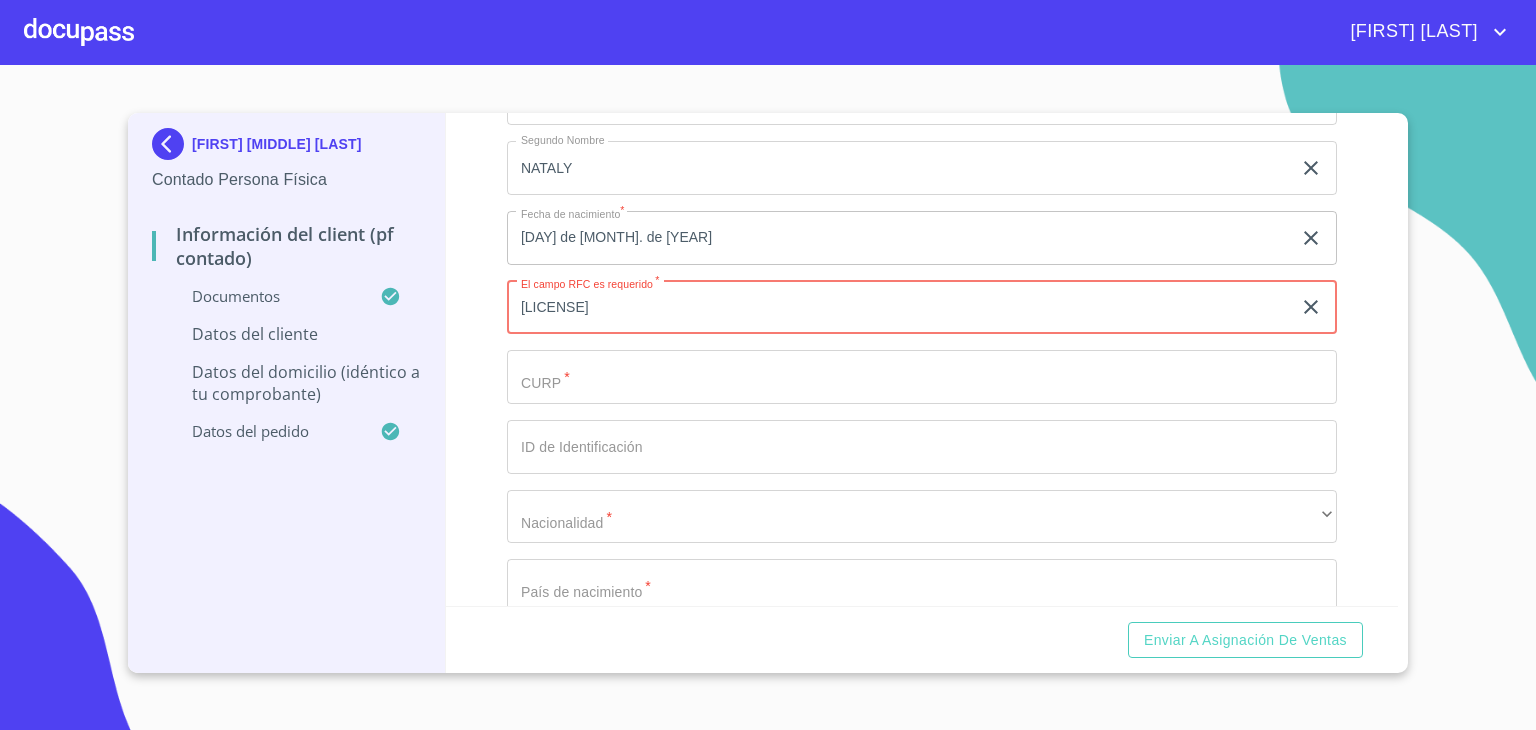 type on "[LICENSE]" 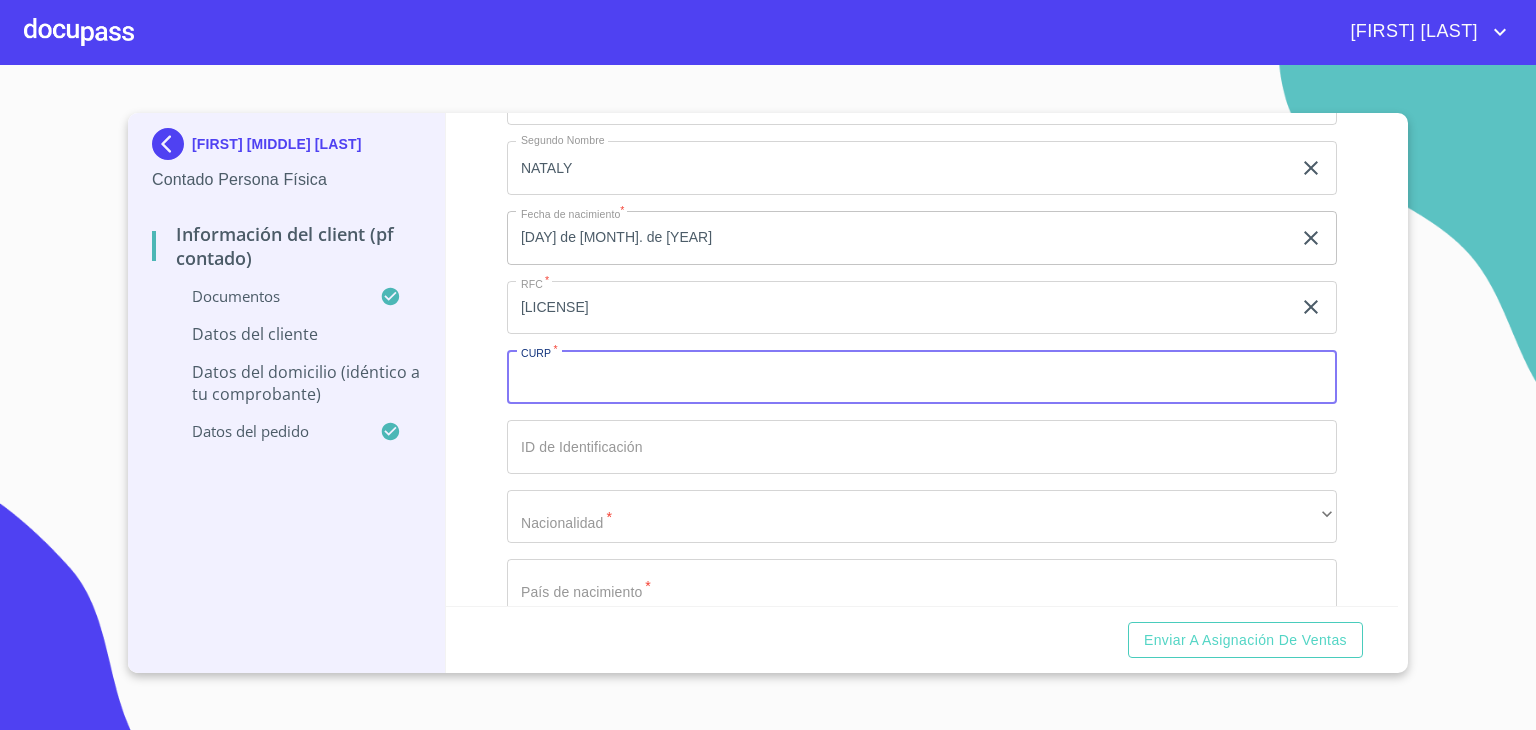 click on "Documento de identificación.   *" at bounding box center (922, 377) 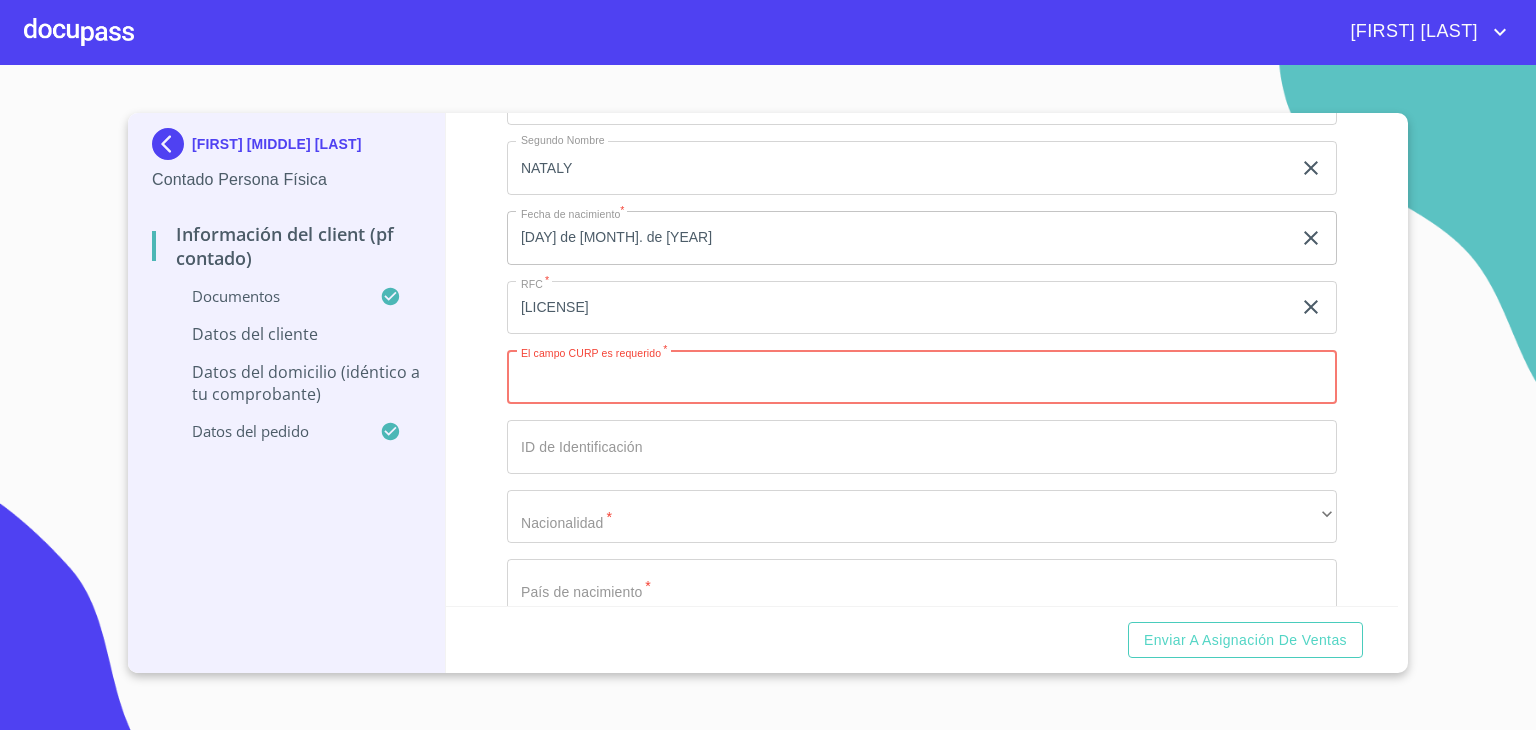 click on "Documento de identificación.   *" at bounding box center (922, 377) 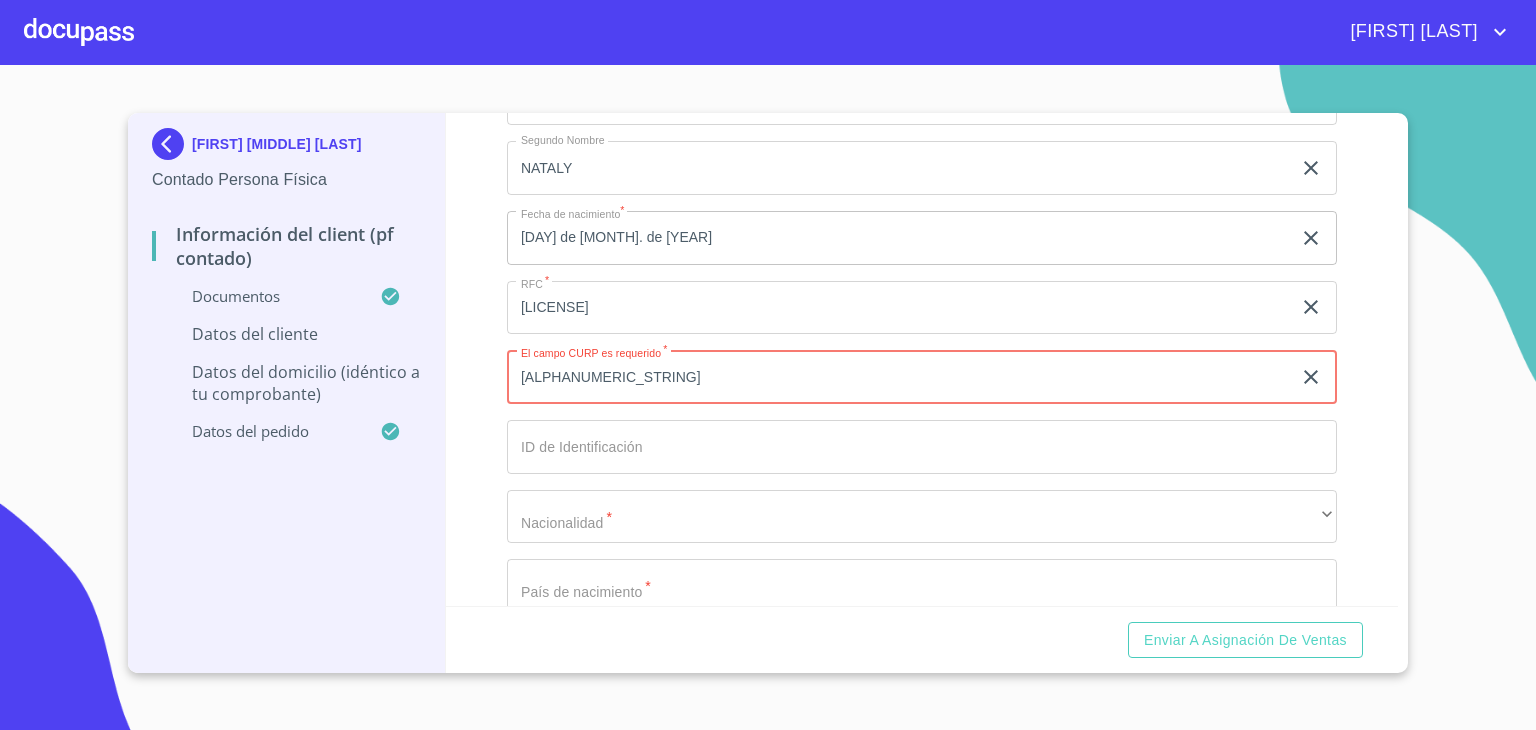type on "[ALPHANUMERIC_STRING]" 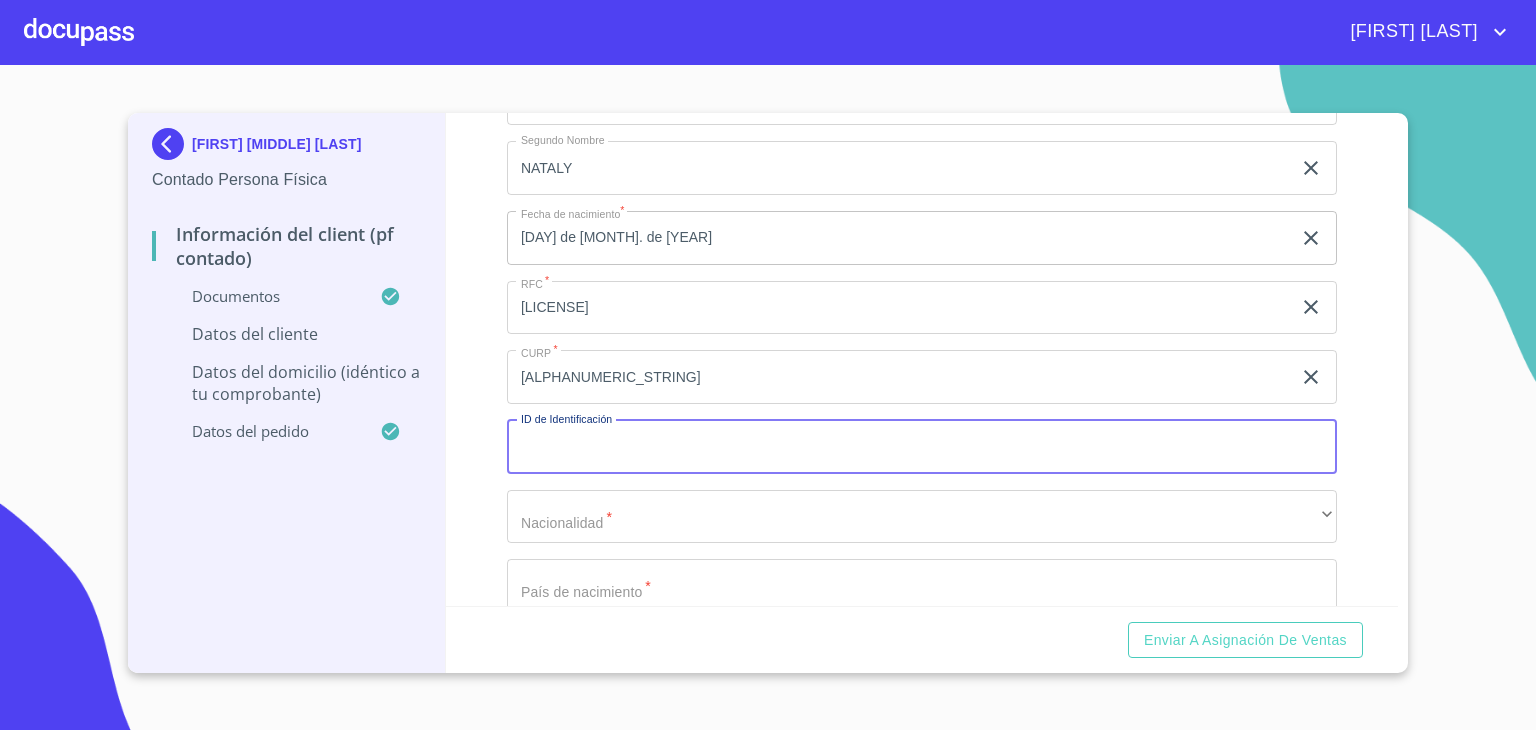 click on "Documento de identificación.   *" at bounding box center (922, 447) 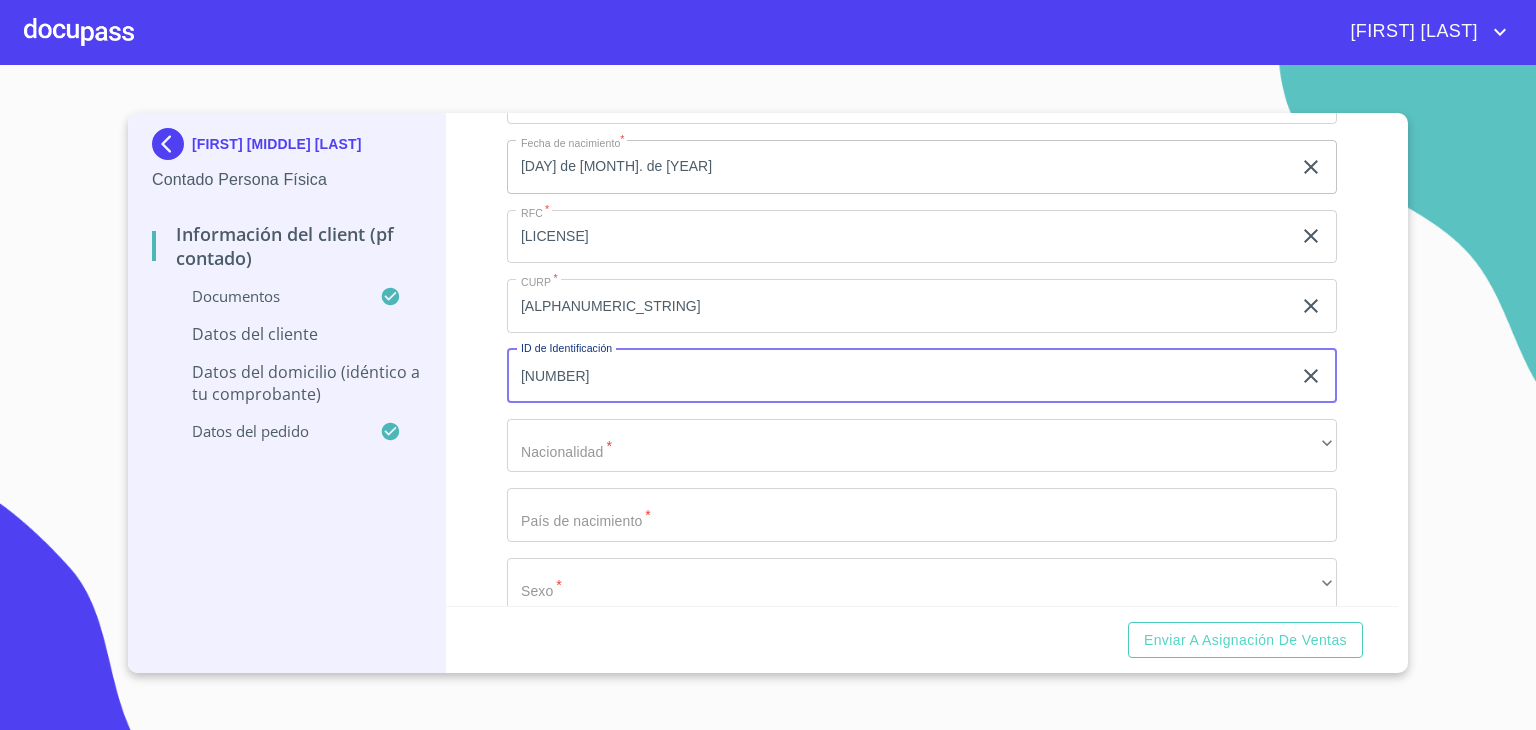 scroll, scrollTop: 4028, scrollLeft: 0, axis: vertical 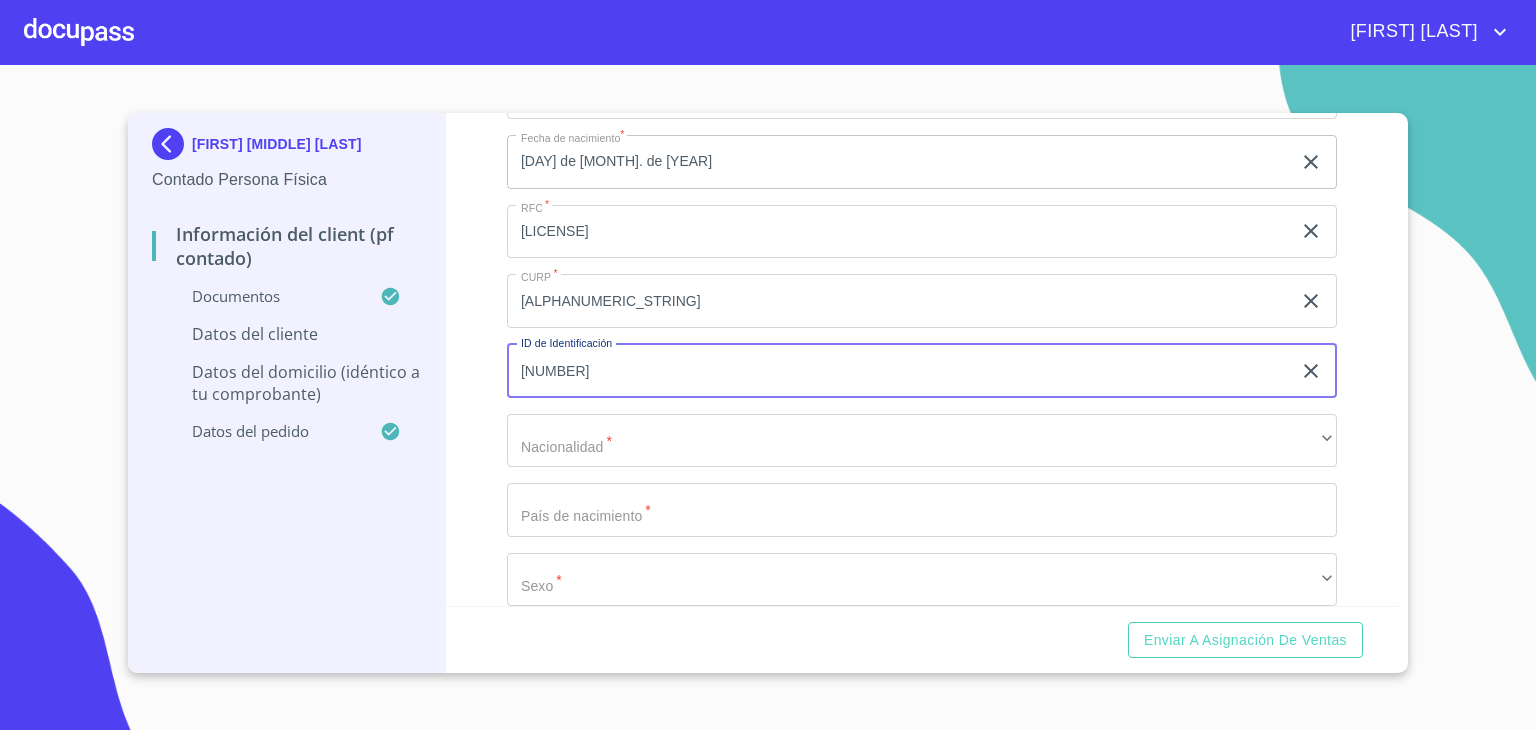 type on "[NUMBER]" 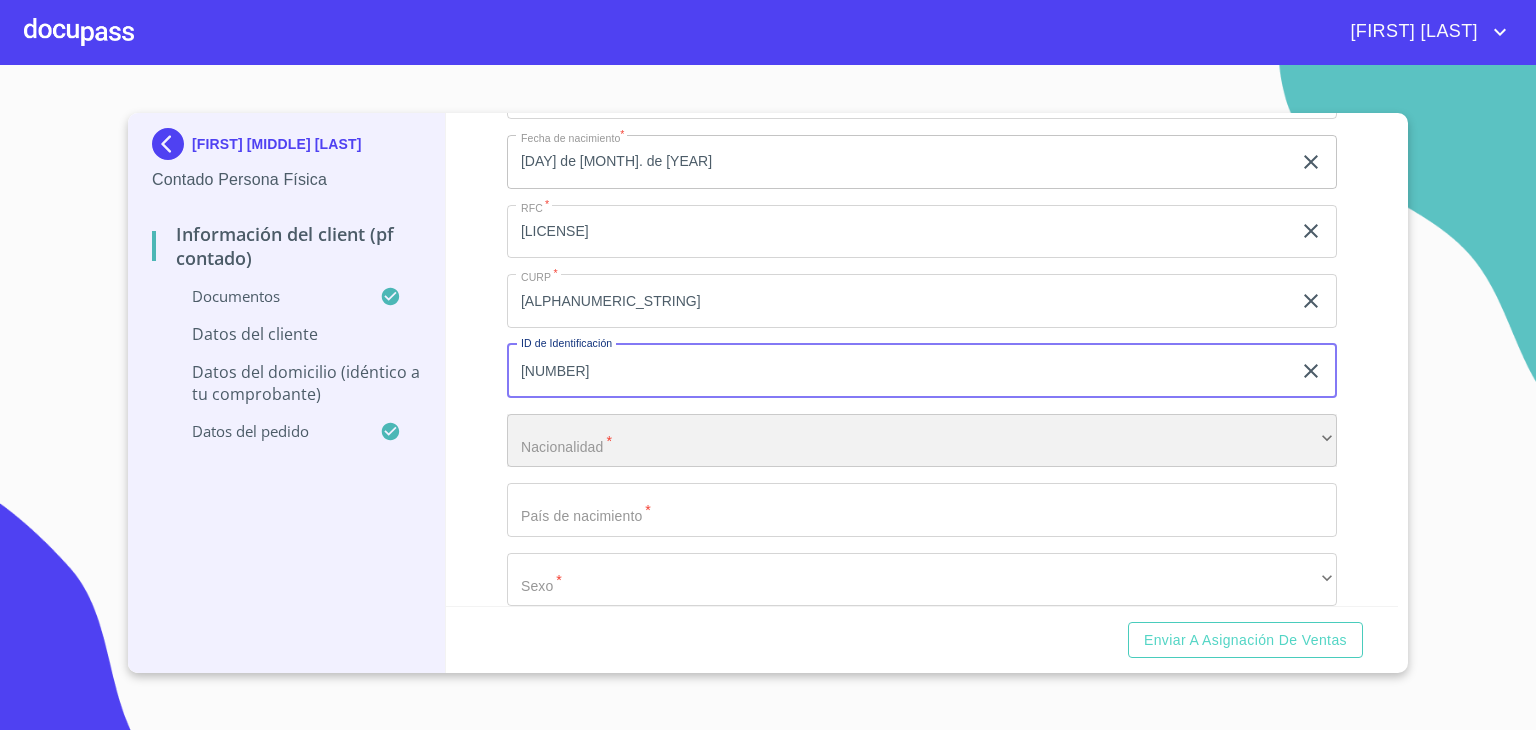 click on "​" at bounding box center [922, 441] 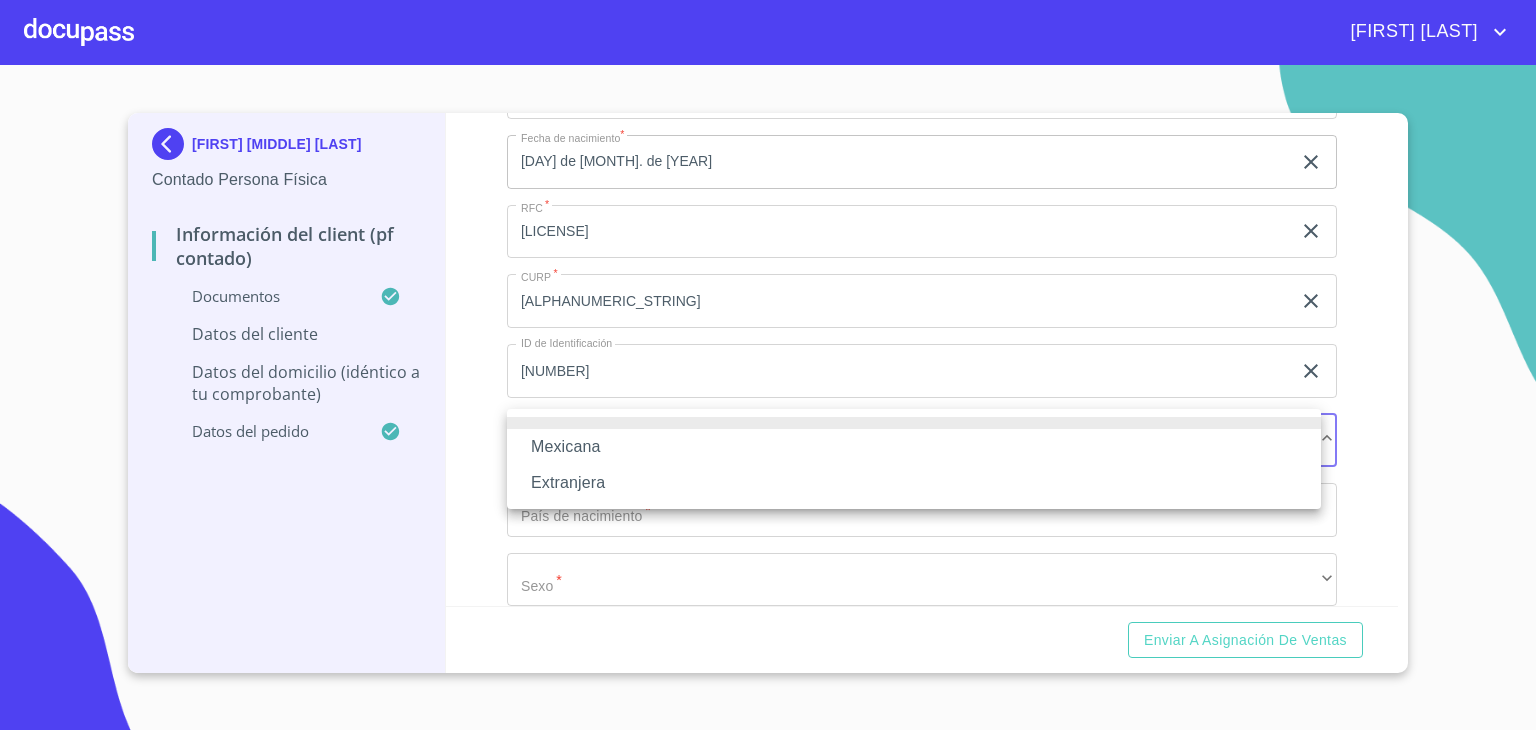 type 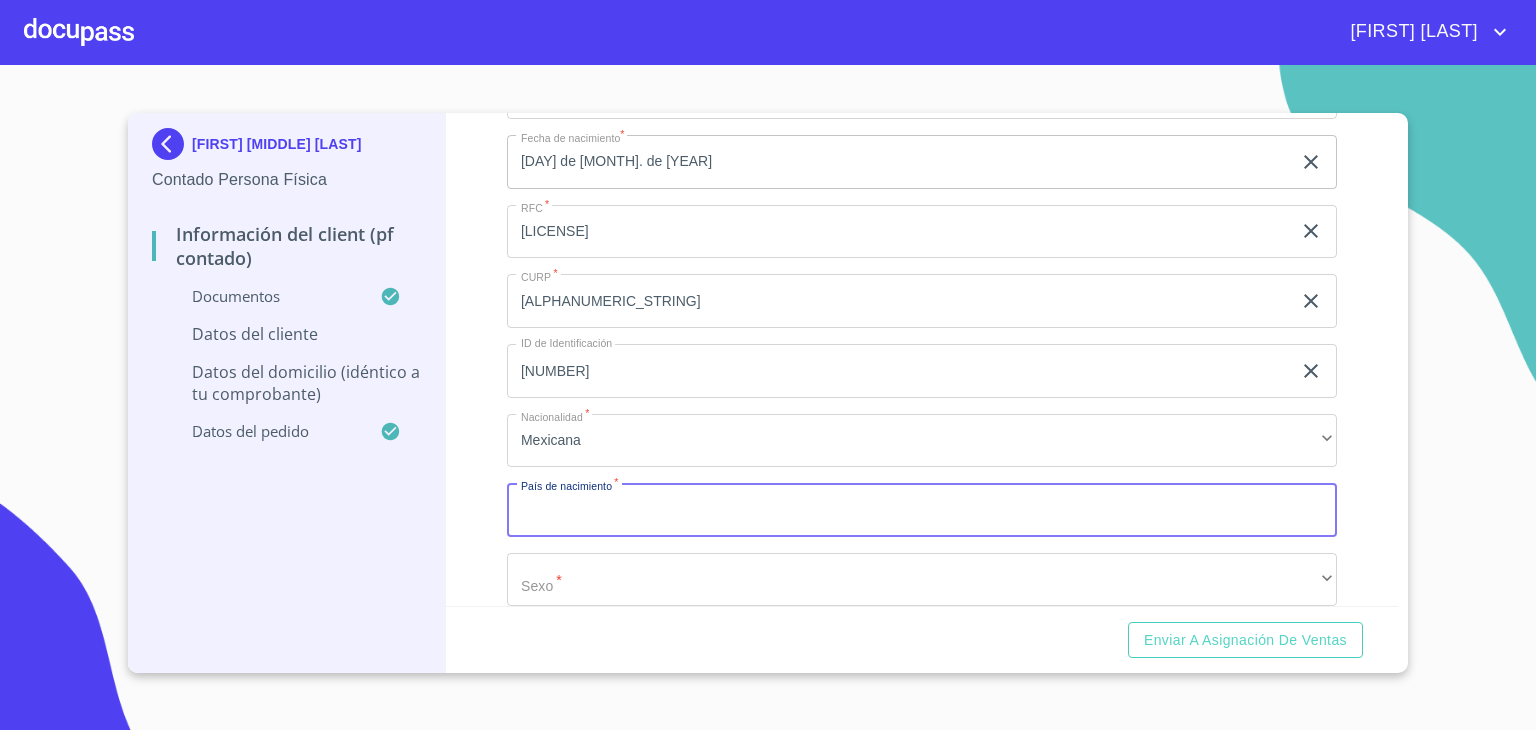 click on "Documento de identificación.   *" at bounding box center (922, 510) 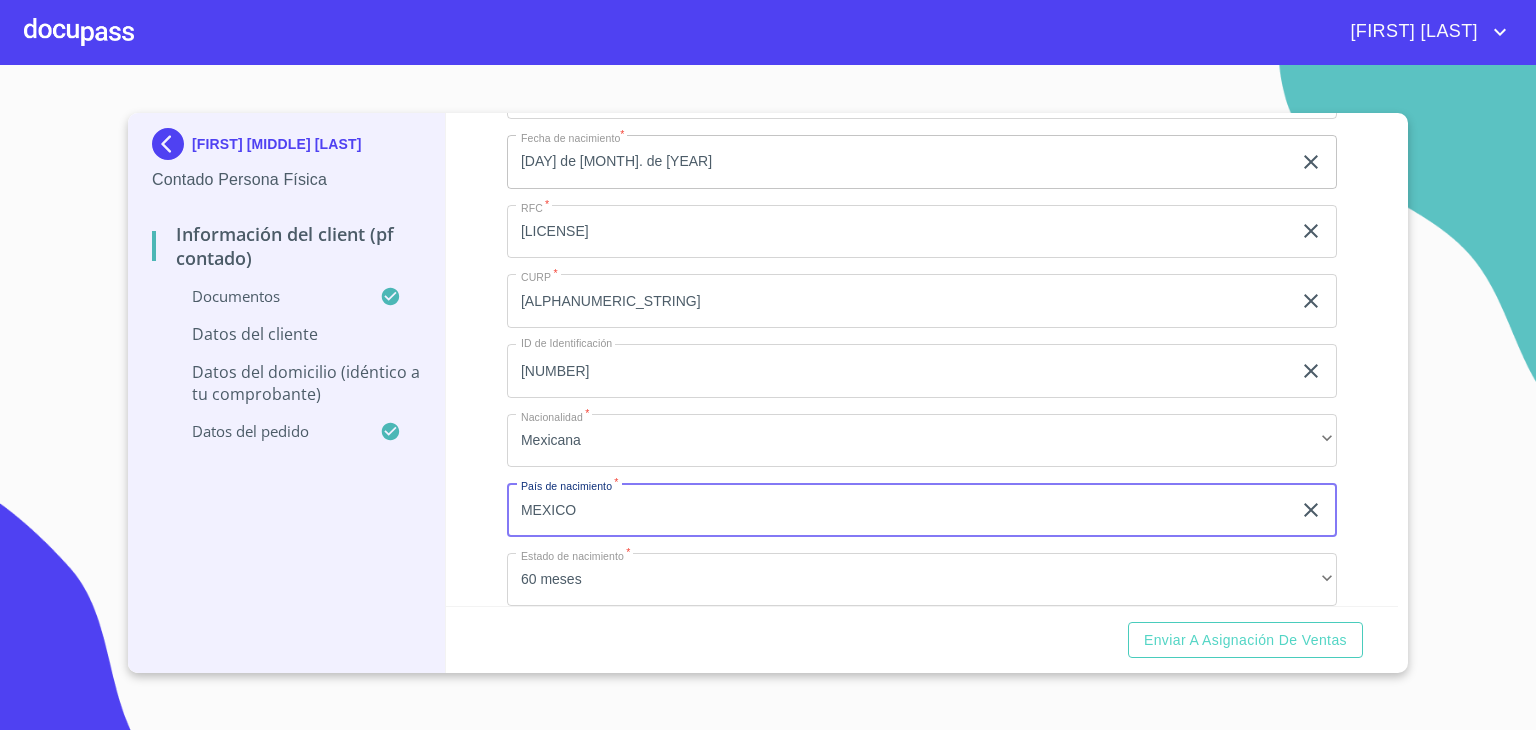 type on "México" 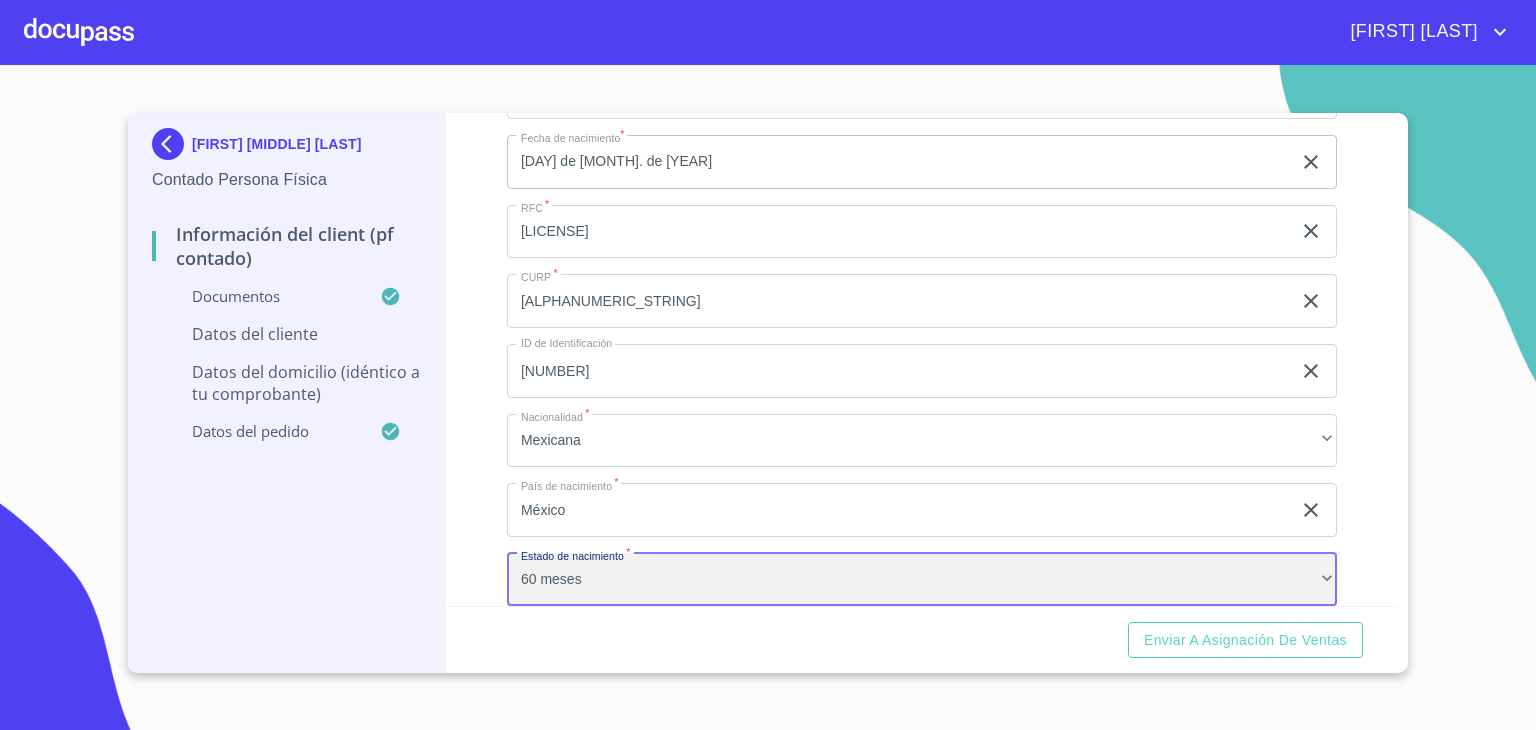 click on "60 meses" at bounding box center [922, 580] 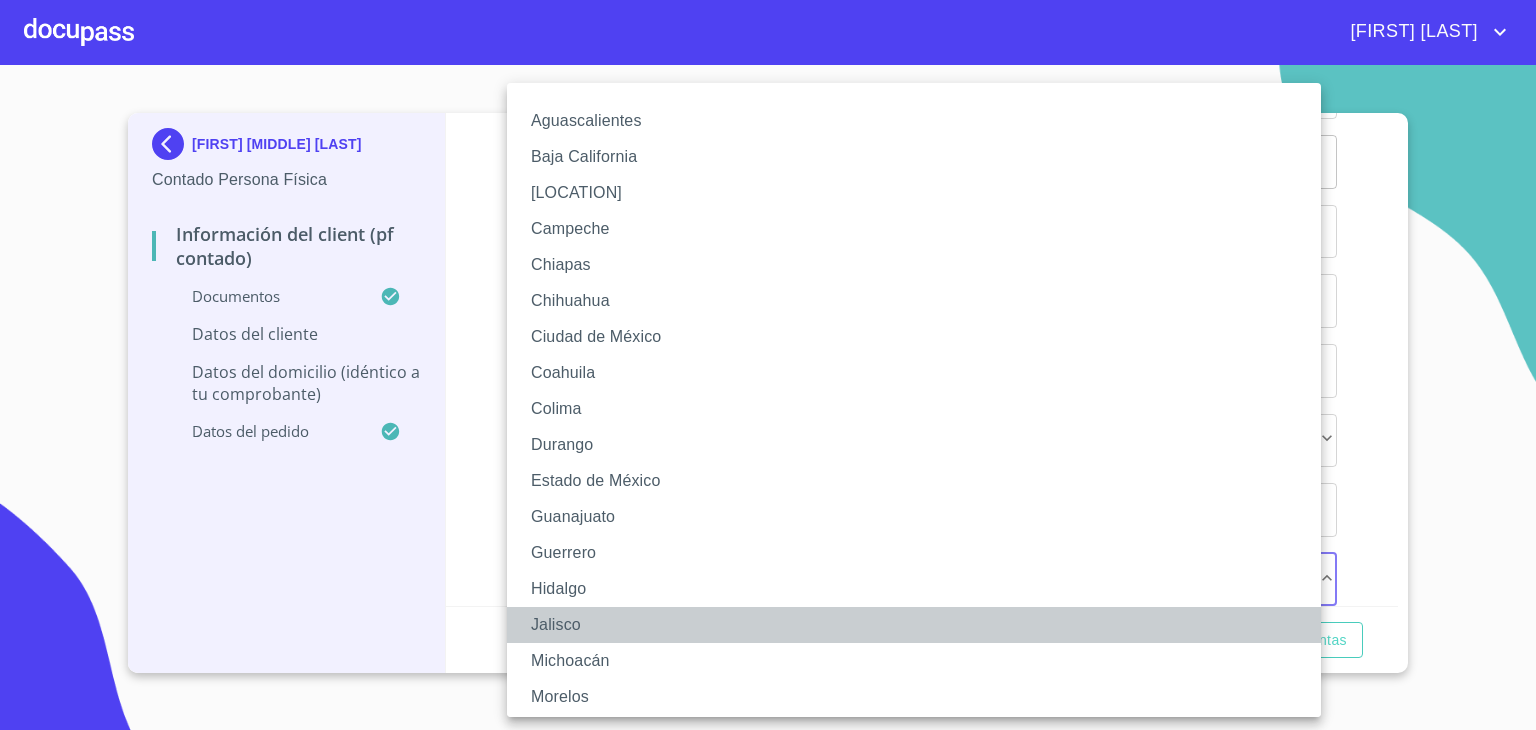 click on "Jalisco" at bounding box center [921, 625] 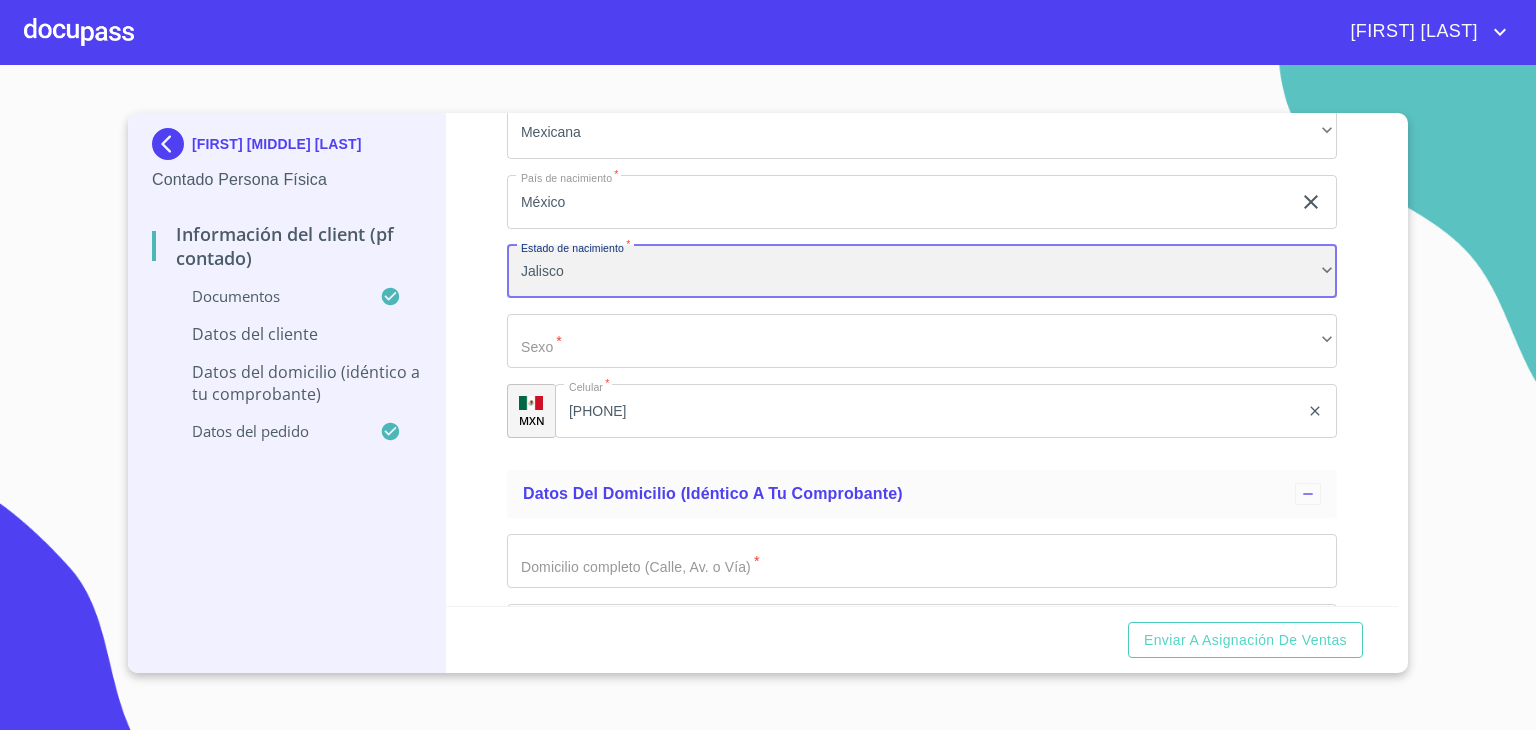scroll, scrollTop: 4336, scrollLeft: 0, axis: vertical 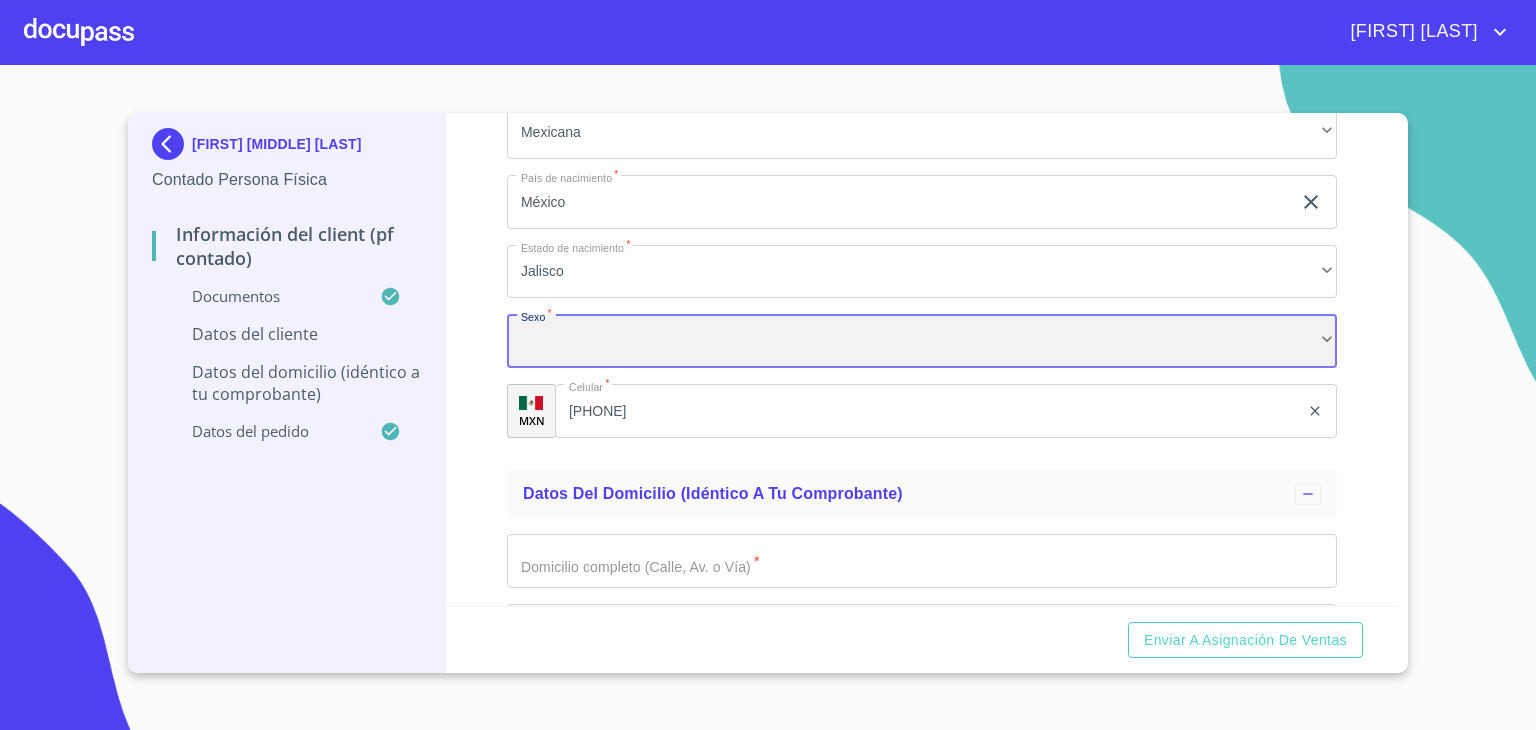 click on "​" at bounding box center [922, 341] 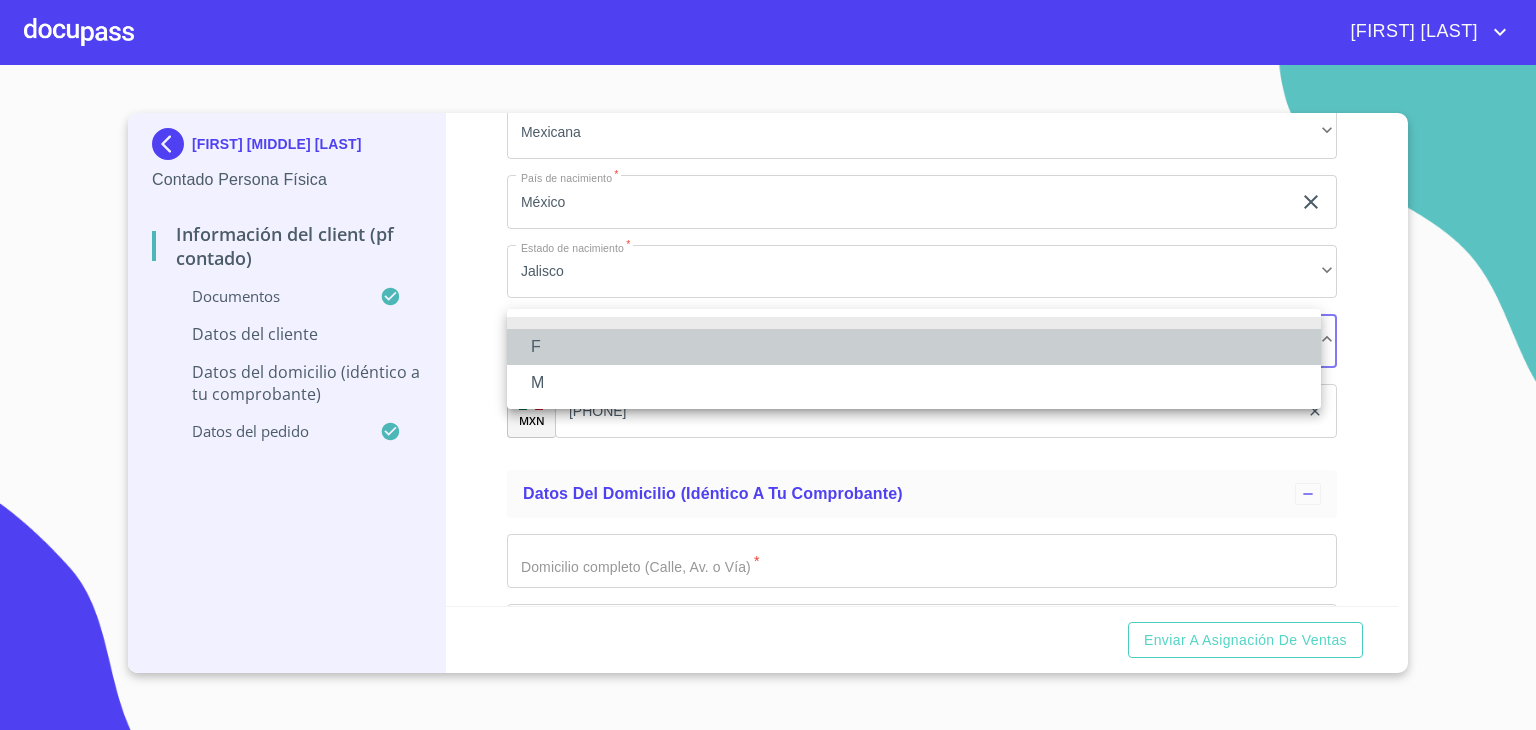 click on "F" at bounding box center (914, 347) 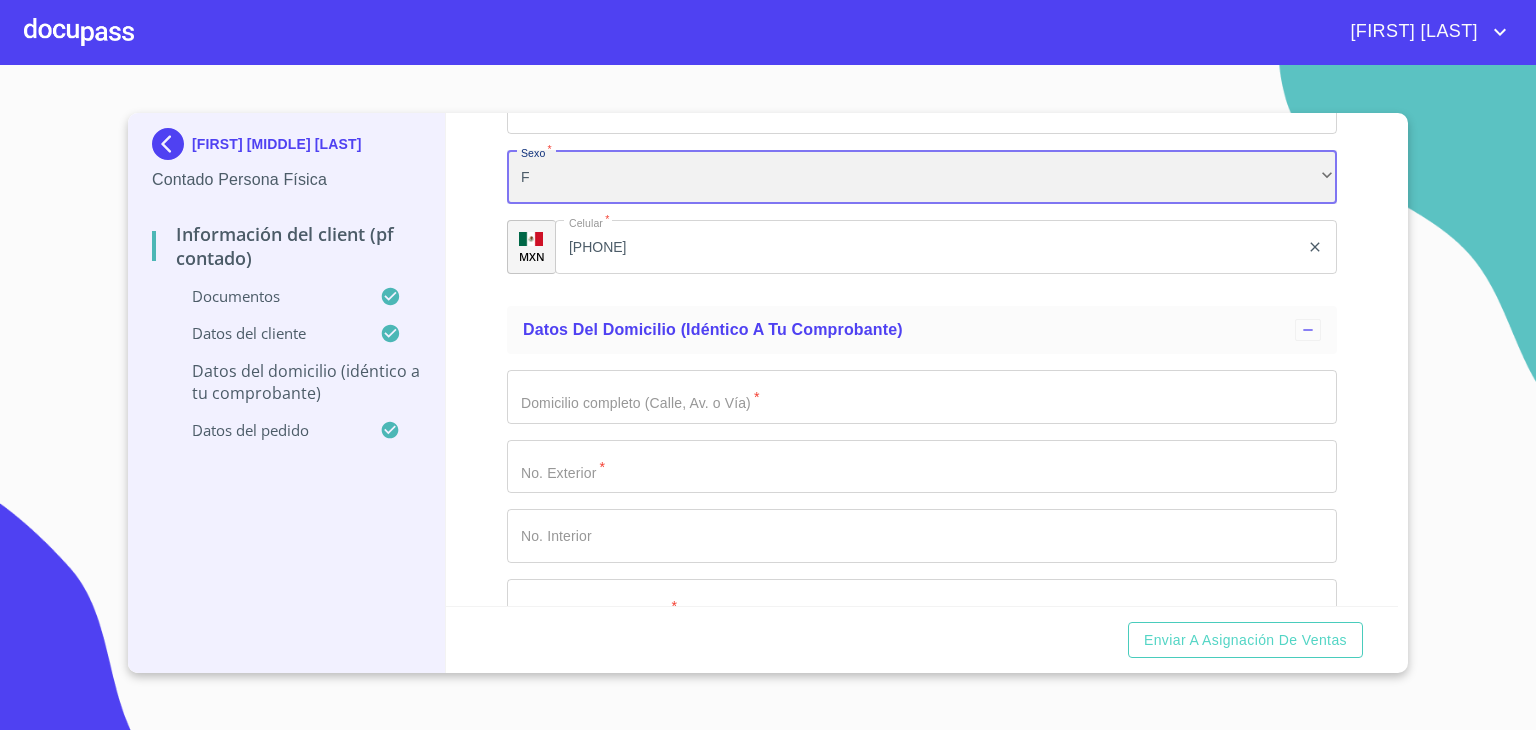 scroll, scrollTop: 4504, scrollLeft: 0, axis: vertical 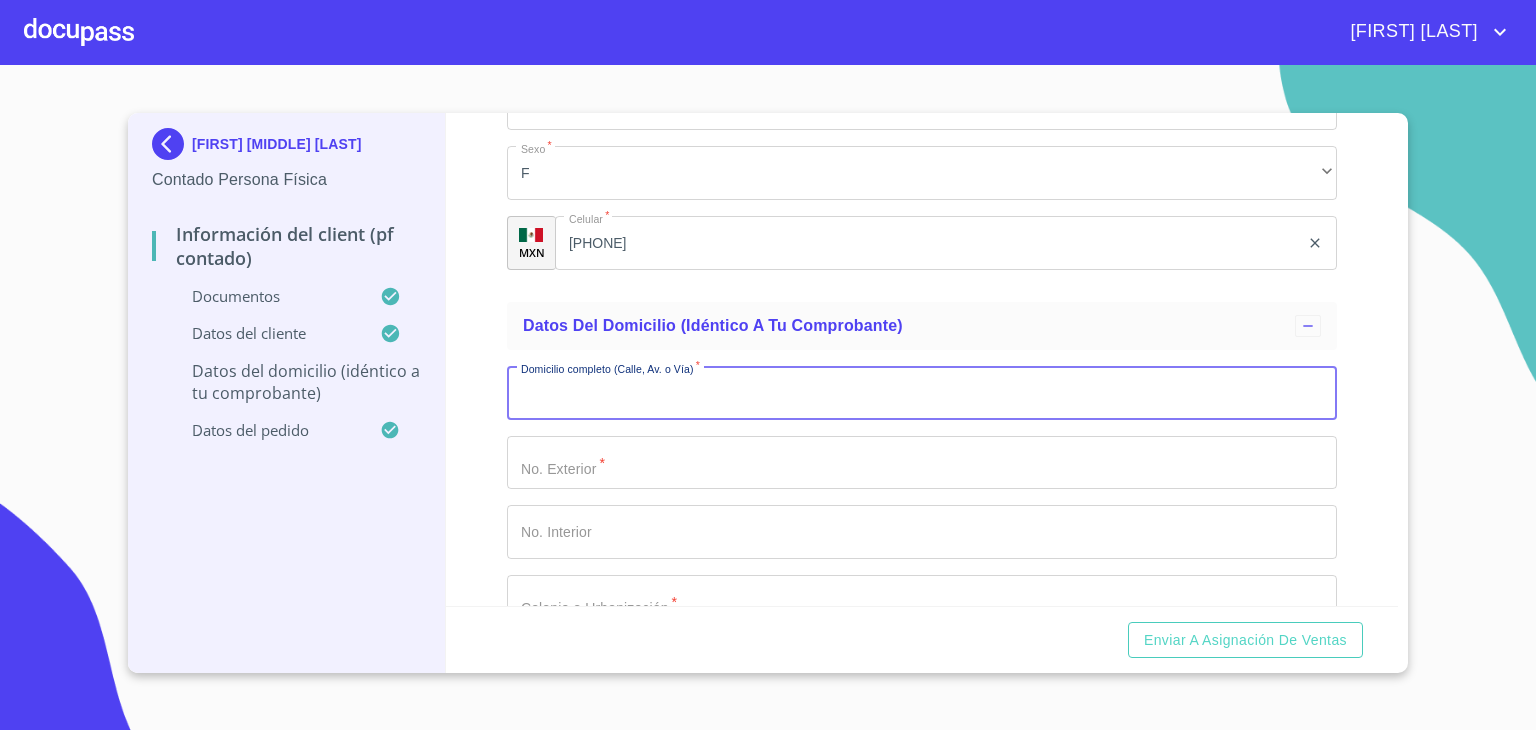 click on "Documento de identificación.   *" at bounding box center [922, 393] 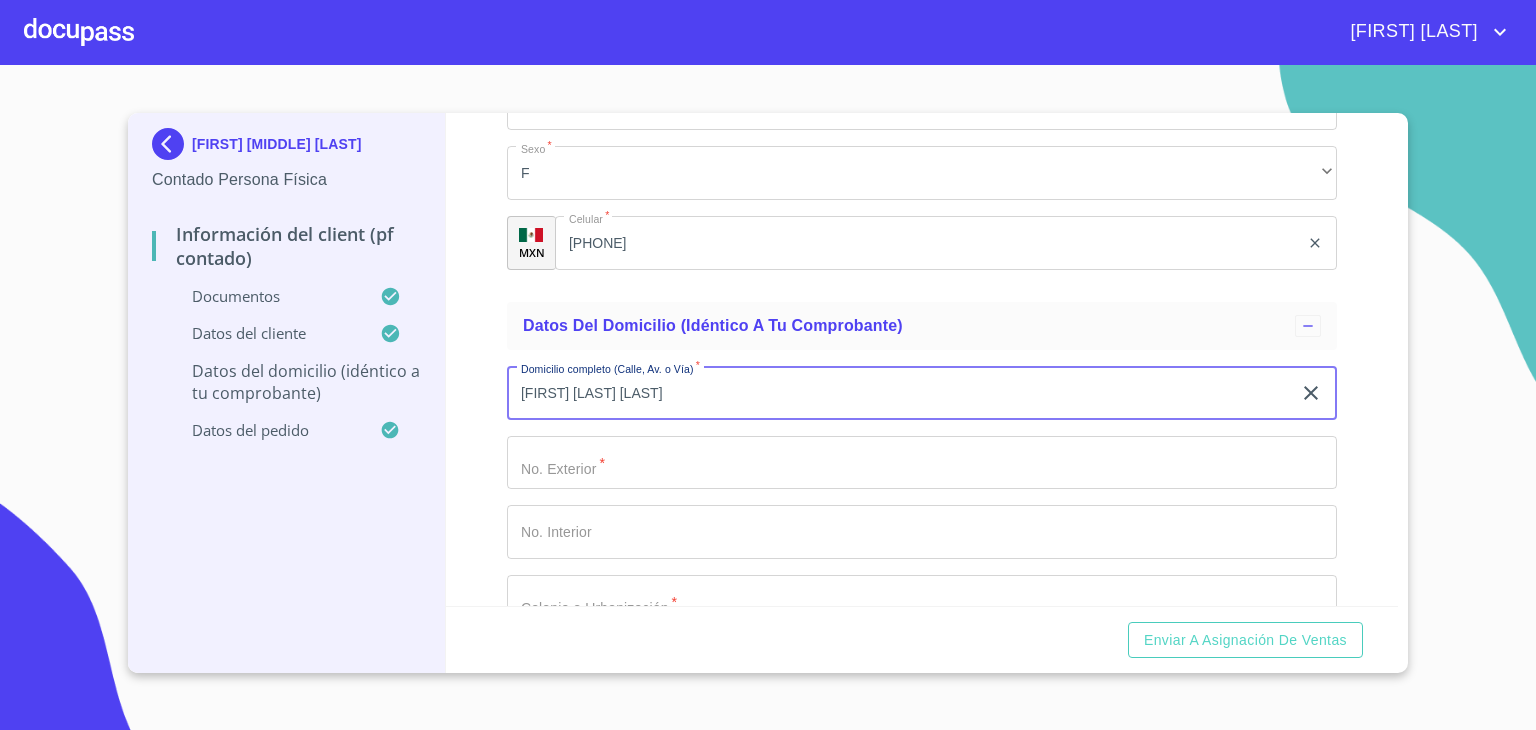 type on "[FIRST] [LAST] [LAST]" 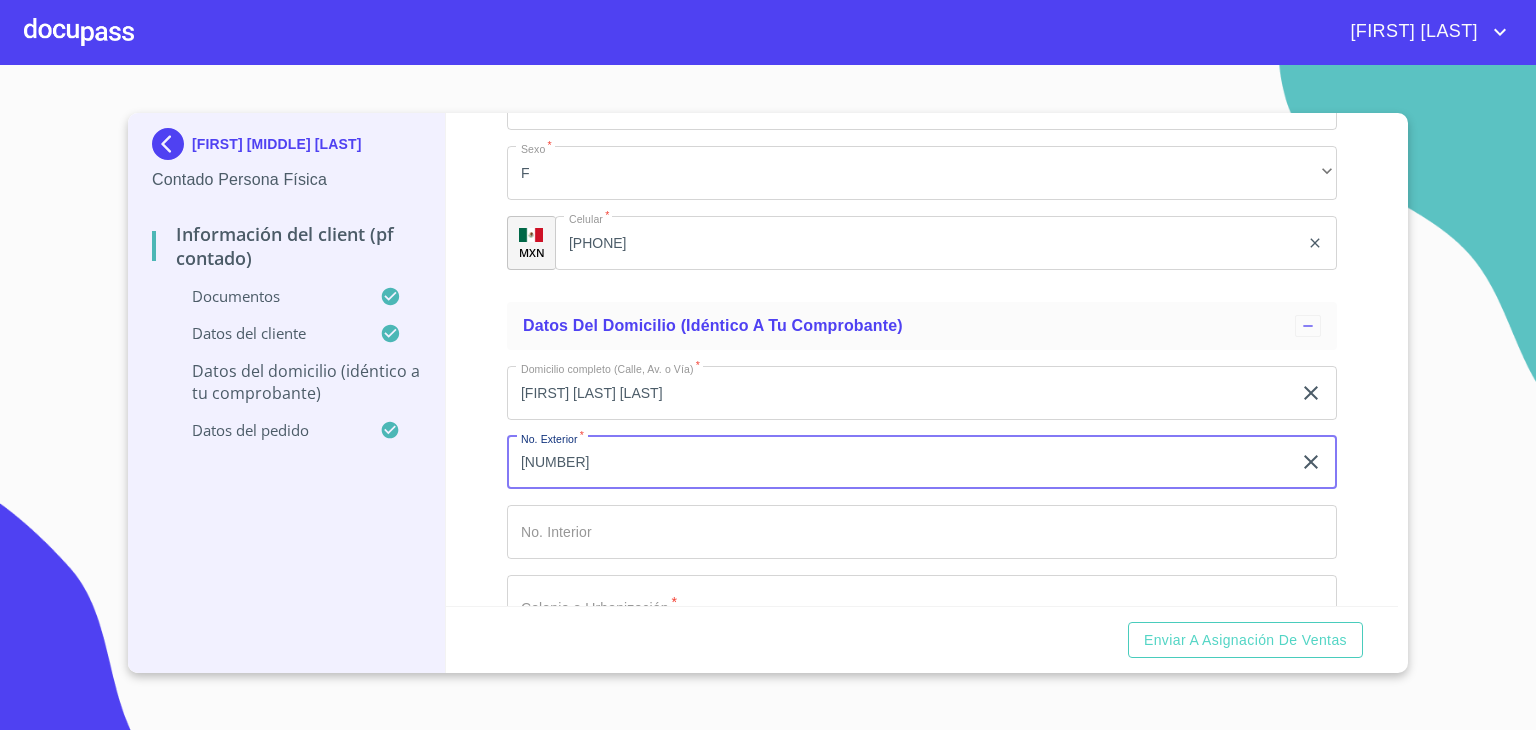 type on "[NUMBER]" 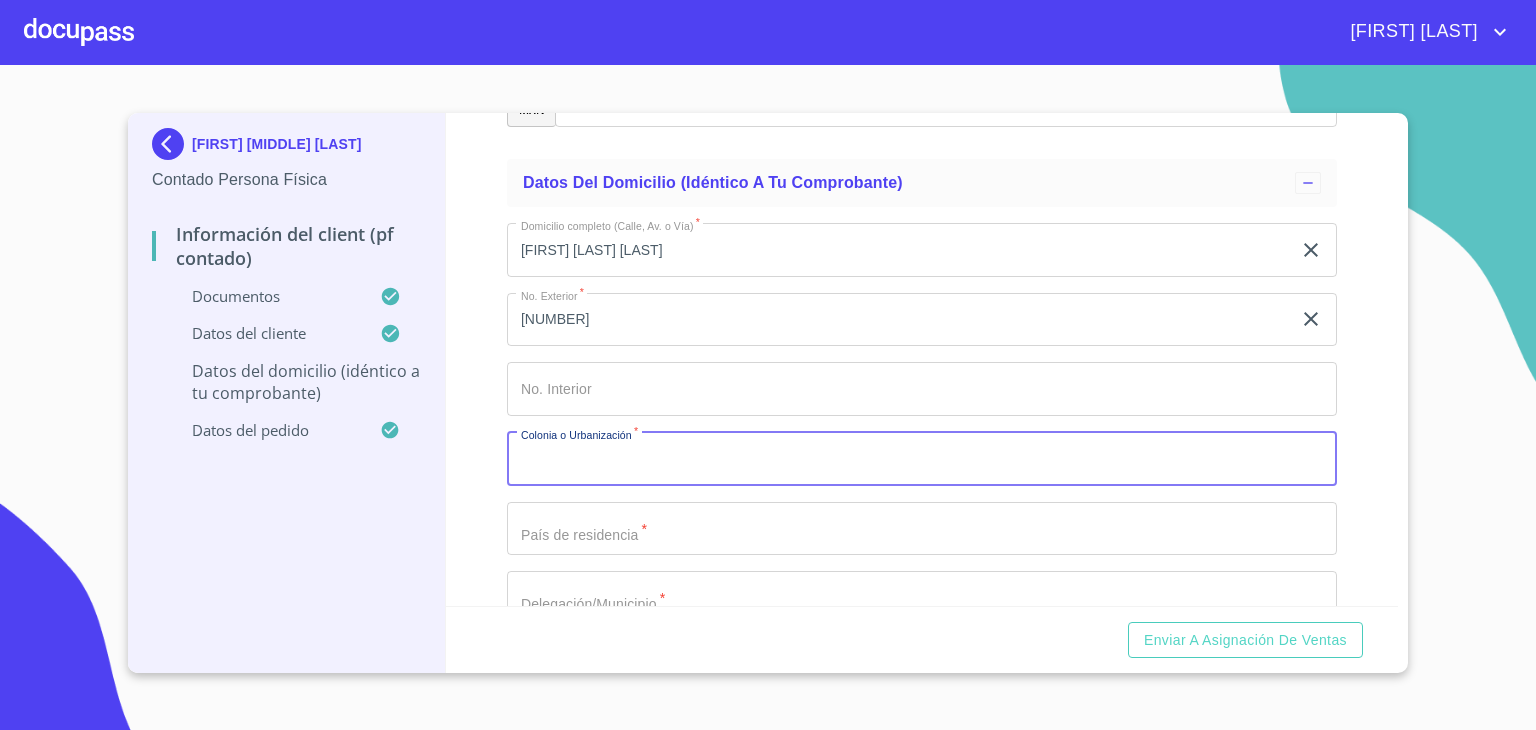 scroll, scrollTop: 4650, scrollLeft: 0, axis: vertical 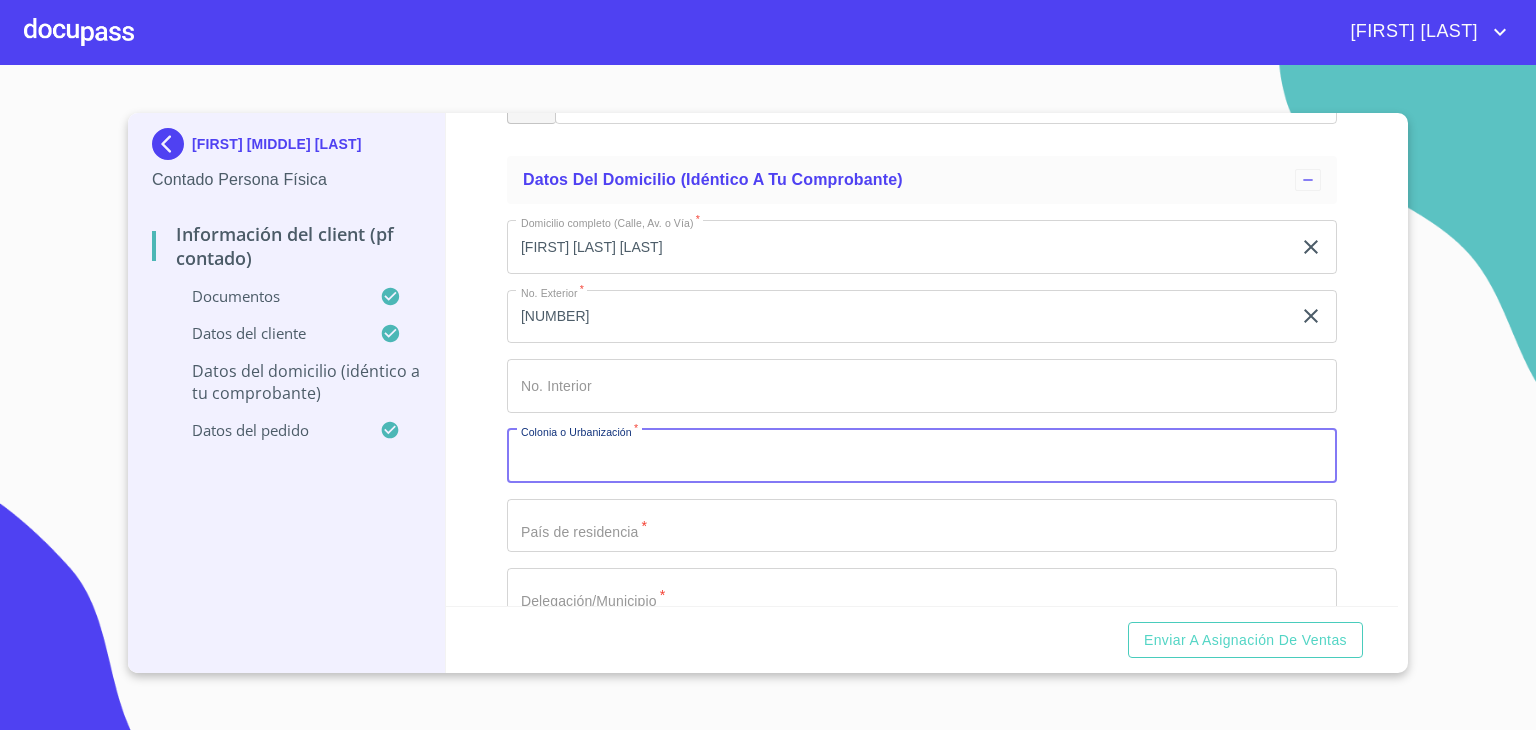 click on "Documento de identificación.   *" at bounding box center (922, 456) 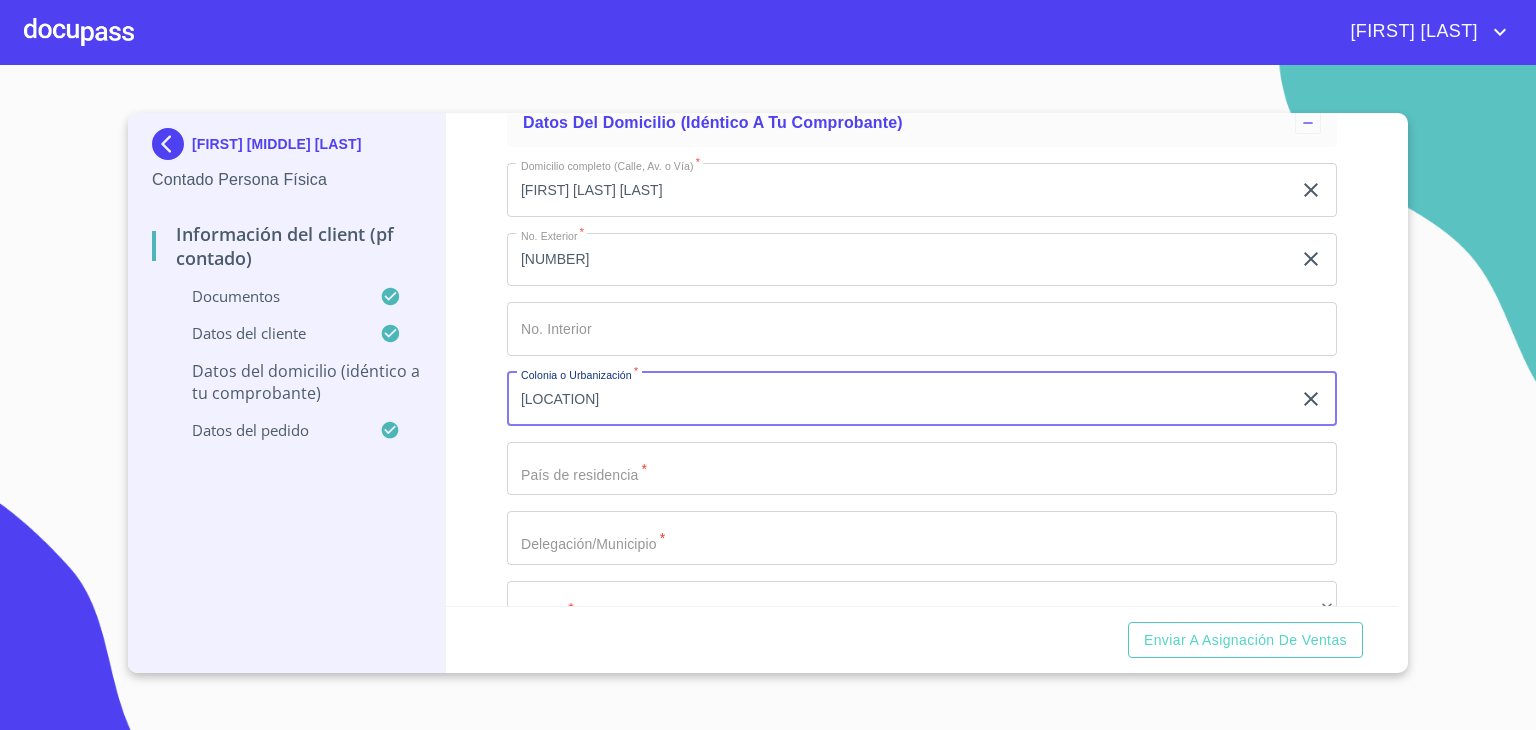 scroll, scrollTop: 4708, scrollLeft: 0, axis: vertical 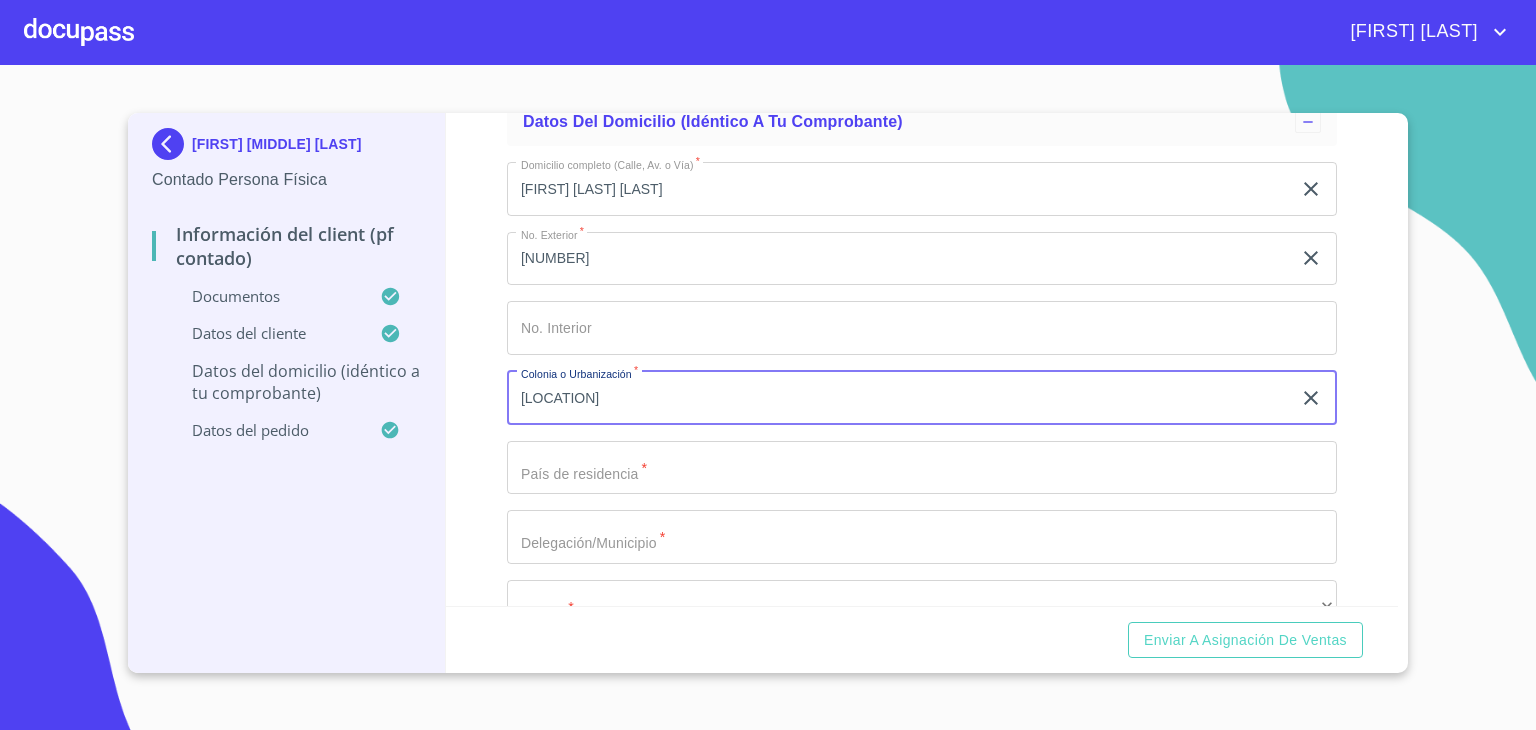 type on "[LOCATION]" 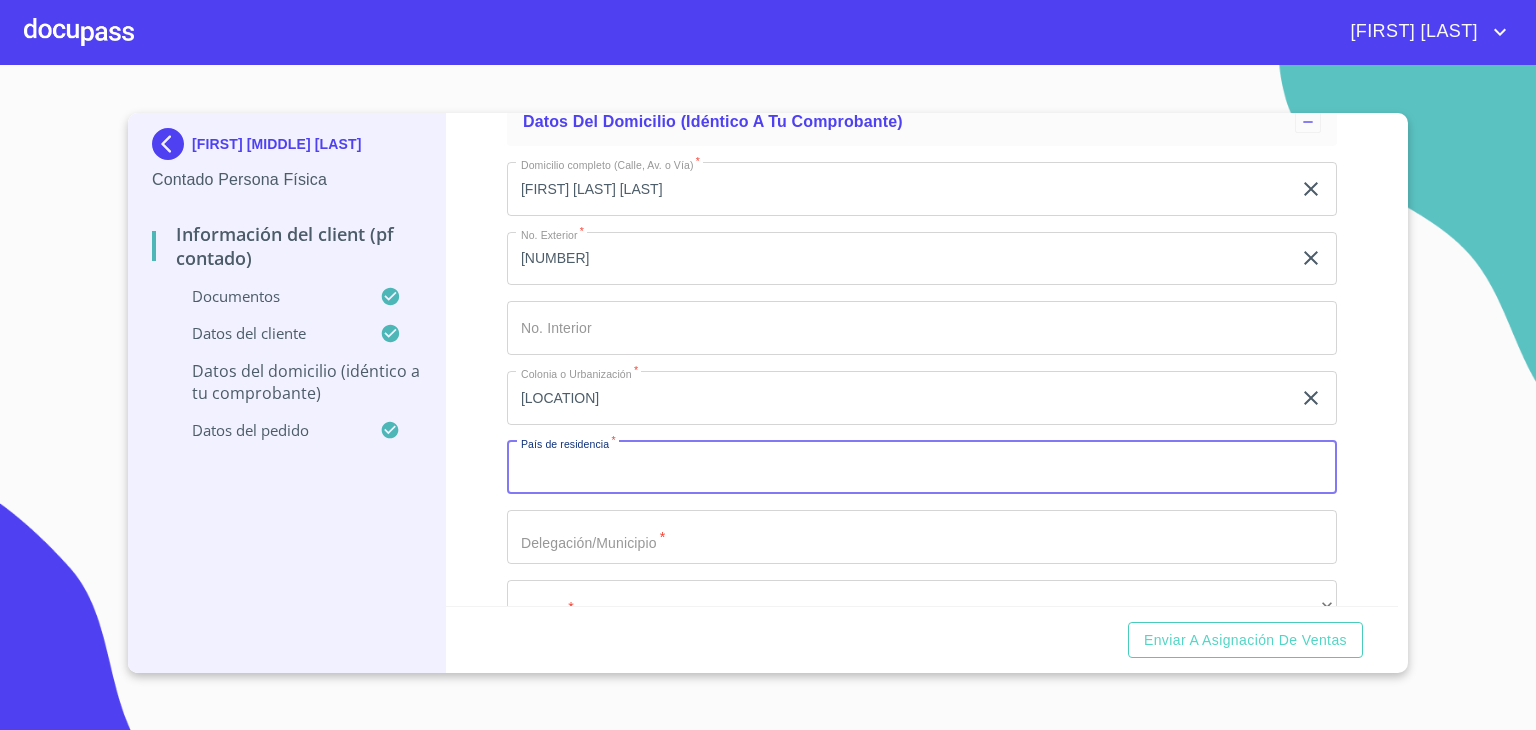 click on "Documento de identificación.   *" at bounding box center [922, 468] 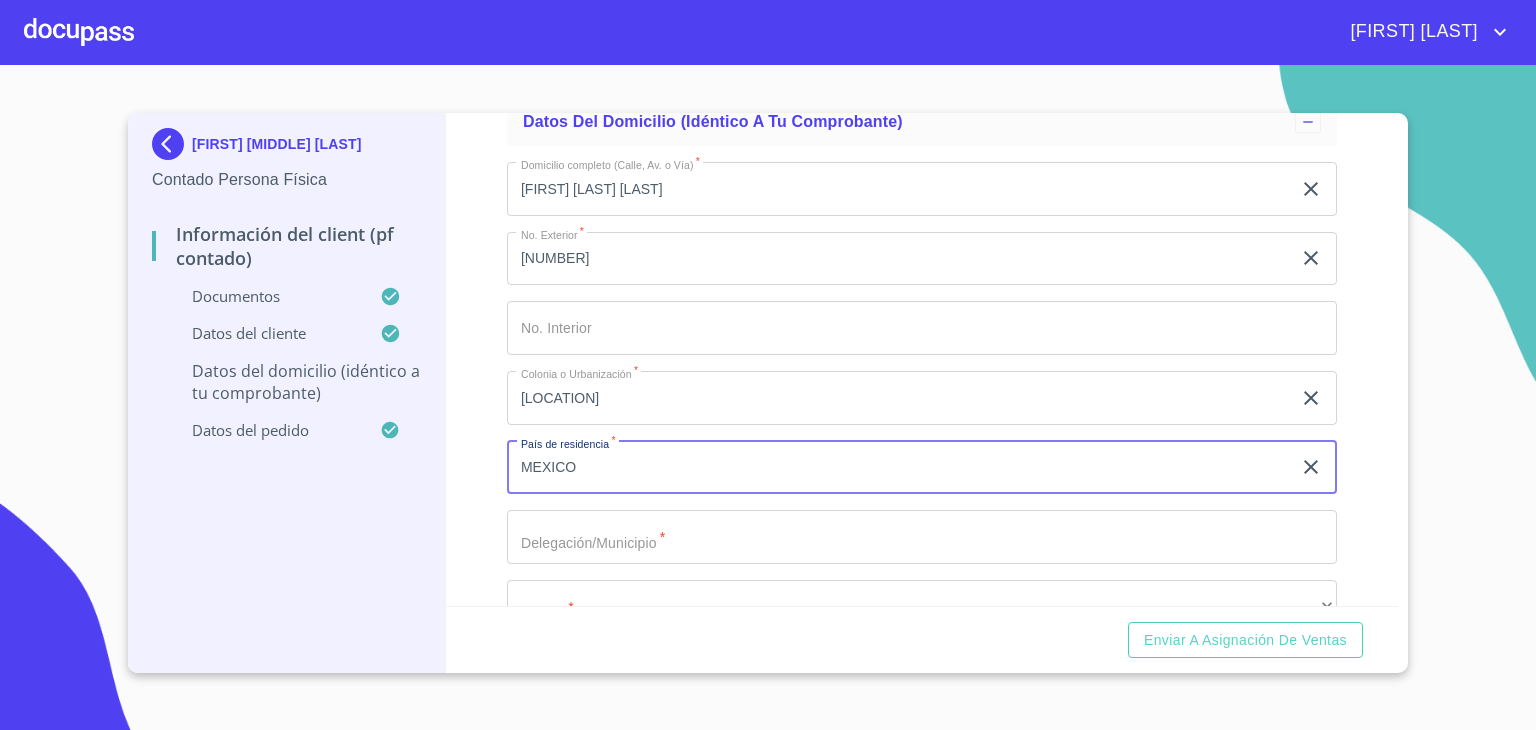 type on "MEXICO" 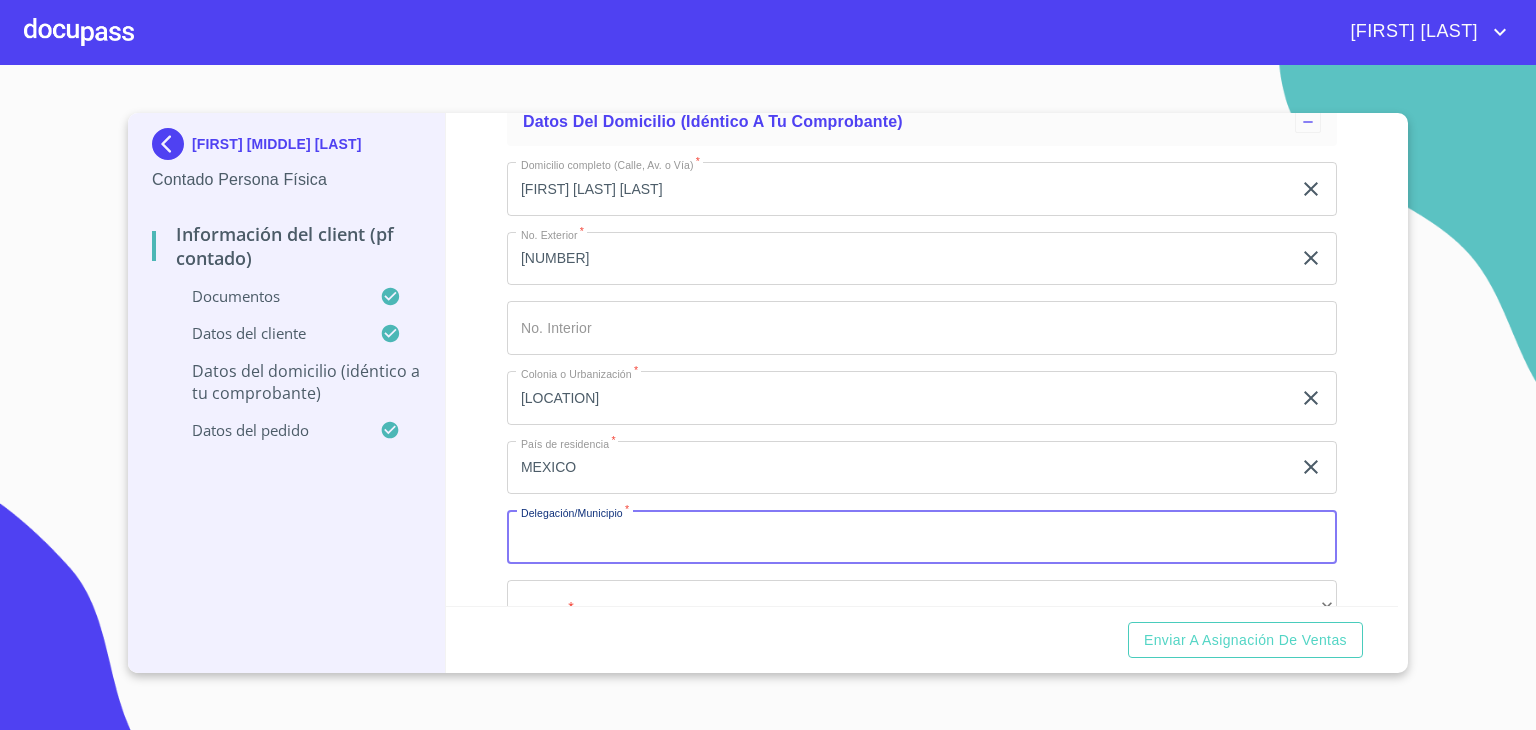 click on "Documento de identificación.   *" at bounding box center [922, 537] 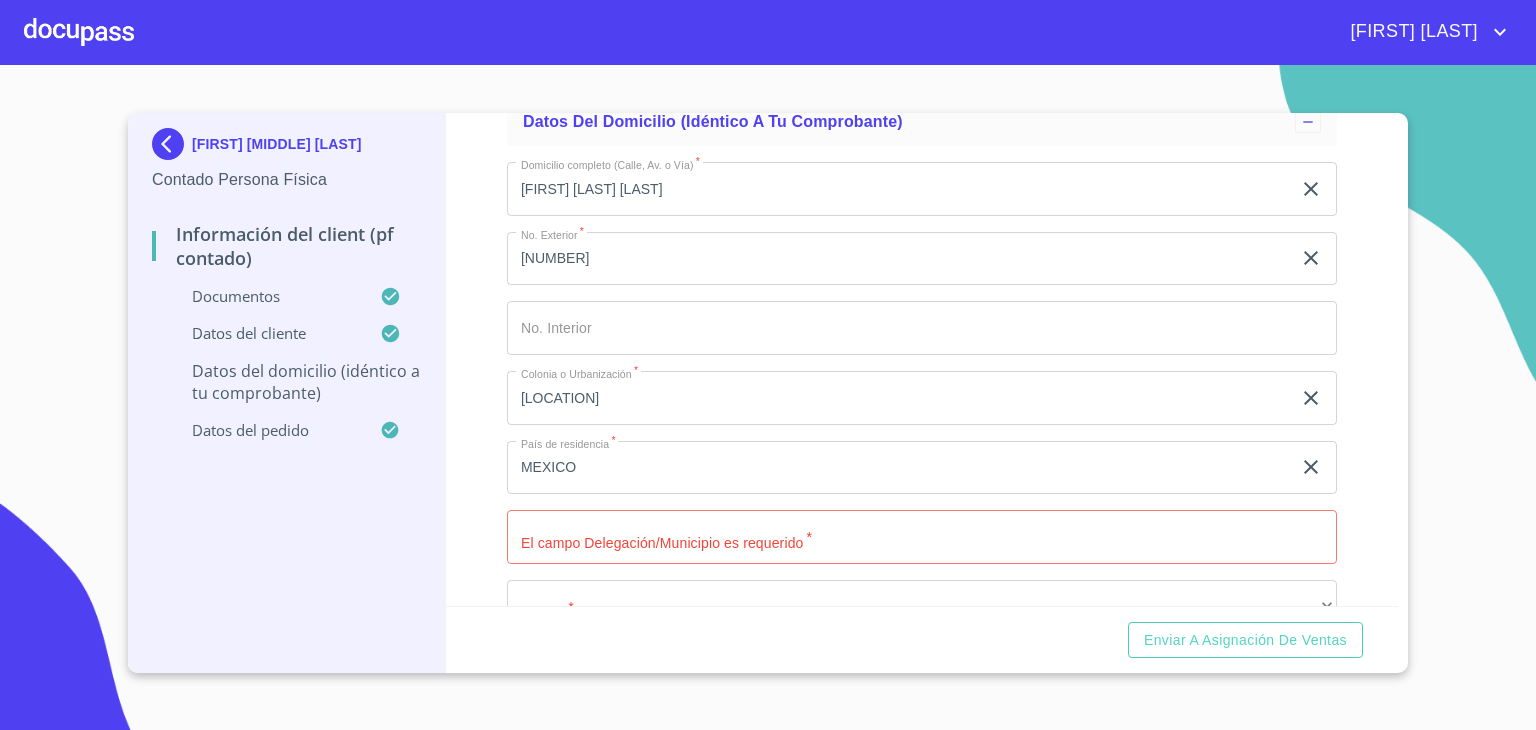 click on "Domicilio completo (Calle, Av. o Vía)   * [STREET] ​ No. Exterior   * [NUMBER] ​ No. Interior ​ Colonia o Urbanización   * [NEIGHBORHOOD] ​ País de residencia   * [COUNTRY] ​ El campo Delegación/Municipio es requerido   * ​ Estado   * ​ ​ C.P.   * ​ [POSTAL_CODE] ​ Entre calles del domicilio particular   * ​" at bounding box center [922, 467] 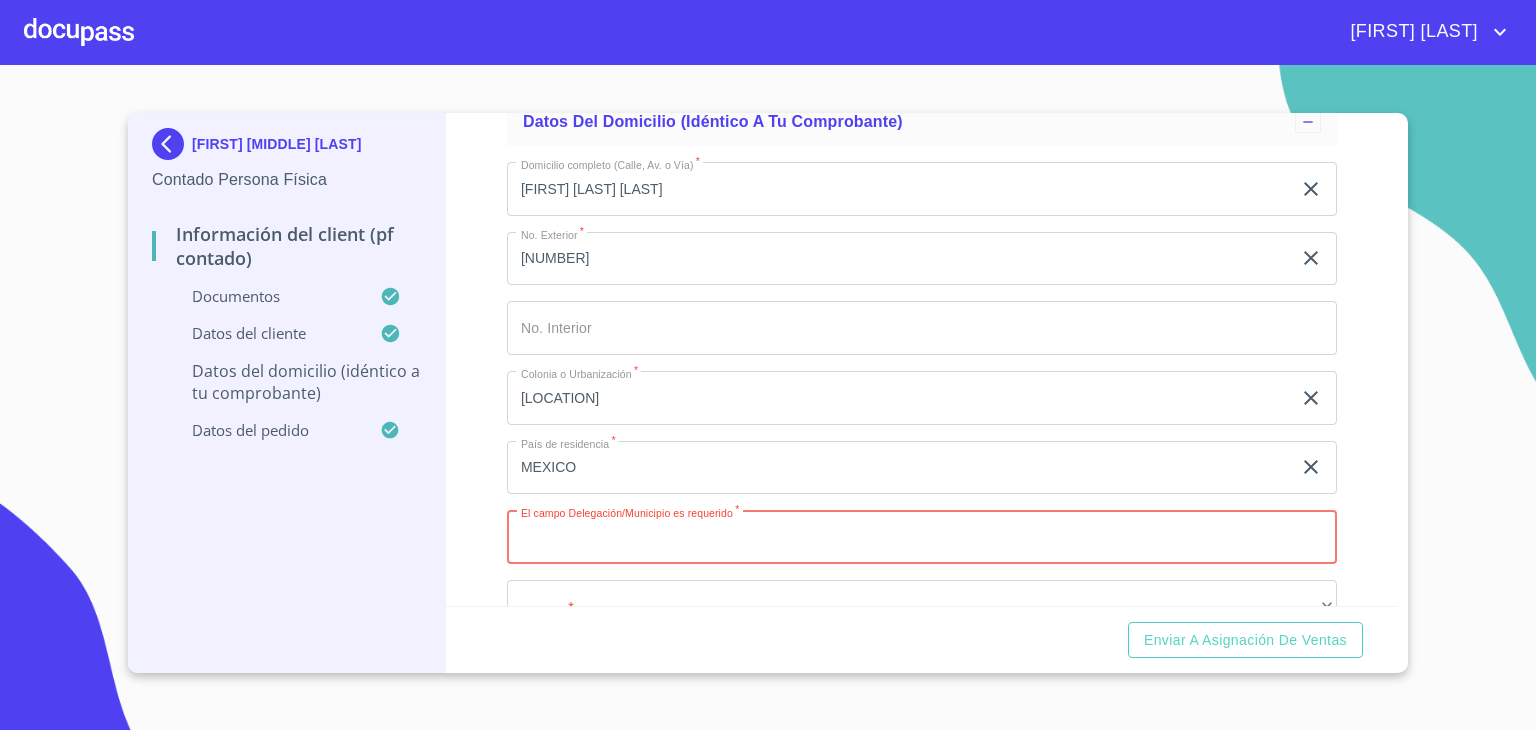 click on "Documento de identificación.   *" at bounding box center (922, 537) 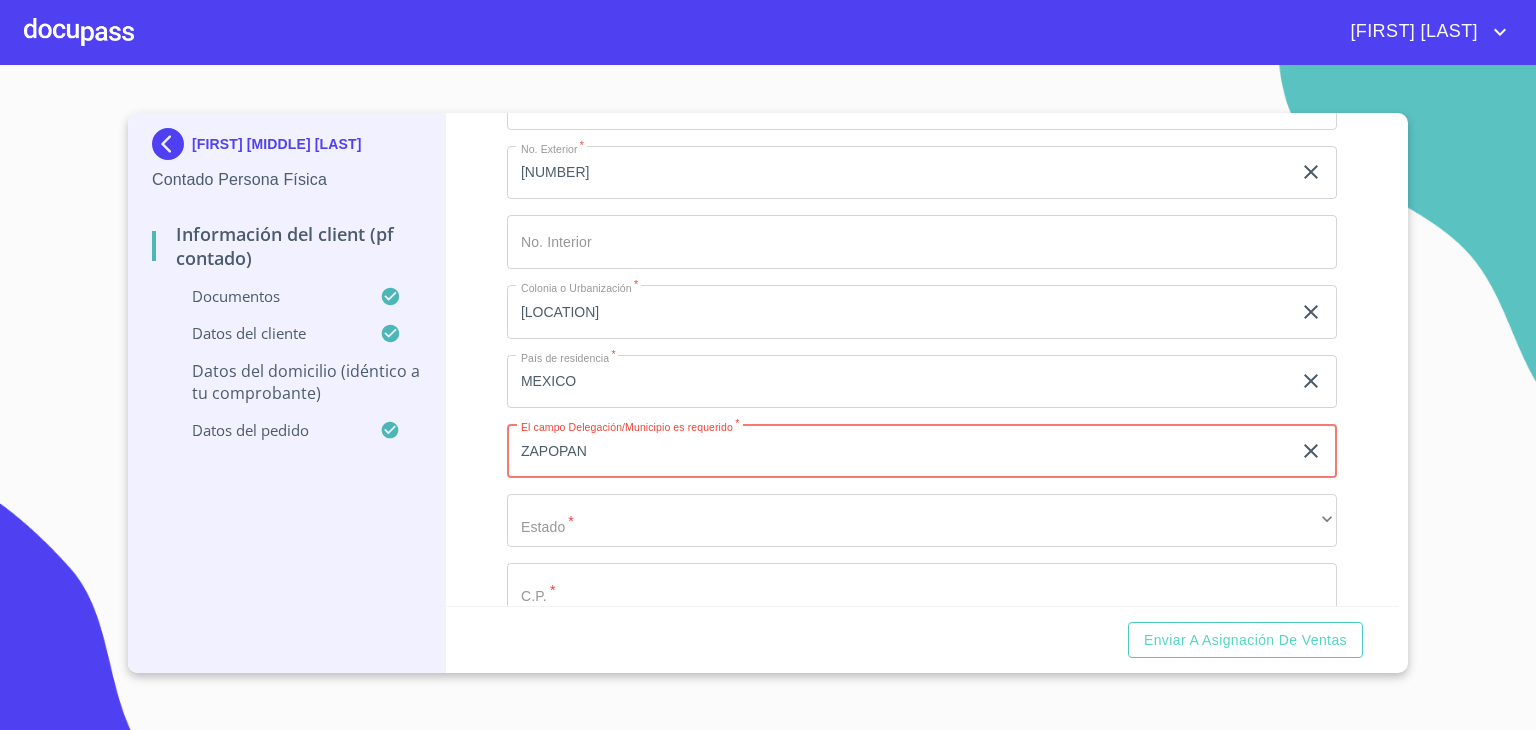 scroll, scrollTop: 4802, scrollLeft: 0, axis: vertical 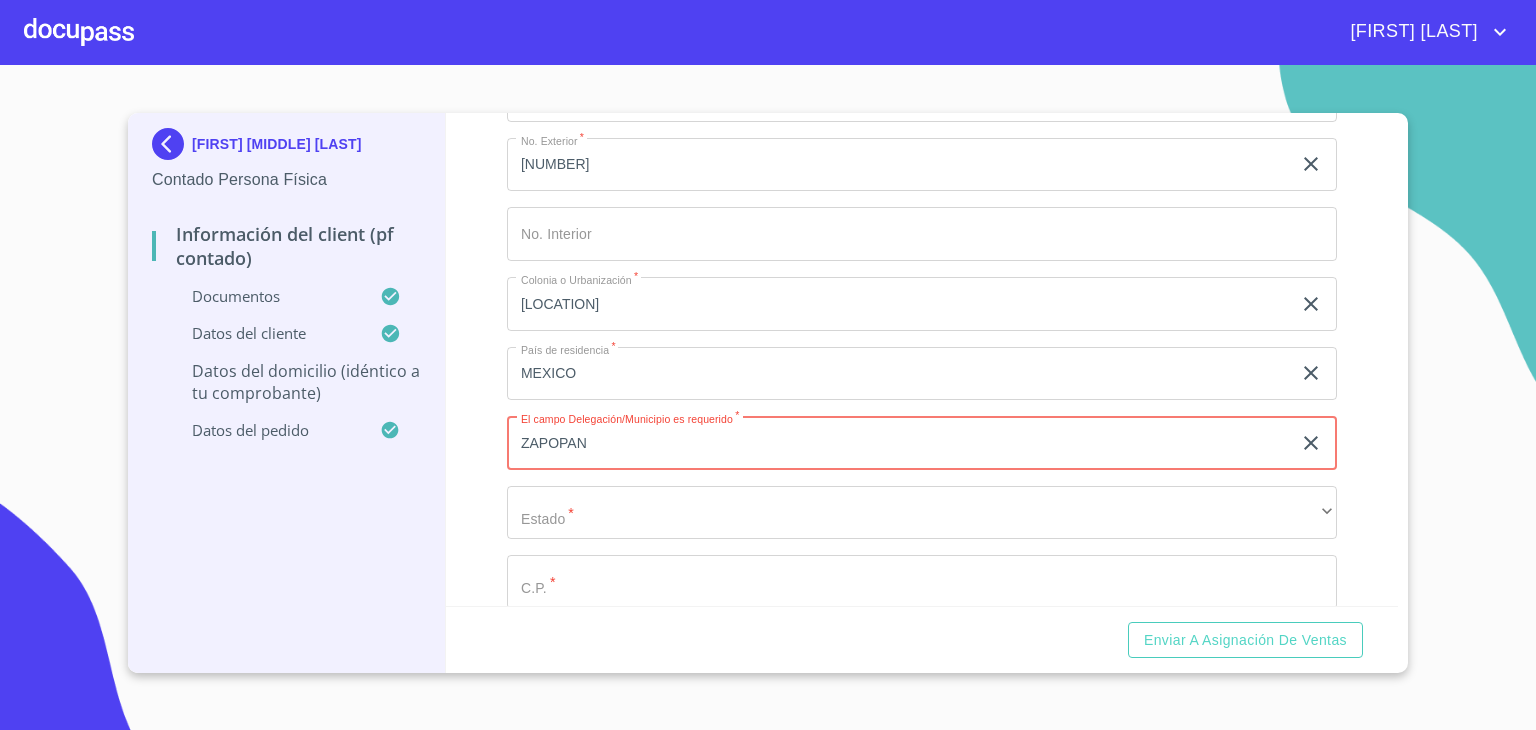 type on "ZAPOPAN" 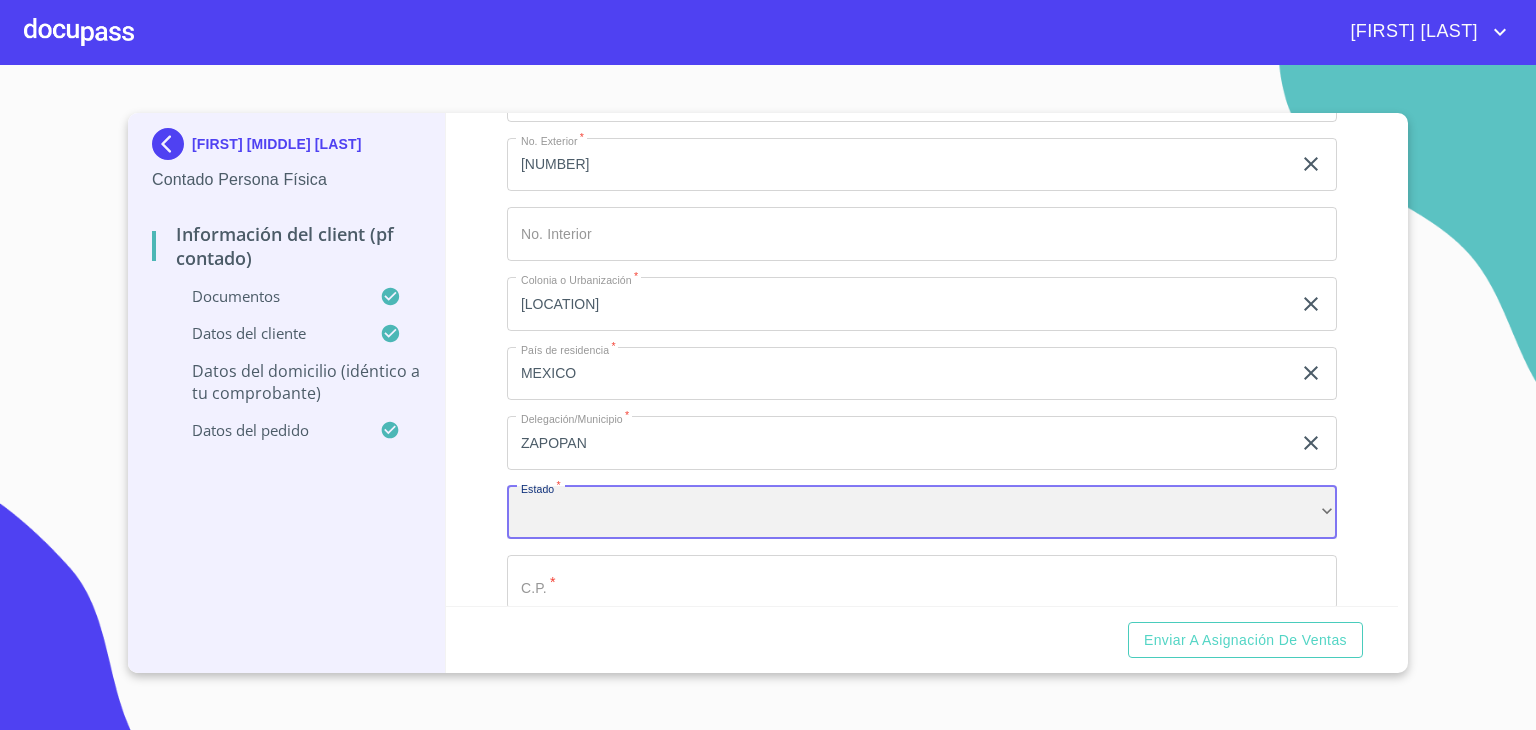 click on "​" at bounding box center [922, 513] 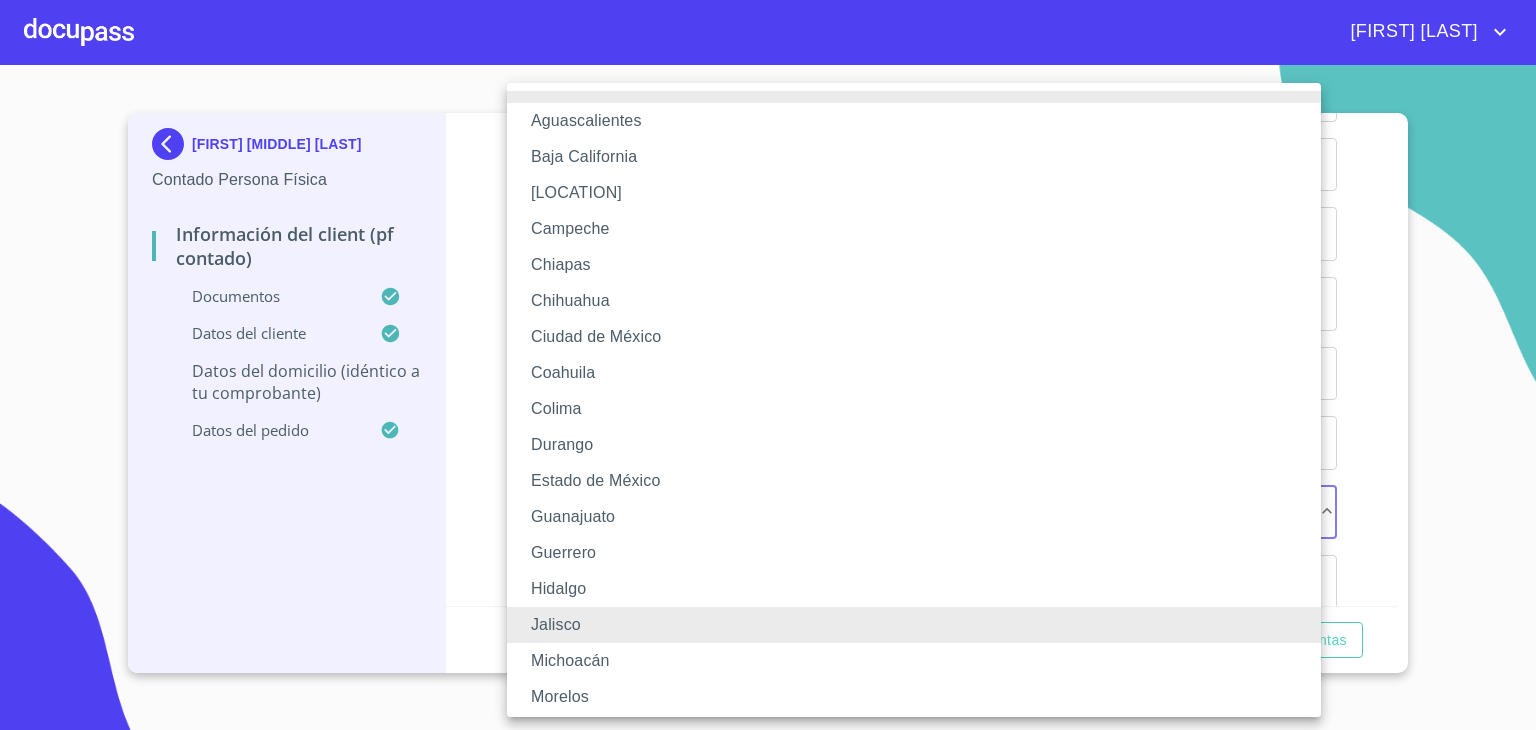 type 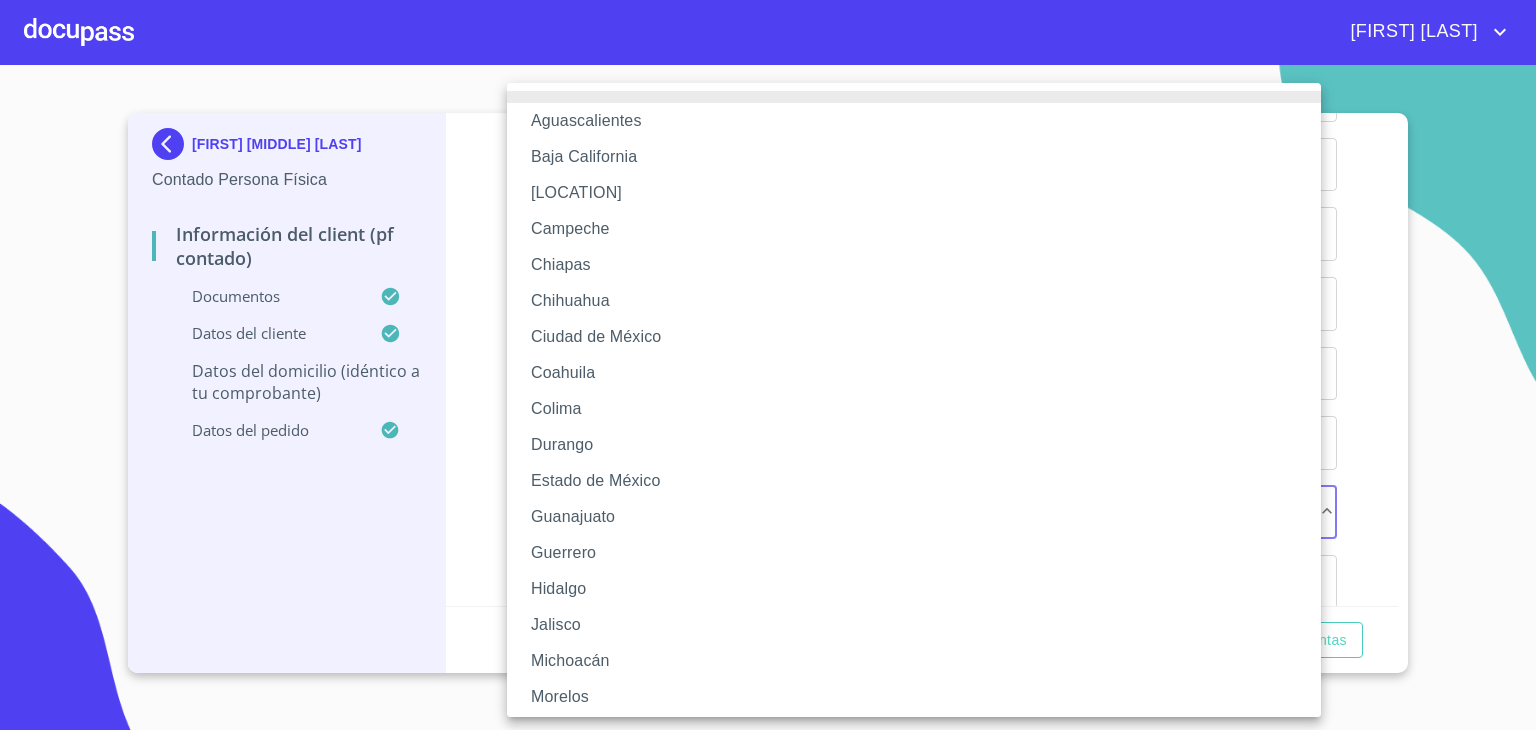 click on "Jalisco" at bounding box center (921, 625) 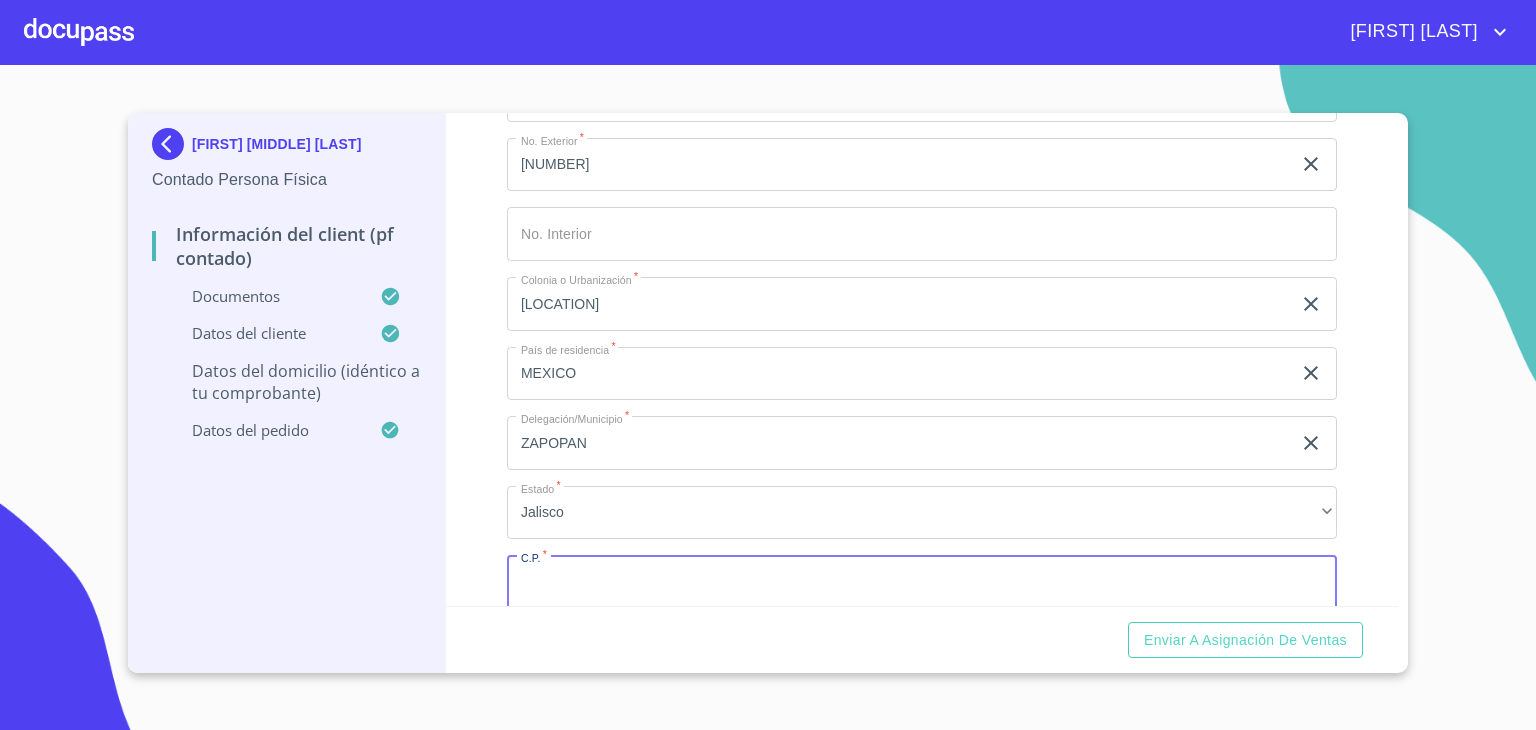 click on "Documento de identificación.   *" at bounding box center (922, 582) 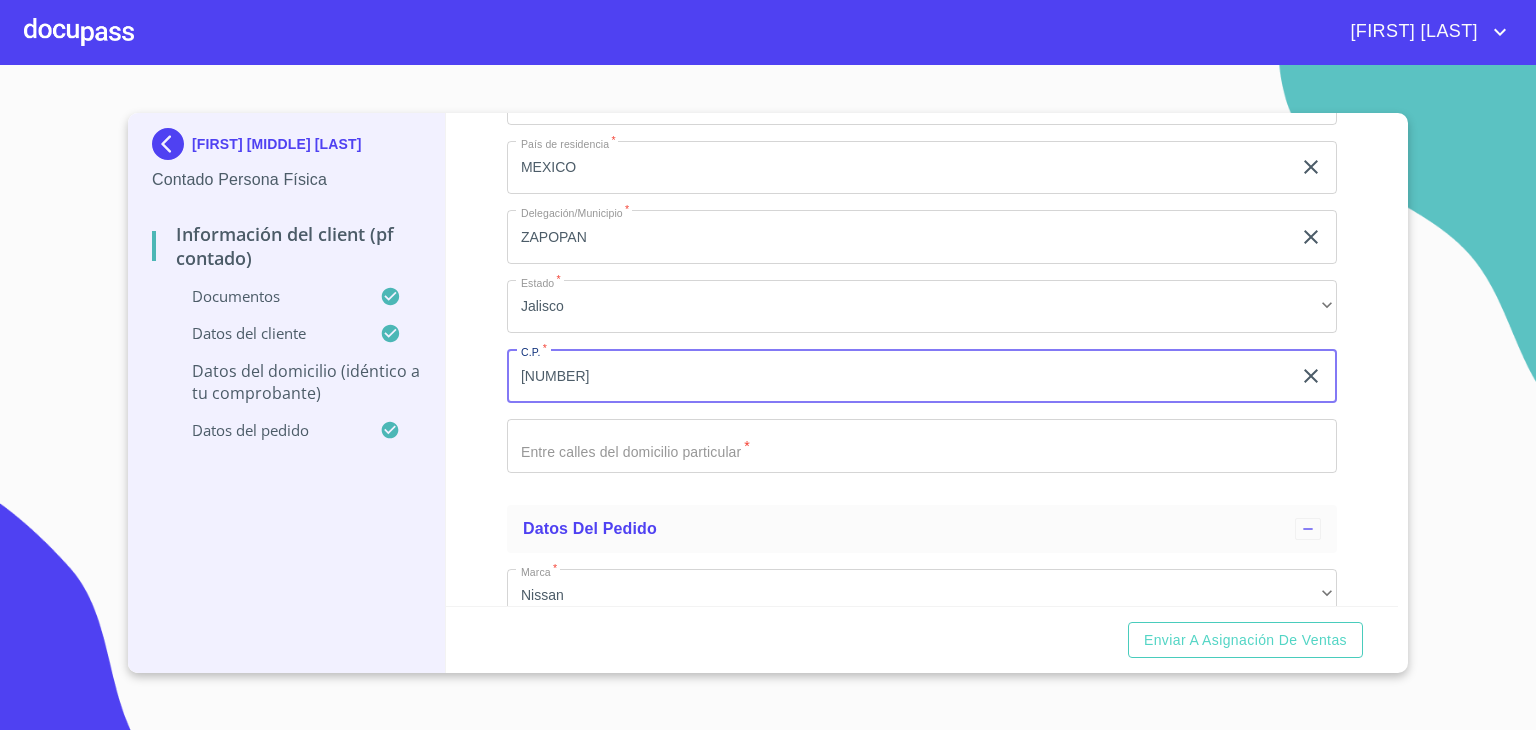 scroll, scrollTop: 5020, scrollLeft: 0, axis: vertical 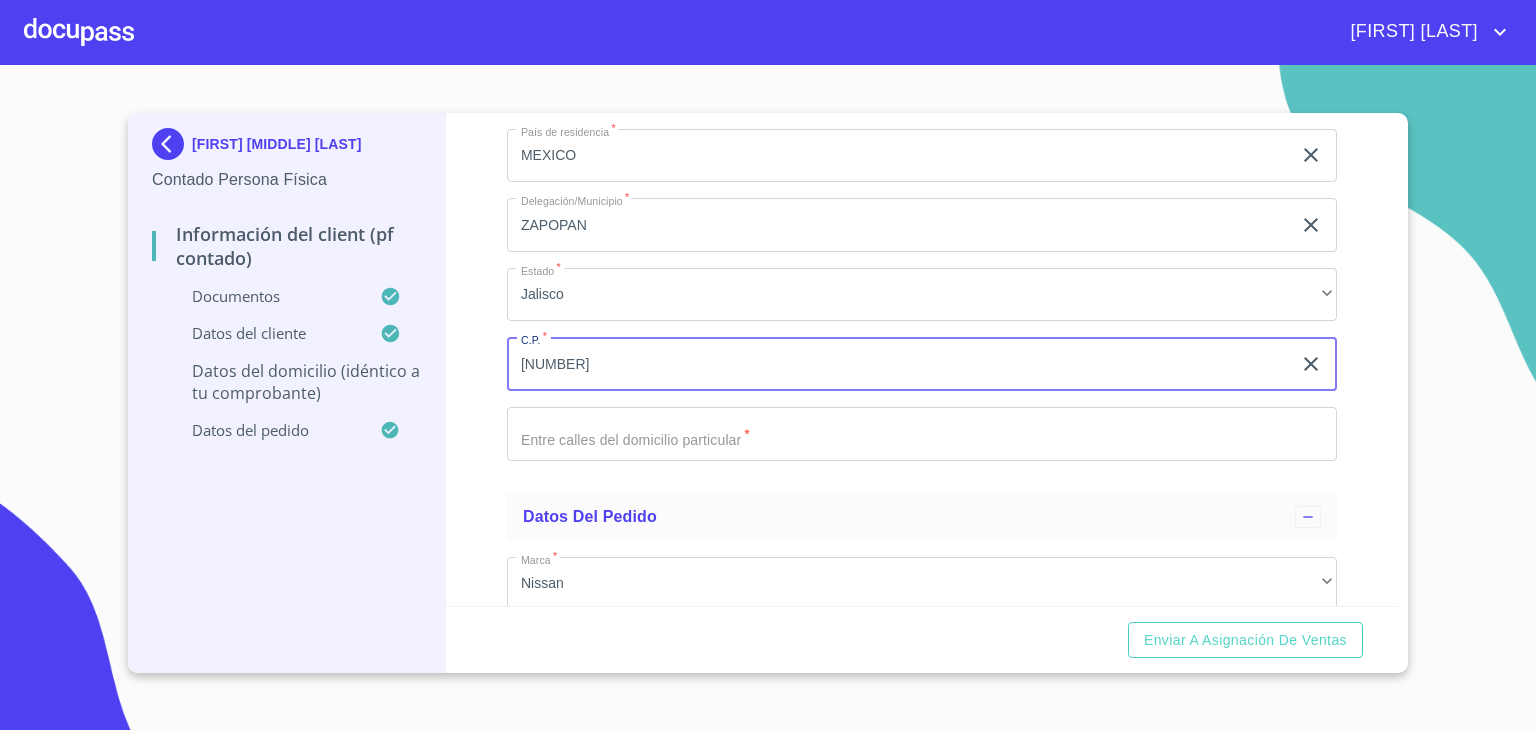 type on "[NUMBER]" 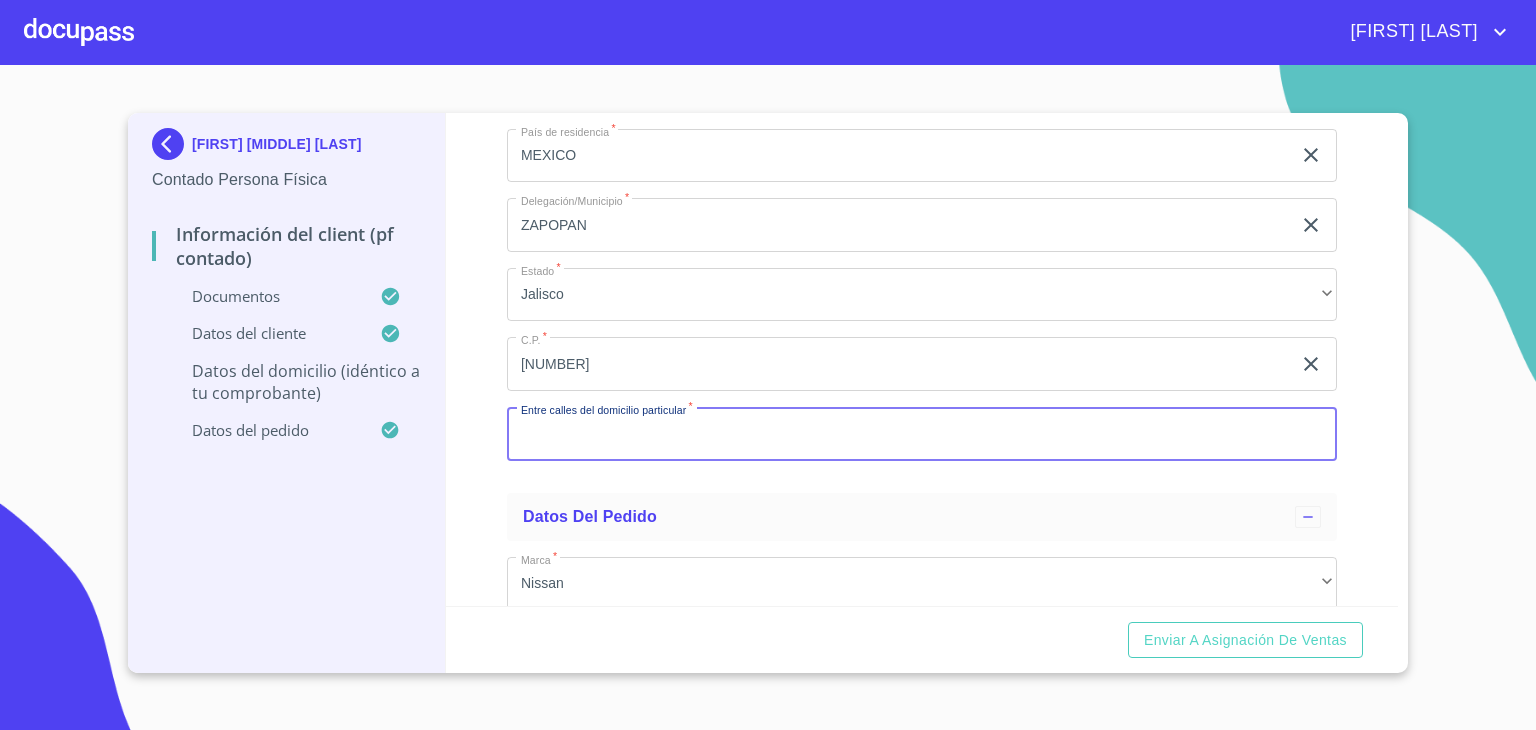 click on "Documento de identificación.   *" at bounding box center (922, 434) 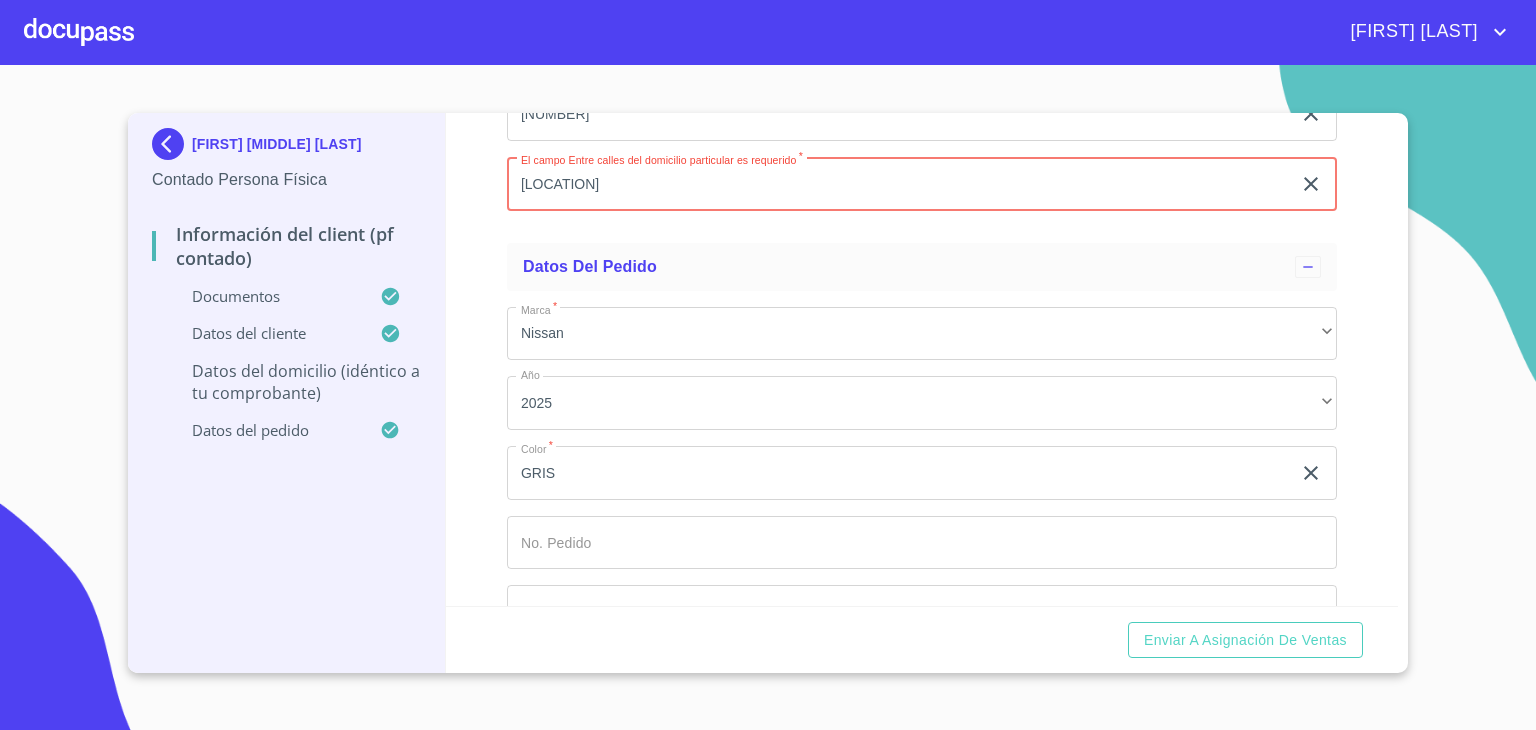 scroll, scrollTop: 5320, scrollLeft: 0, axis: vertical 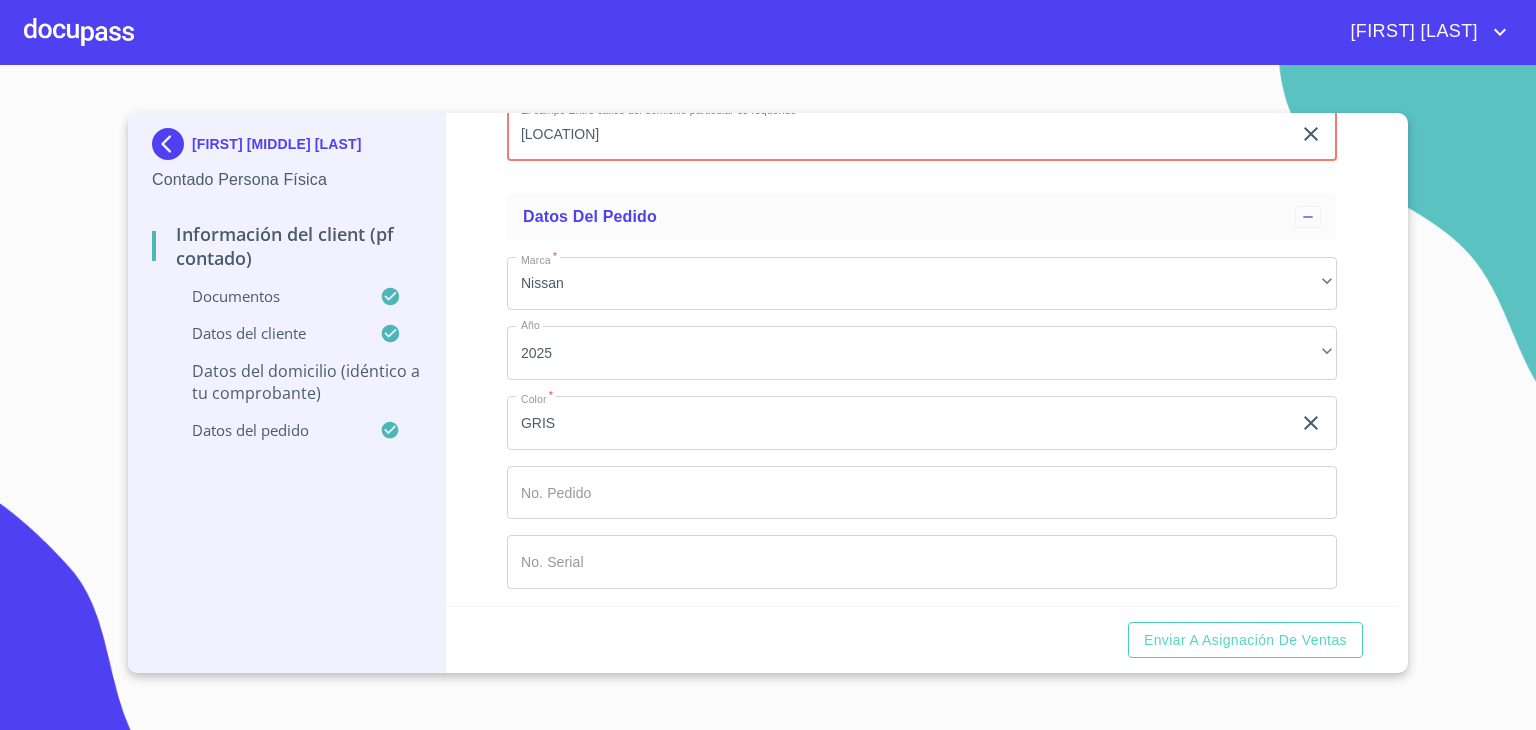 type on "[LOCATION]" 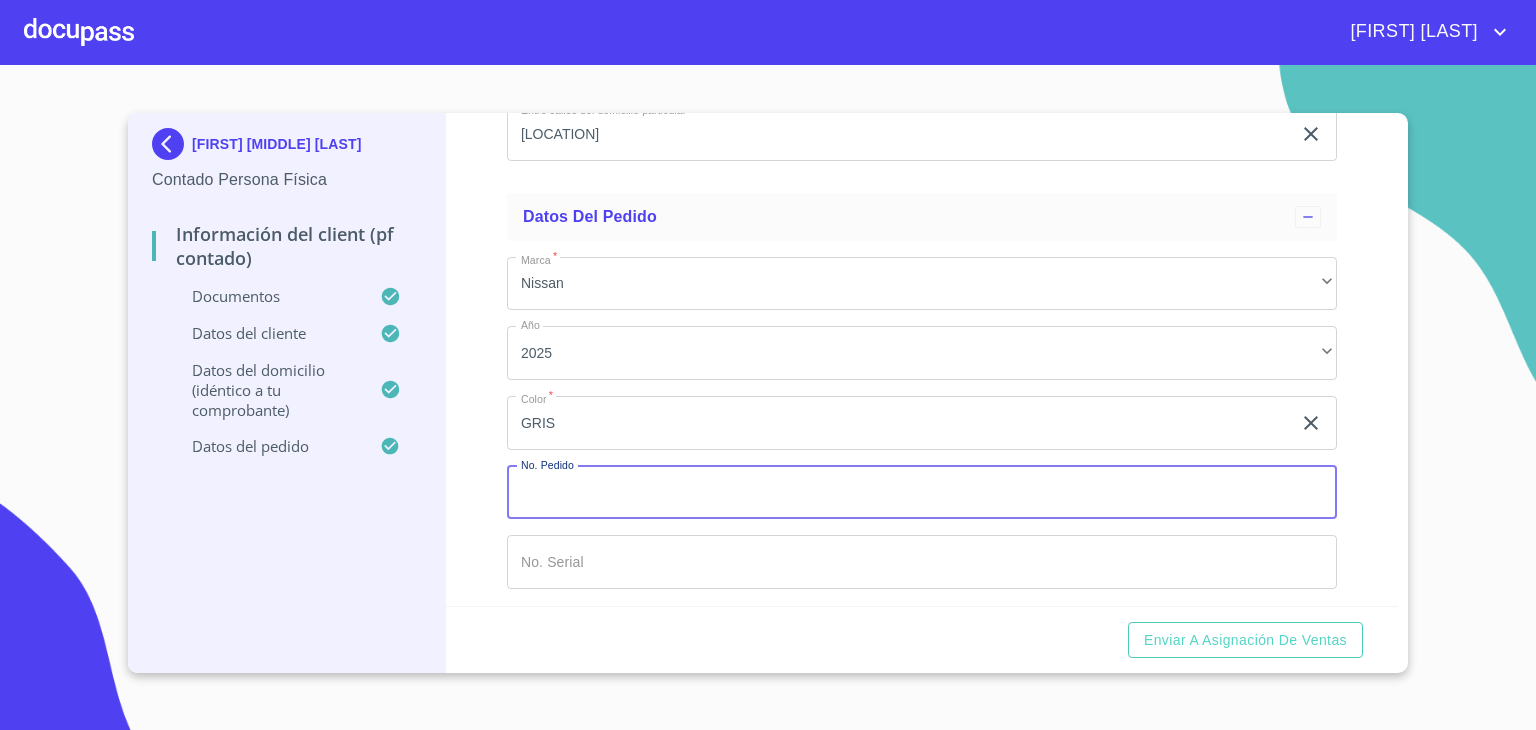 click on "Documento de identificación.   *" at bounding box center [922, 493] 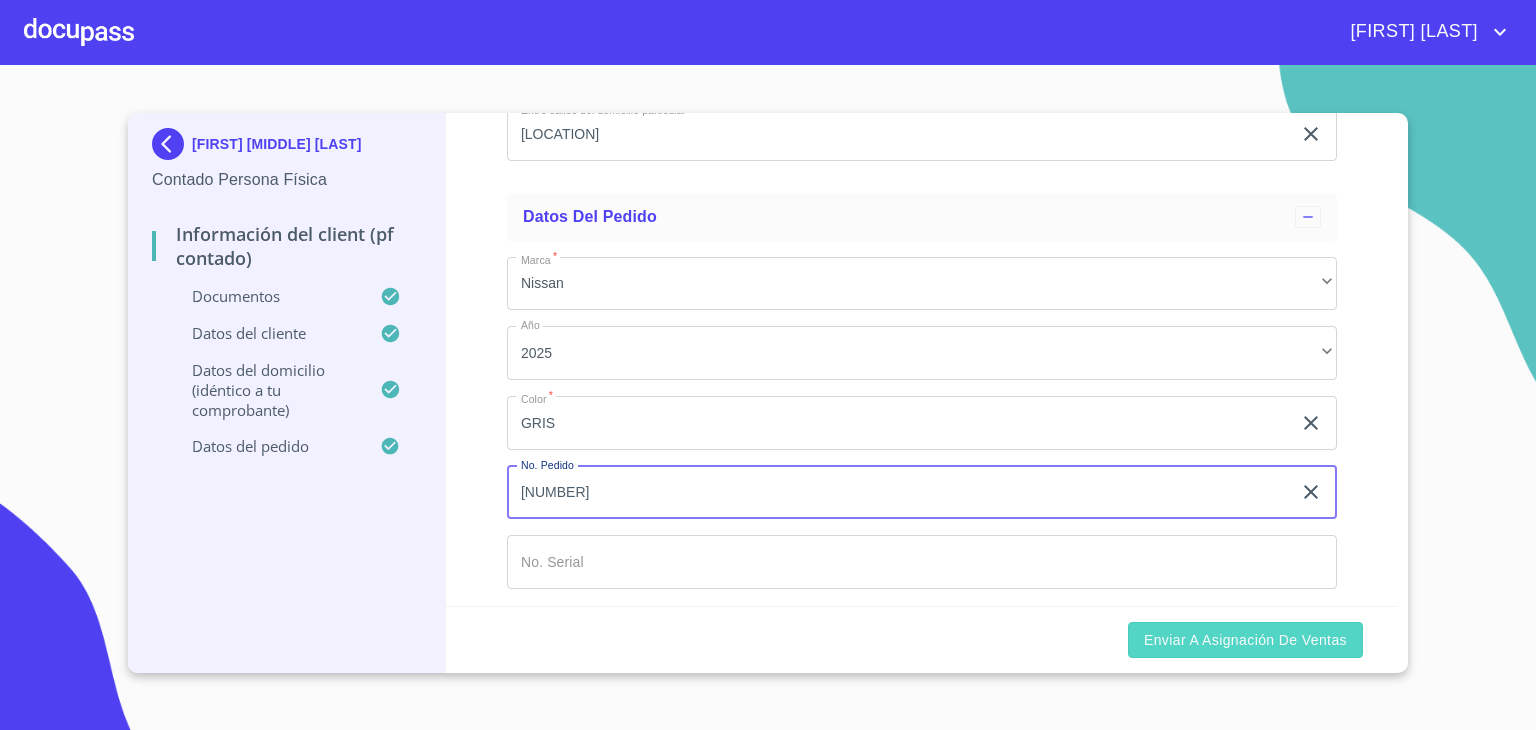type on "[NUMBER]" 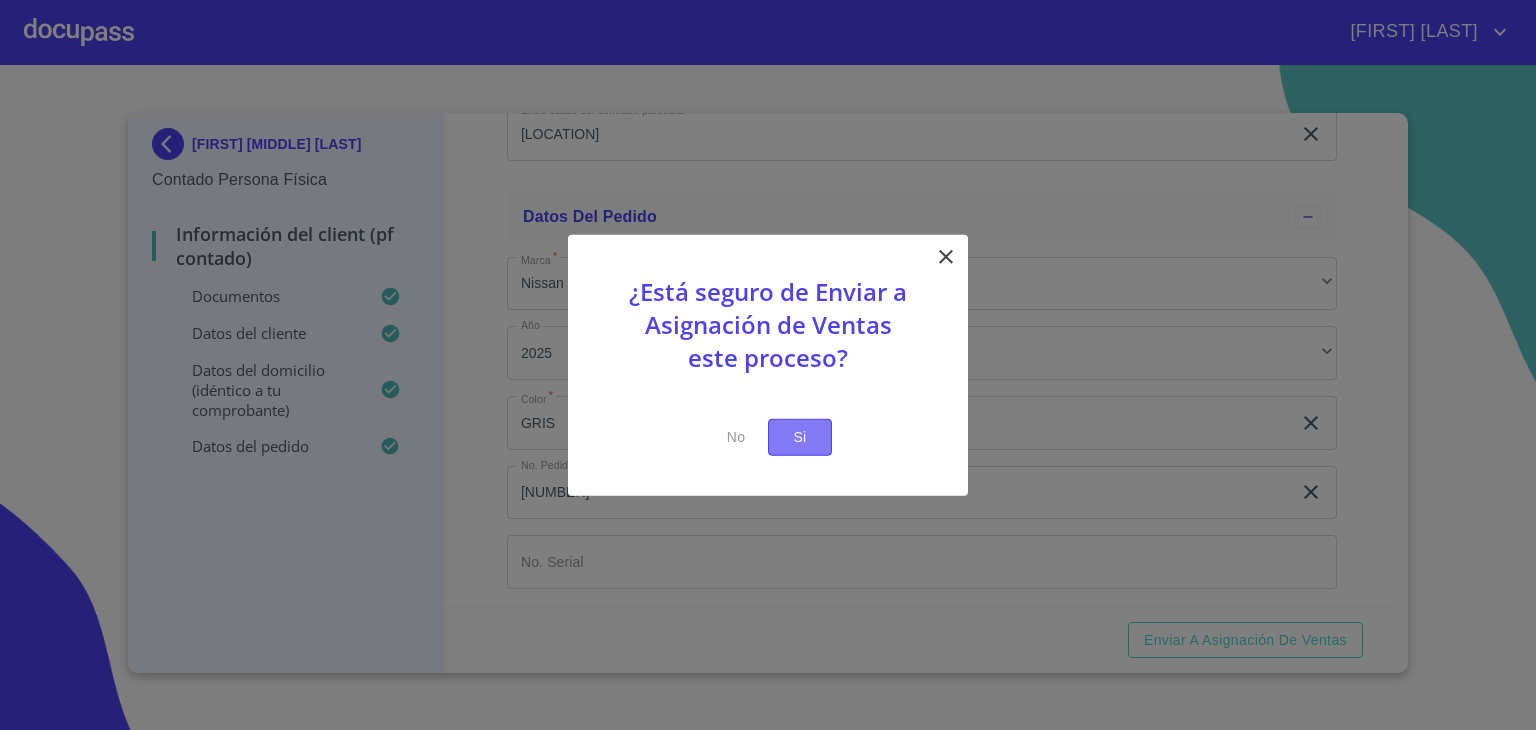 click on "Si" at bounding box center [800, 437] 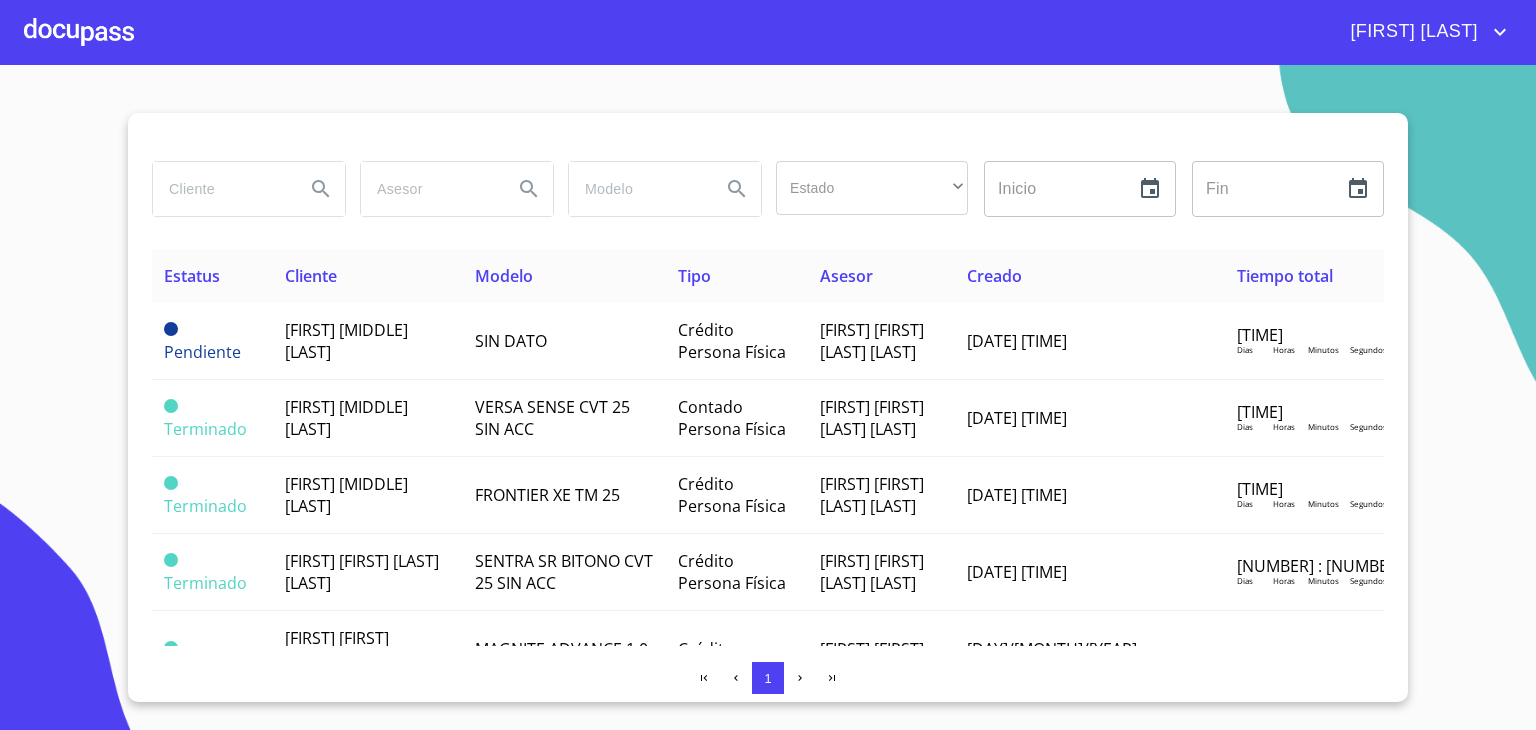 click at bounding box center [79, 32] 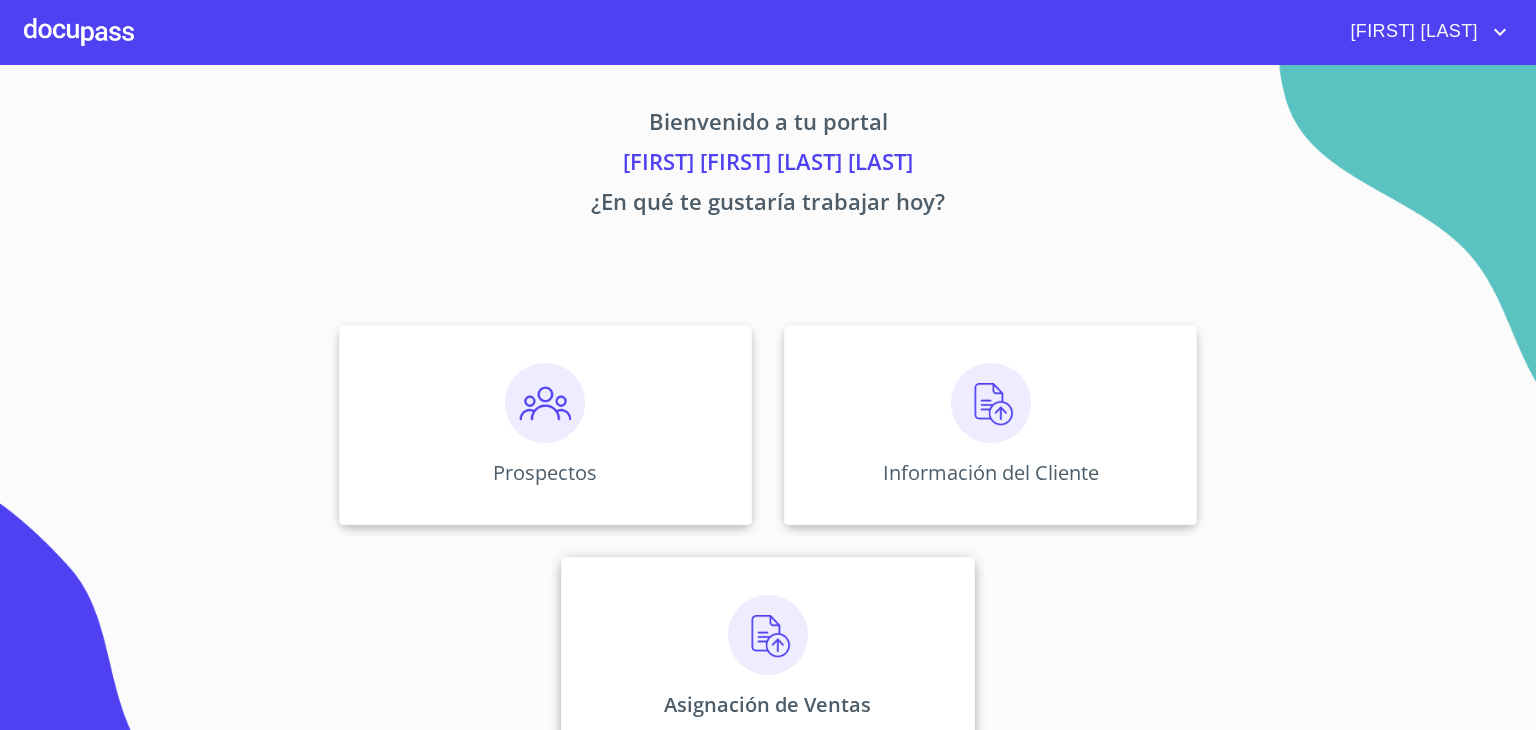 click at bounding box center [768, 635] 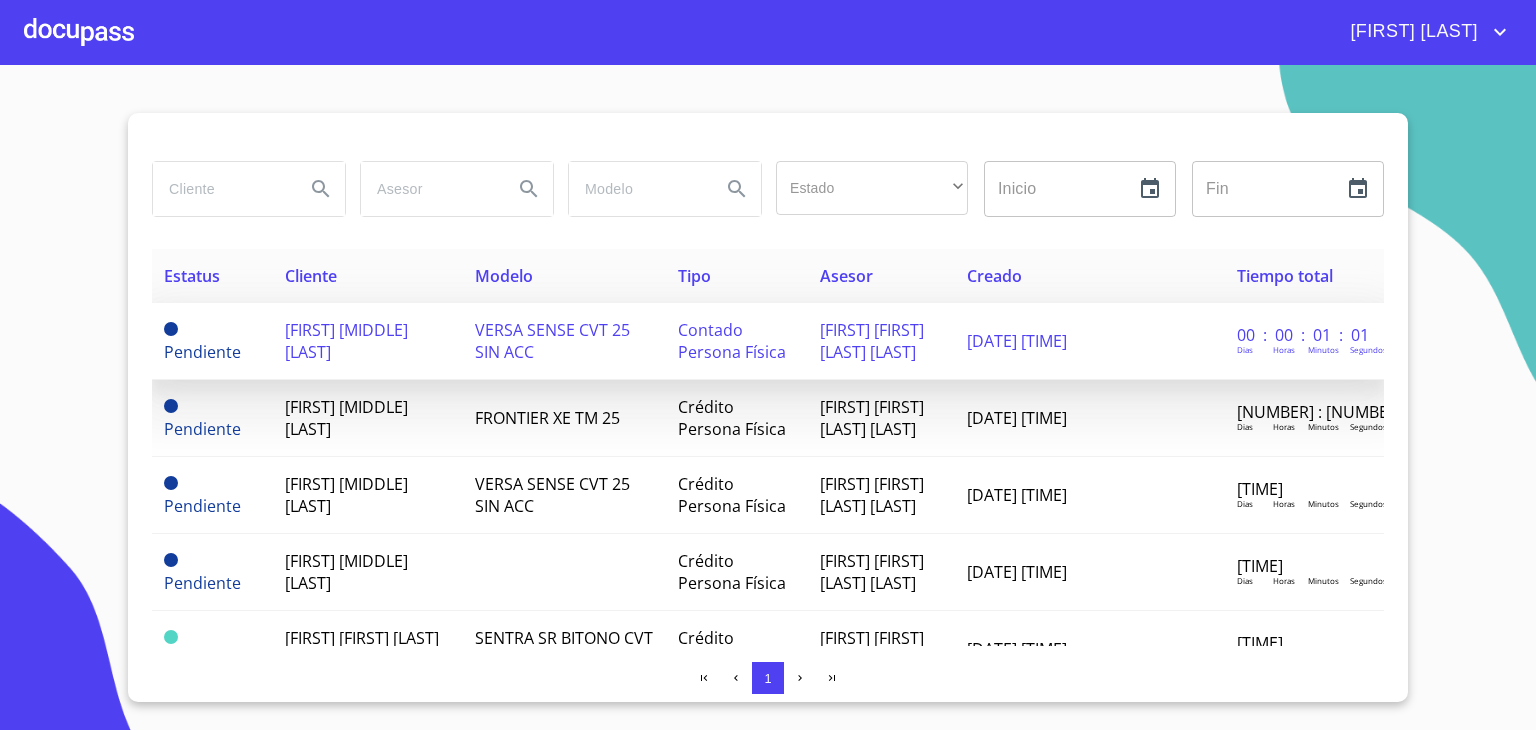 click on "[FIRST] [MIDDLE] [LAST]" at bounding box center [346, 341] 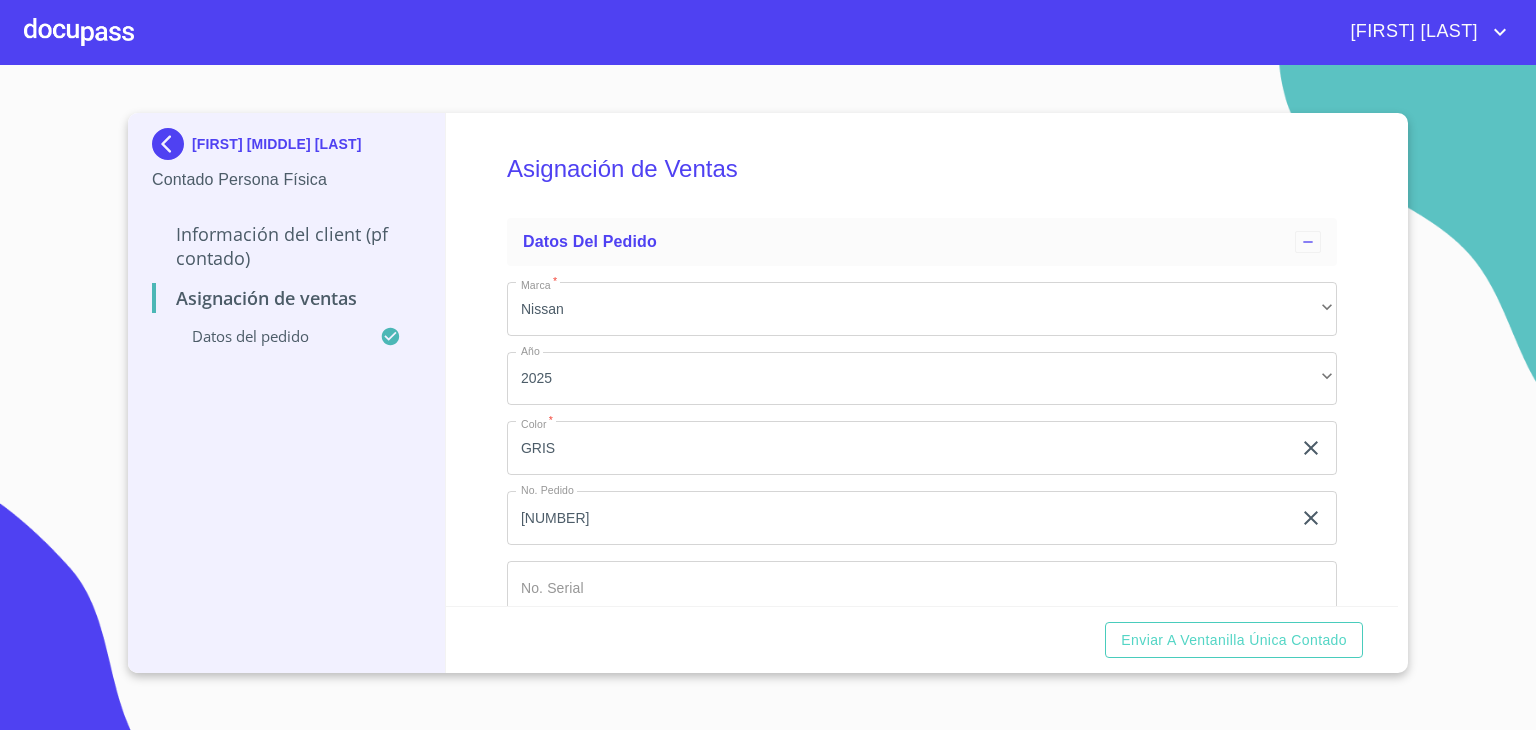scroll, scrollTop: 47, scrollLeft: 0, axis: vertical 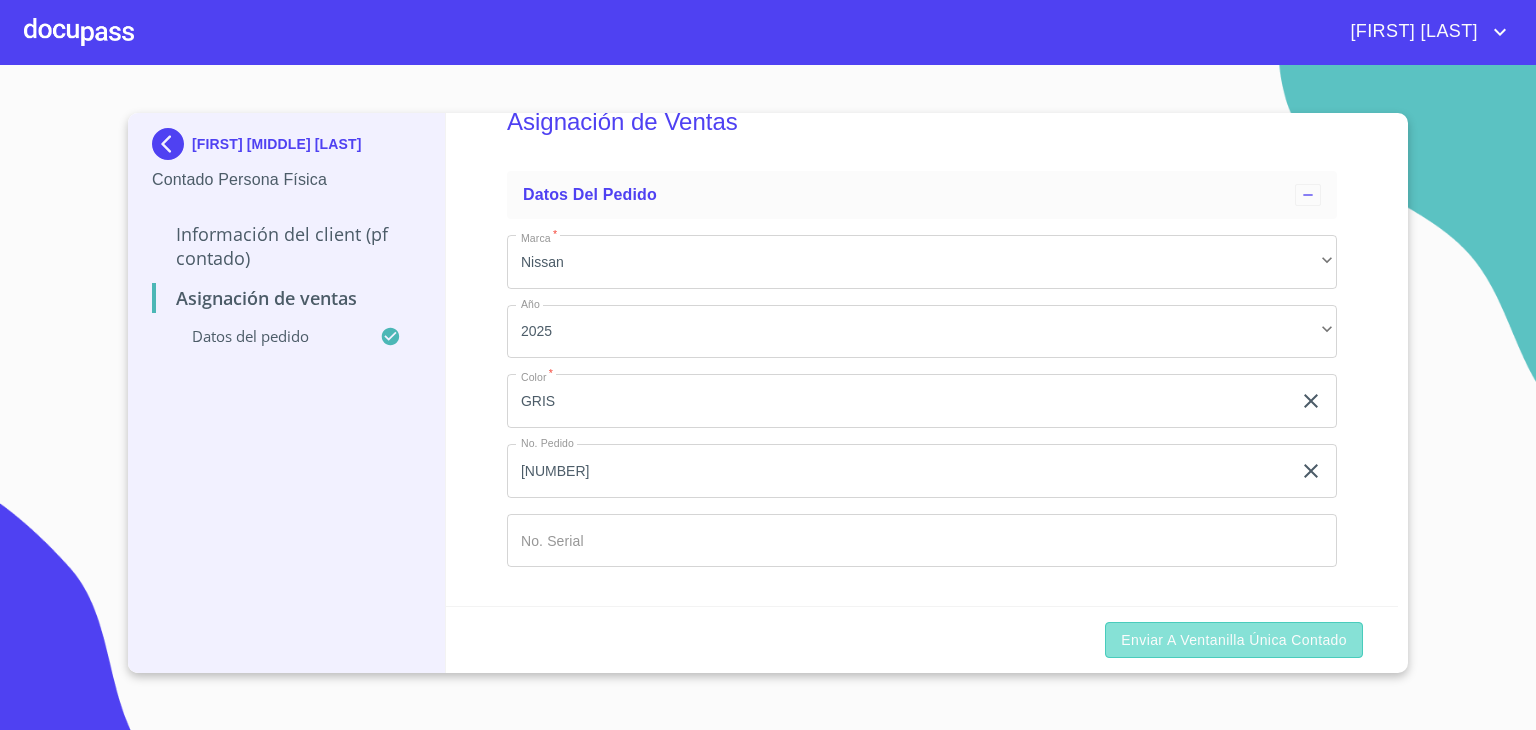 click on "Enviar a Ventanilla única contado" at bounding box center (1234, 640) 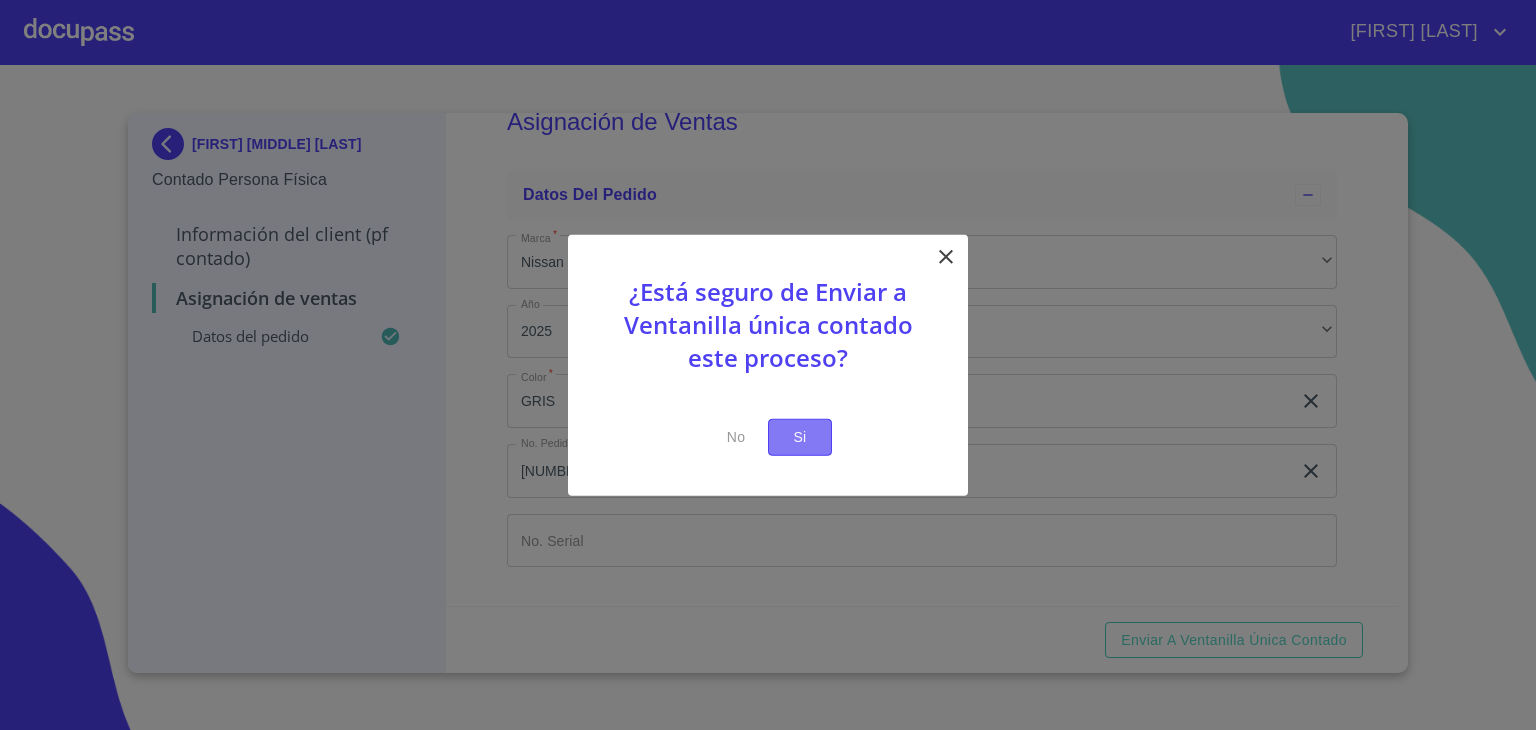 click on "Si" at bounding box center [800, 437] 